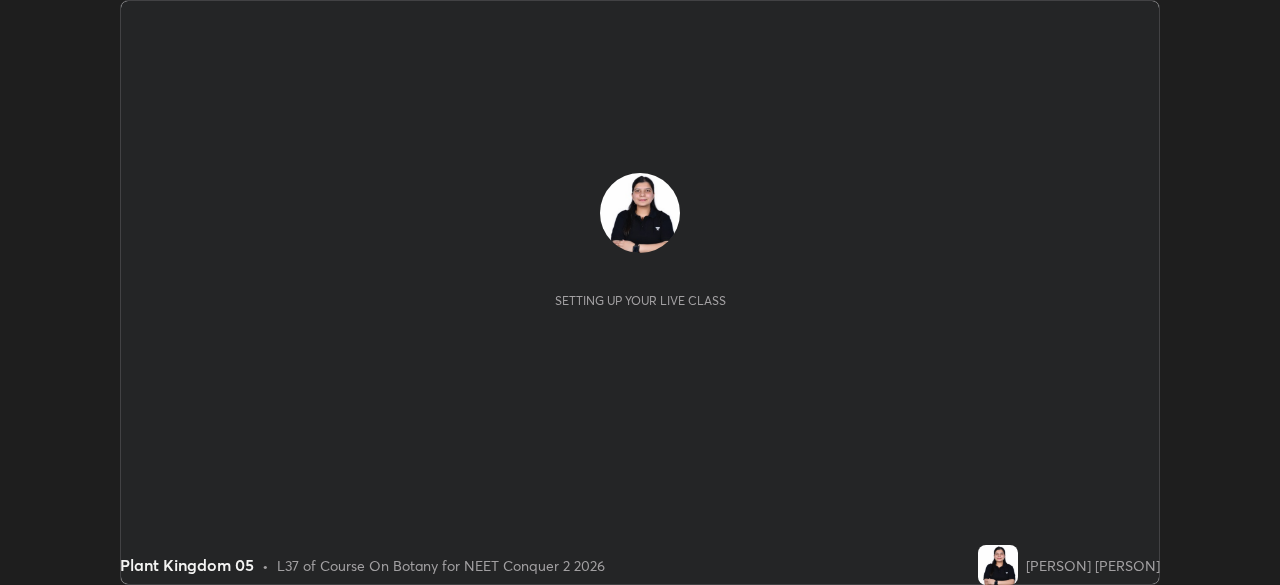 scroll, scrollTop: 0, scrollLeft: 0, axis: both 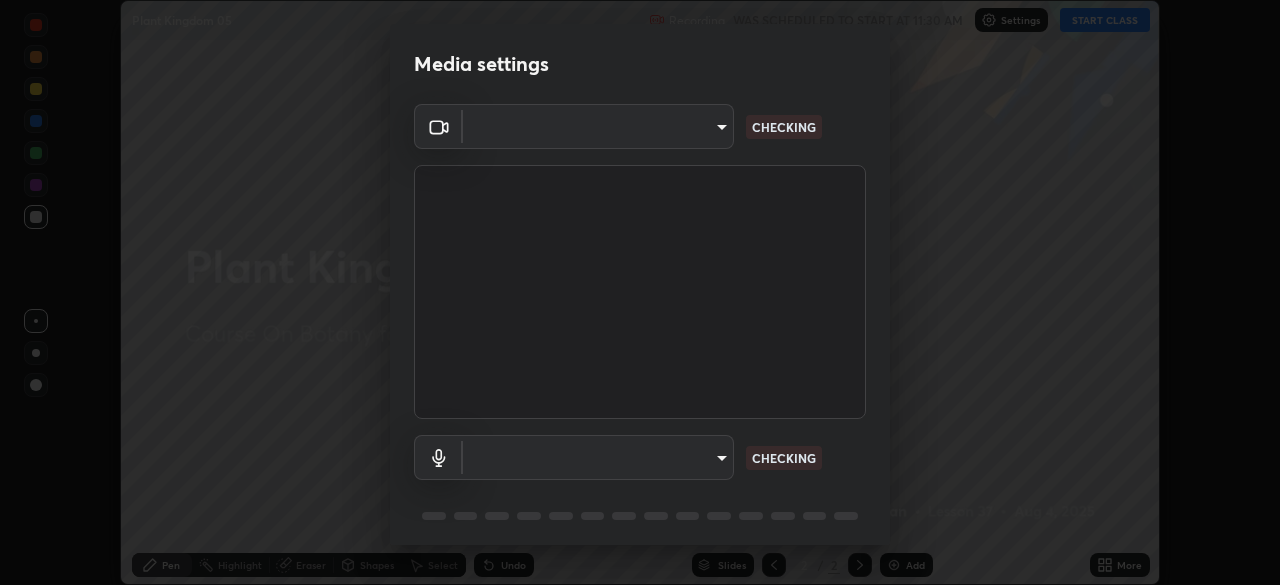 type on "646e766041115afe775193d65f058929323c5316c5d1d13a2c8912e529581f74" 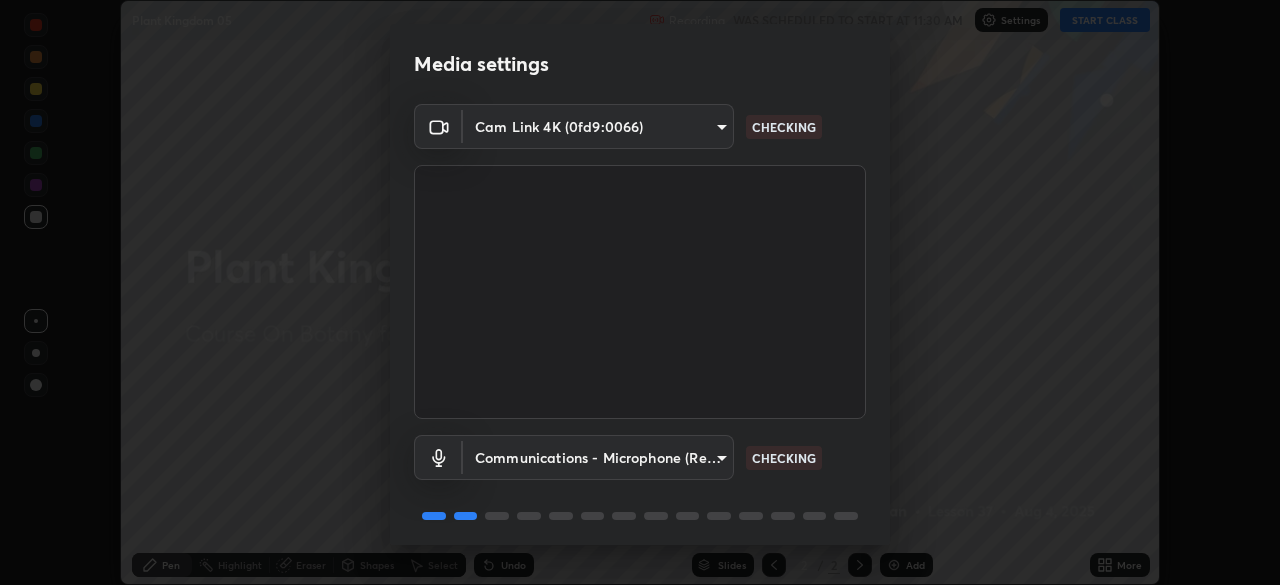 scroll, scrollTop: 71, scrollLeft: 0, axis: vertical 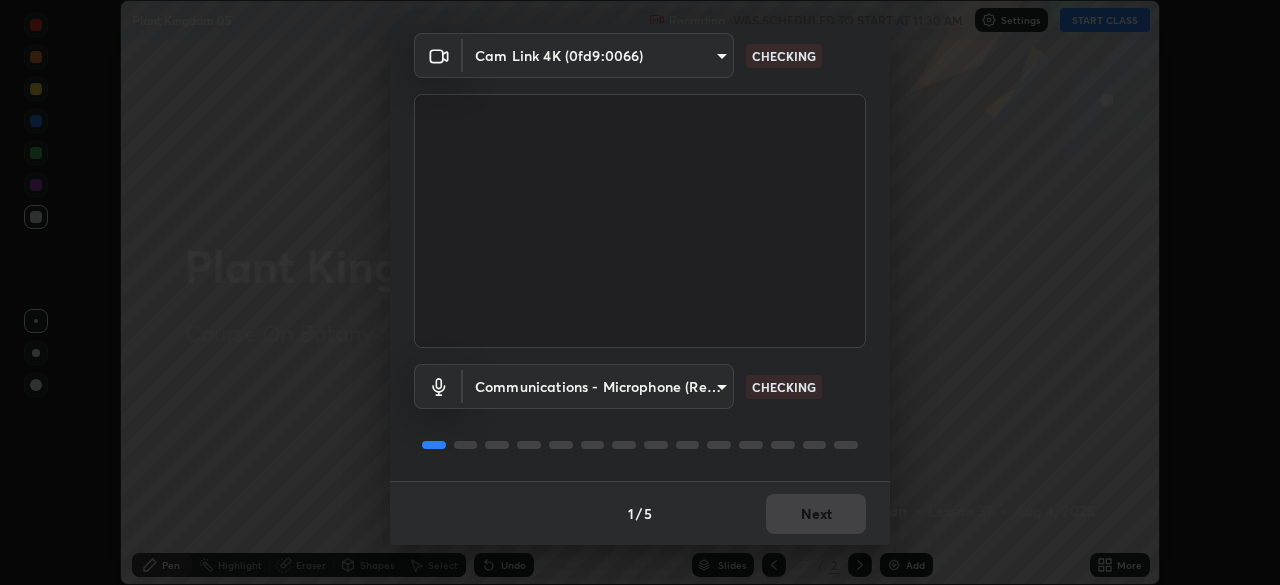 click on "Erase all Plant Kingdom 05 Recording WAS SCHEDULED TO START AT  11:30 AM Settings START CLASS Setting up your live class Plant Kingdom 05 • L37 of Course On Botany for NEET Conquer 2 2026 [PERSON] [PERSON] Pen Highlight Eraser Shapes Select Undo Slides 2 / 2 Add More No doubts shared Encourage your learners to ask a doubt for better clarity Report an issue Reason for reporting Buffering Chat not working Audio - Video sync issue Educator video quality low ​ Attach an image Report Media settings Cam Link 4K (0fd9:0066) 646e766041115afe775193d65f058929323c5316c5d1d13a2c8912e529581f74 CHECKING Communications - Microphone (Realtek High Definition Audio) communications CHECKING 1 / 5 Next" at bounding box center (640, 292) 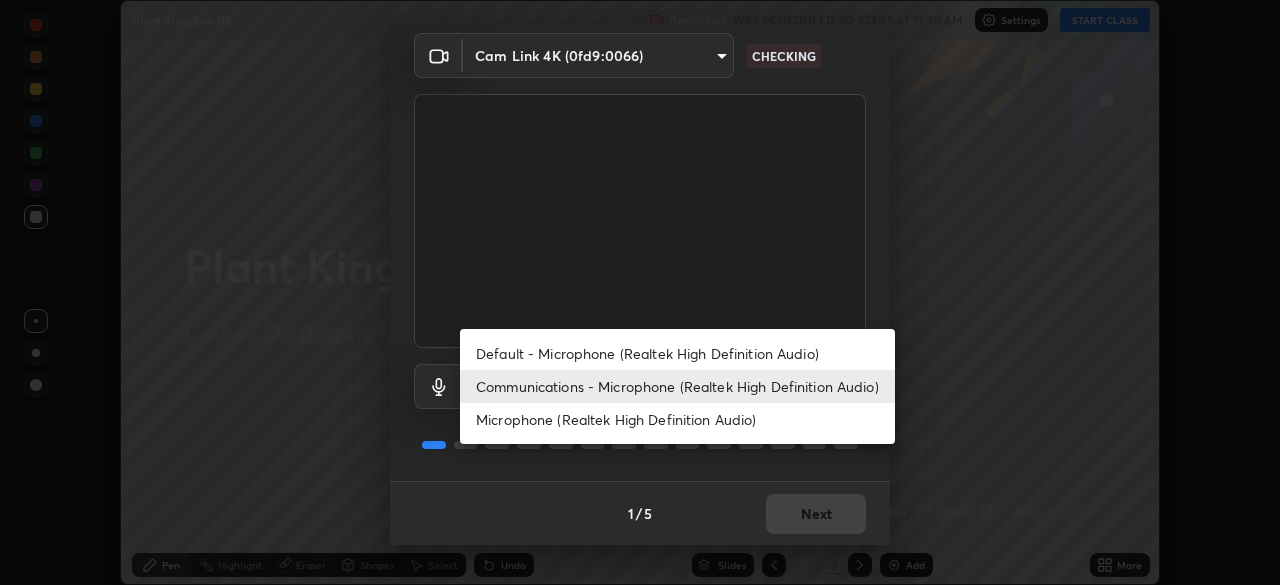 click on "Default - Microphone (Realtek High Definition Audio)" at bounding box center (677, 353) 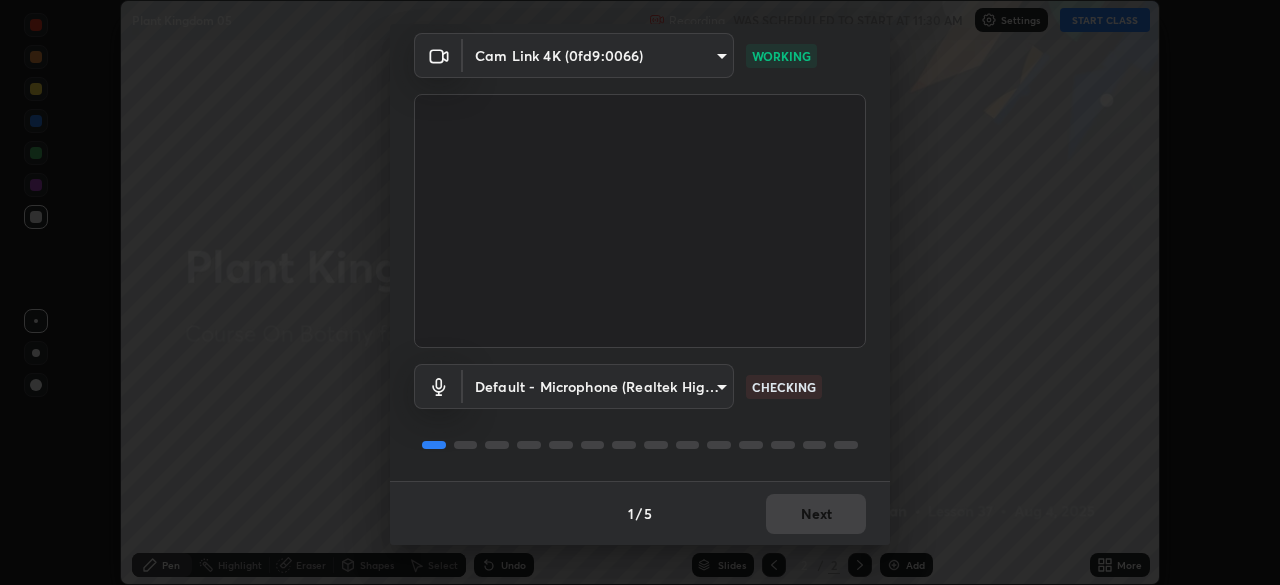 click on "1 / 5 Next" at bounding box center [640, 513] 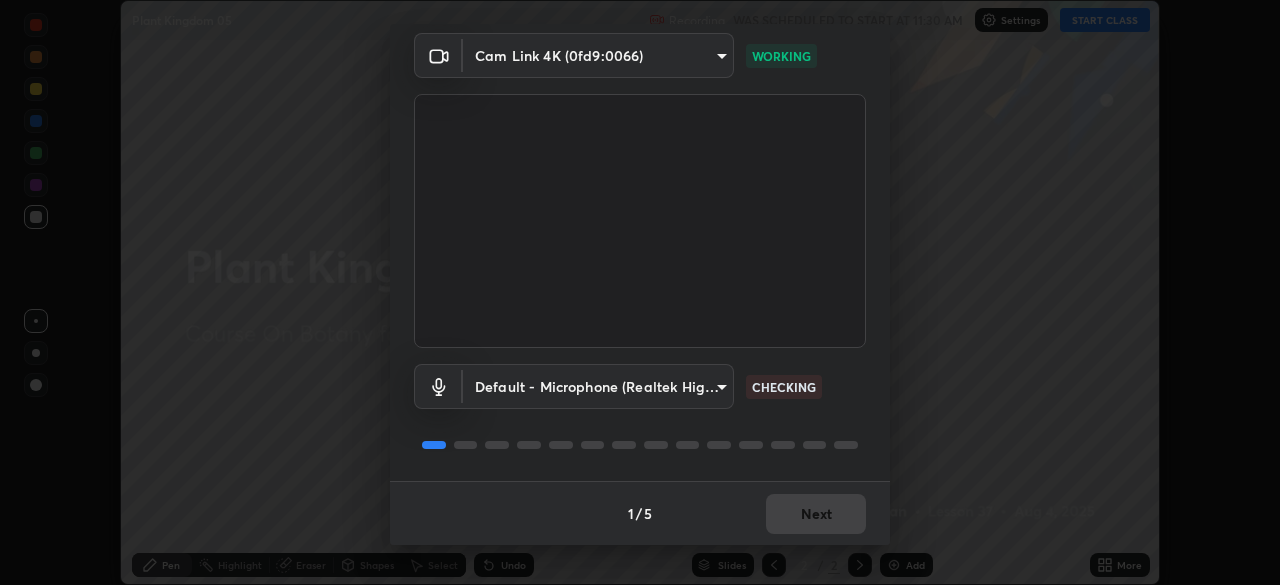click on "Next" at bounding box center [816, 514] 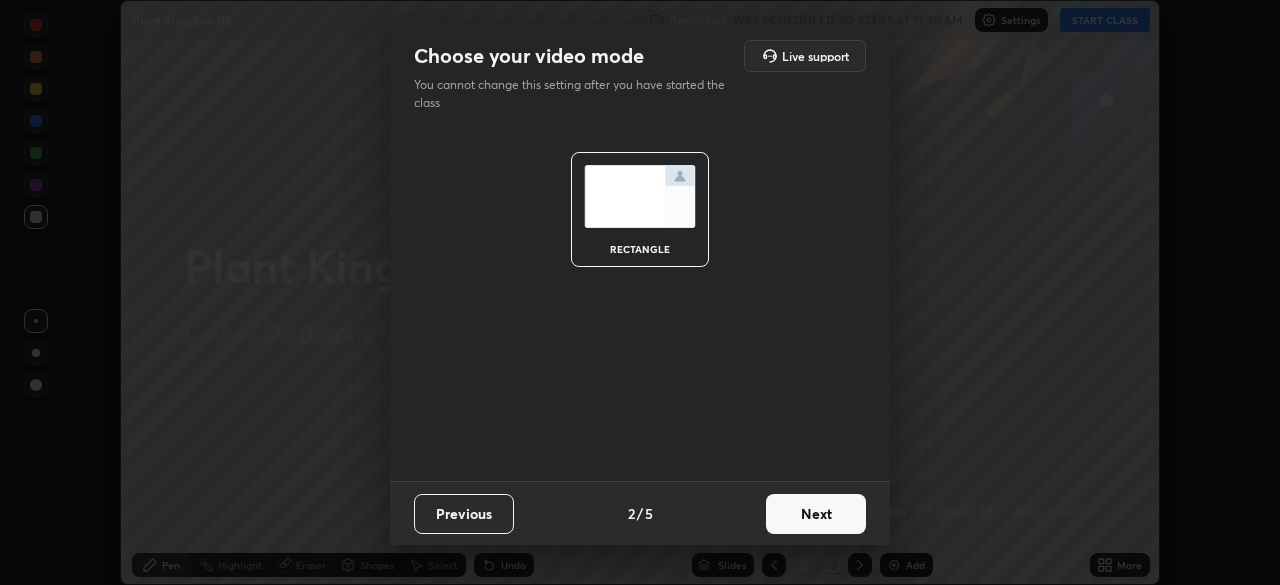scroll, scrollTop: 0, scrollLeft: 0, axis: both 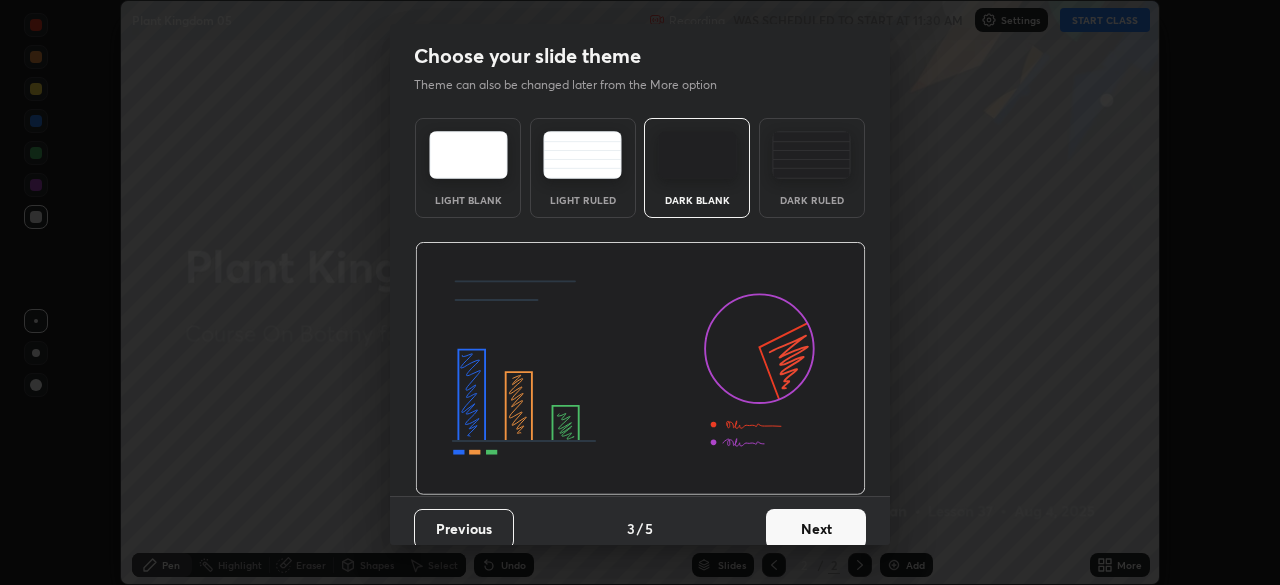 click on "Next" at bounding box center [816, 529] 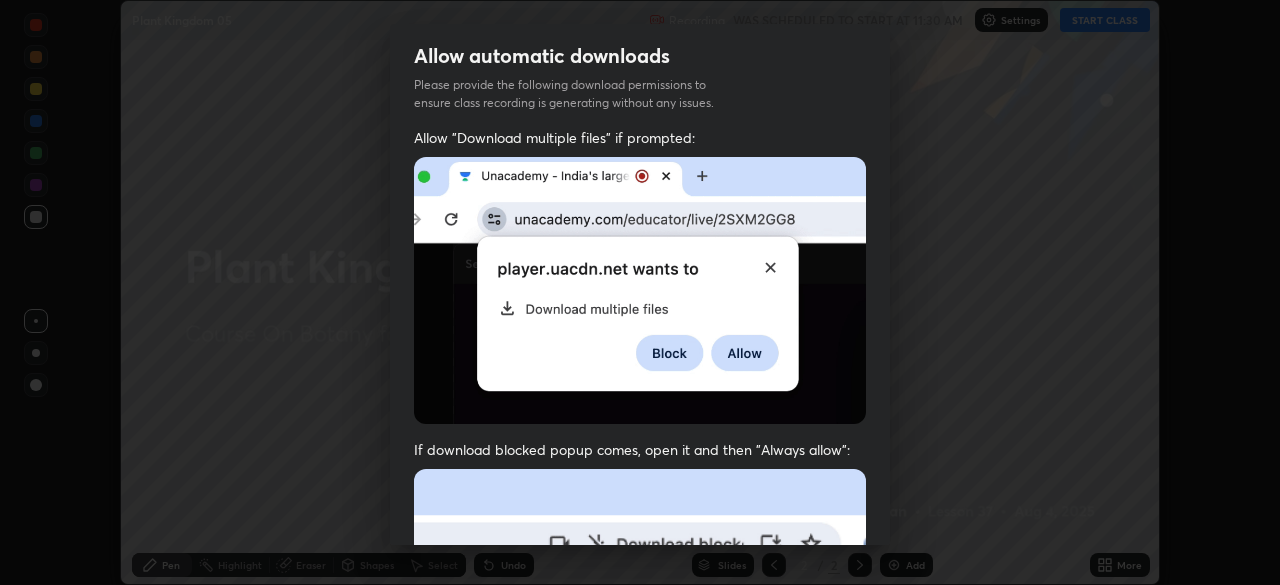 click at bounding box center [640, 687] 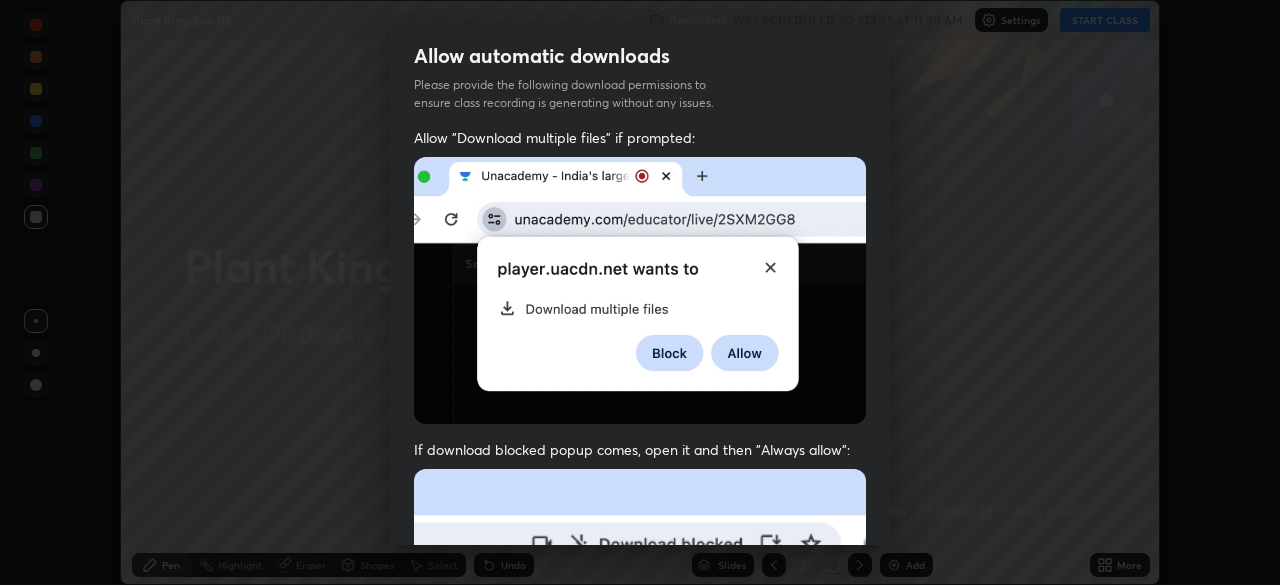 click at bounding box center [640, 687] 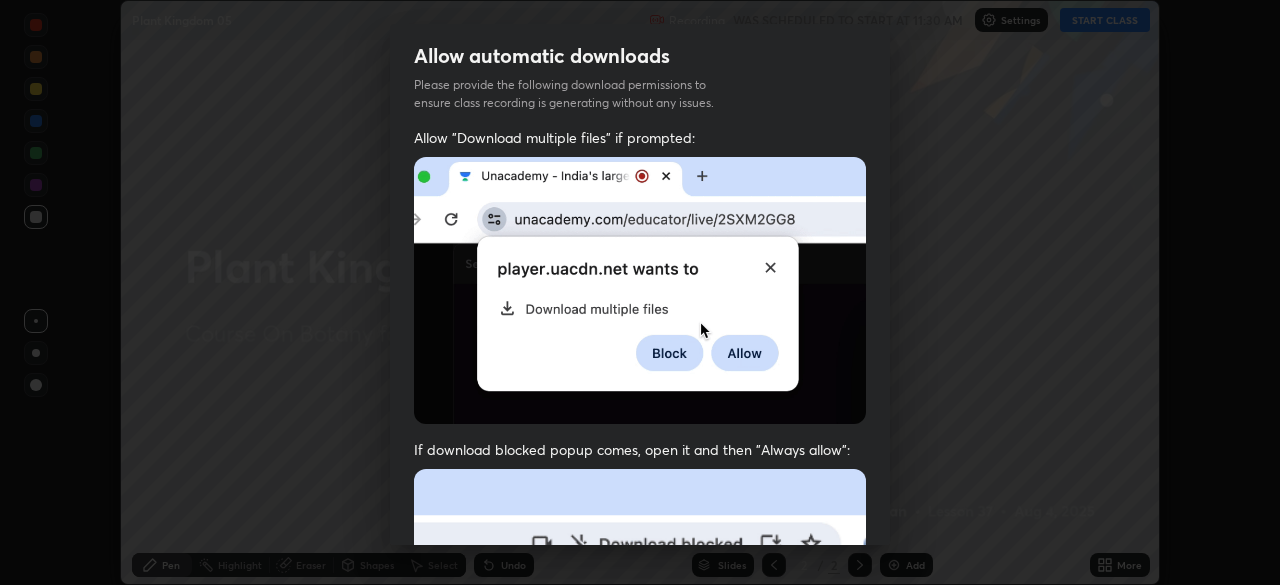 click at bounding box center (640, 687) 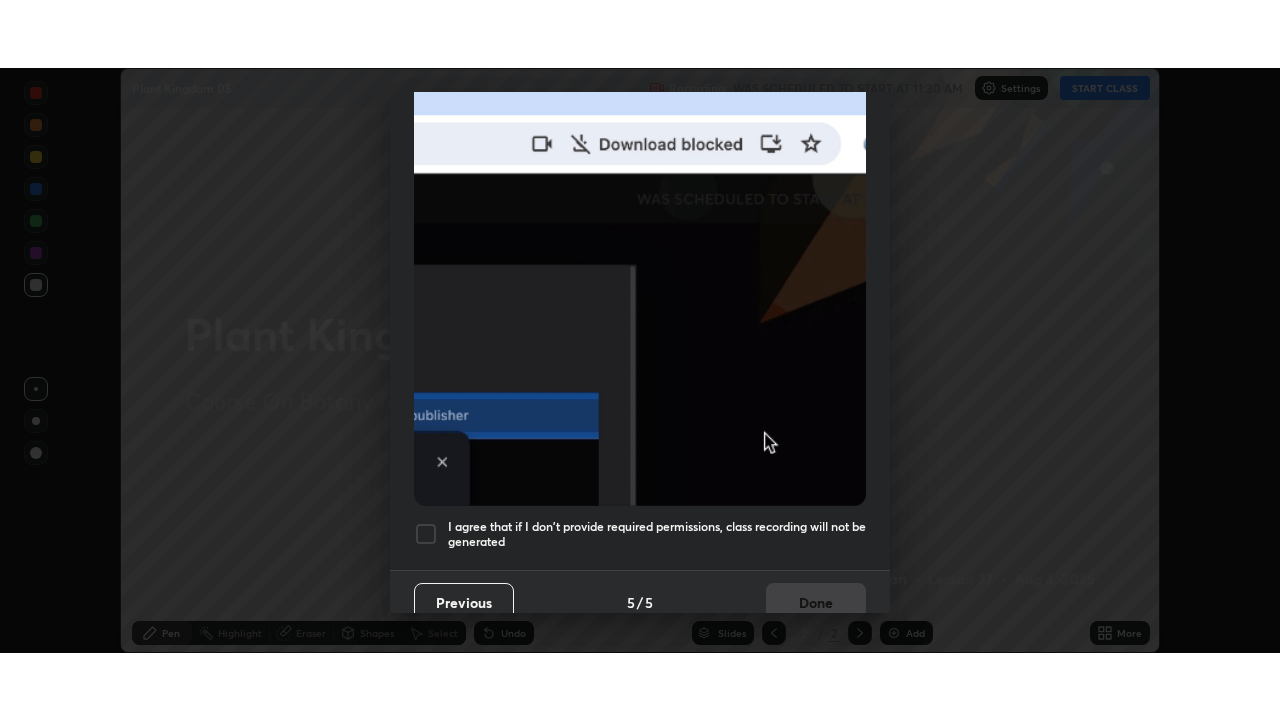 scroll, scrollTop: 479, scrollLeft: 0, axis: vertical 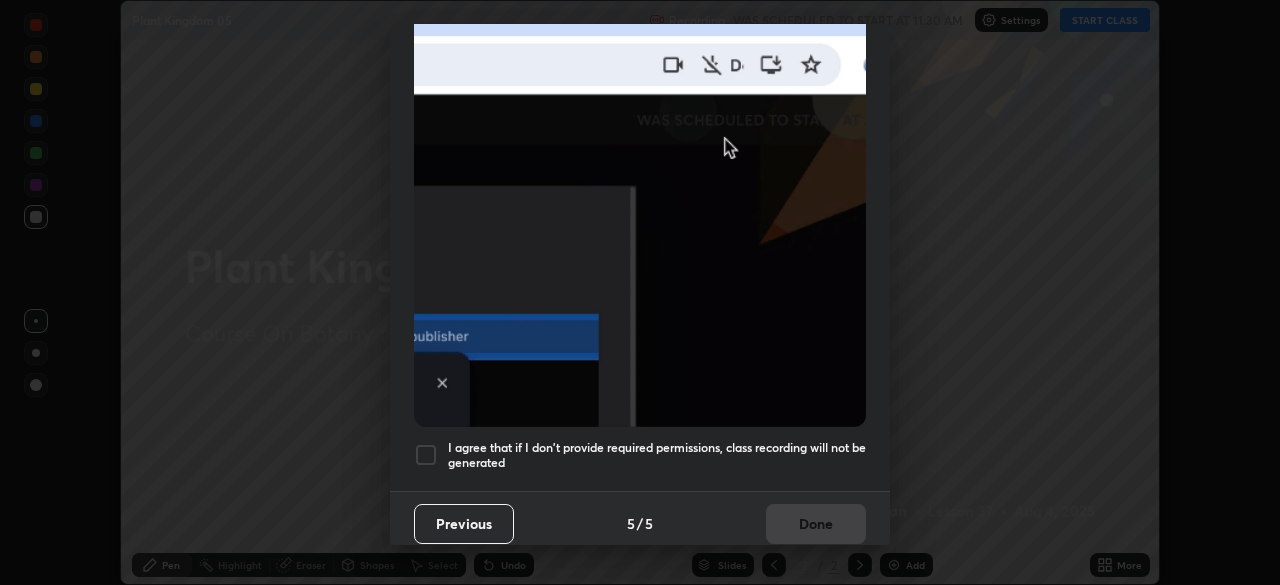 click at bounding box center [426, 455] 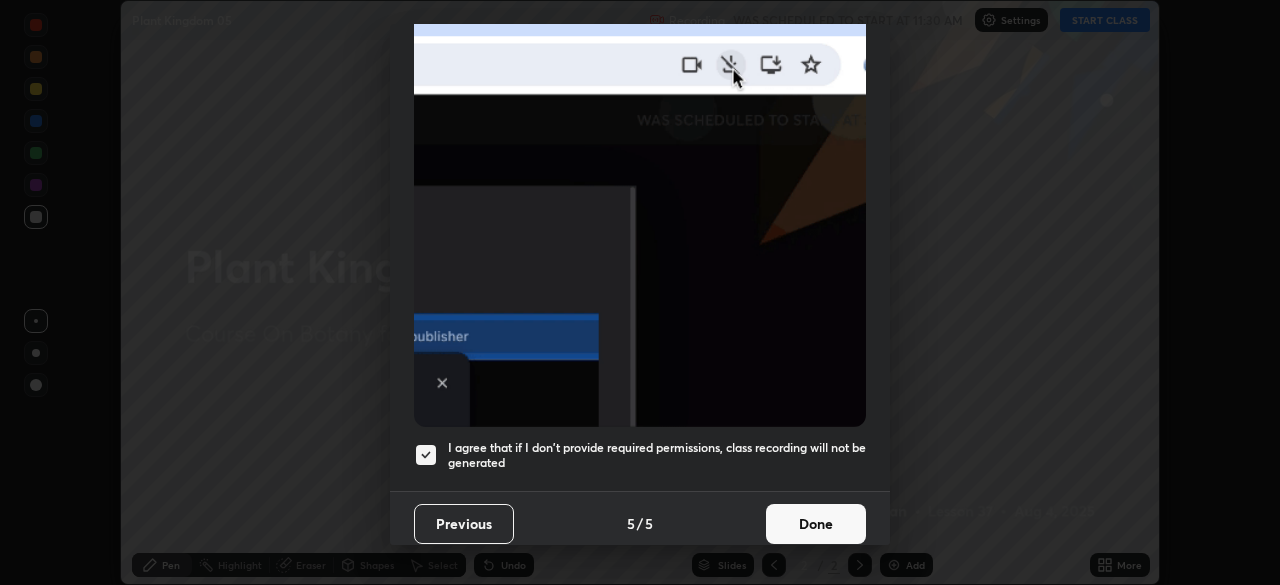 click on "Done" at bounding box center (816, 524) 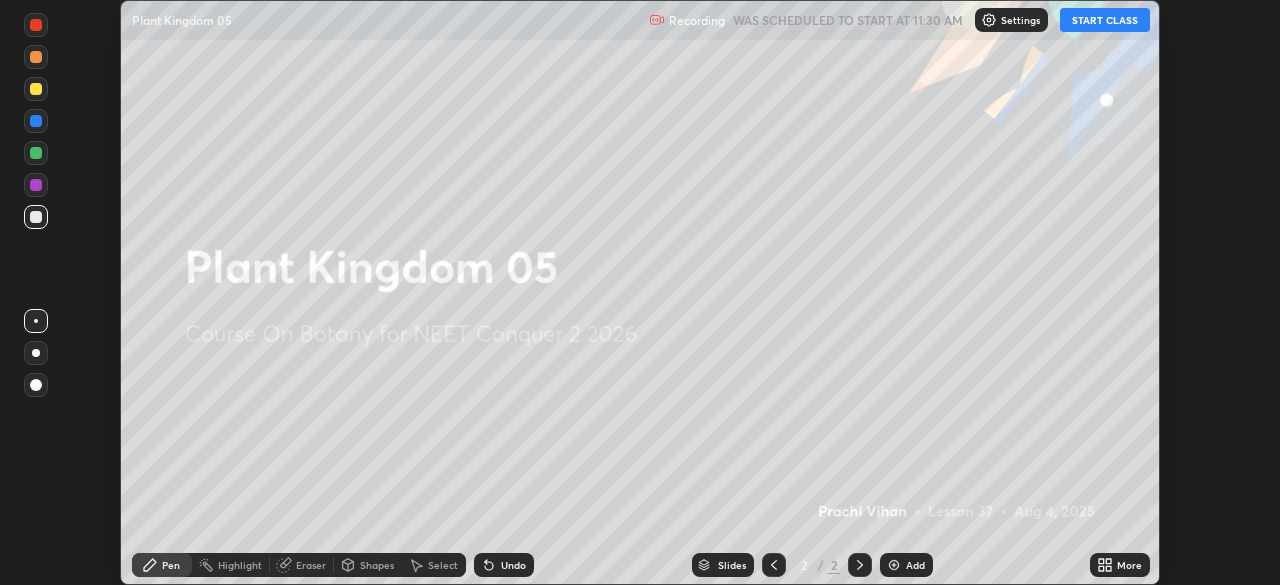 click on "START CLASS" at bounding box center (1105, 20) 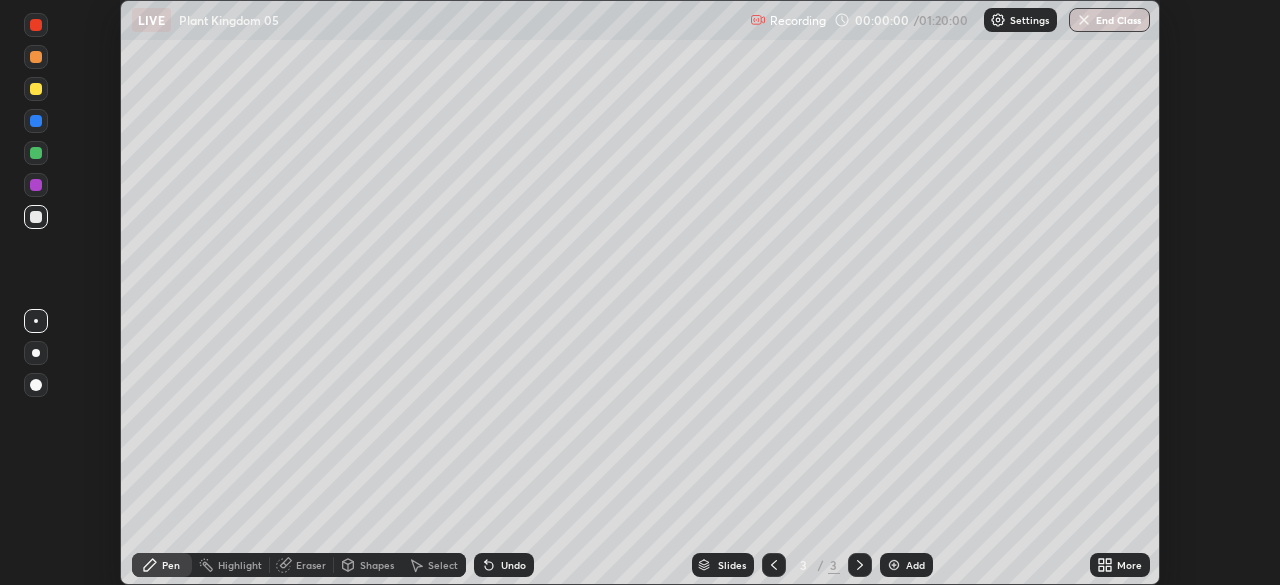 click 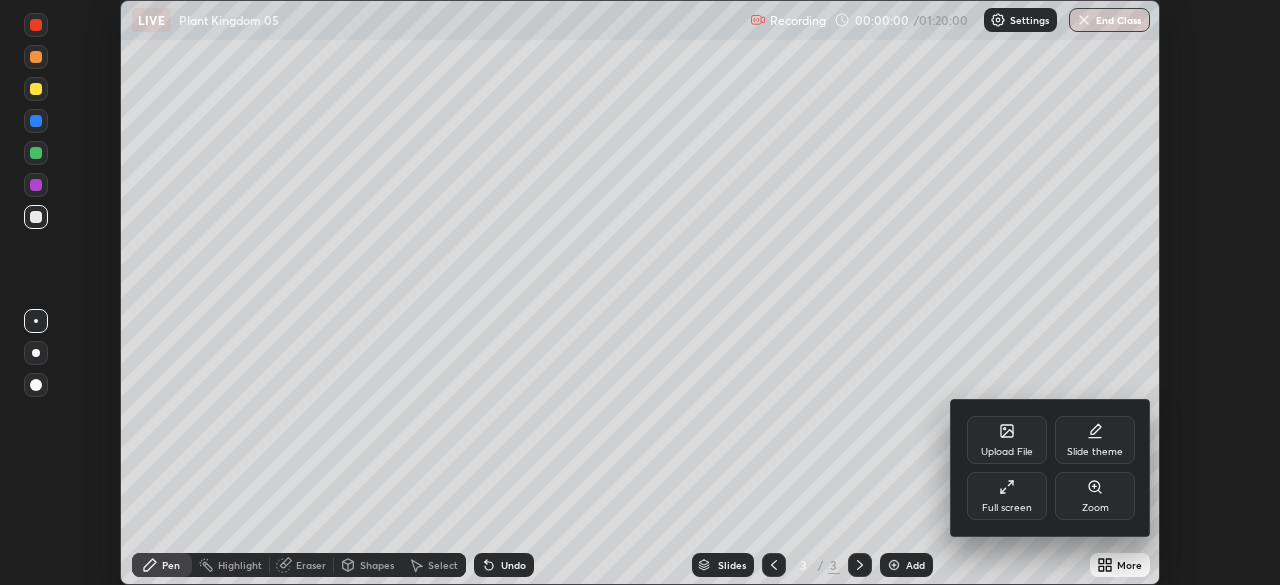 click 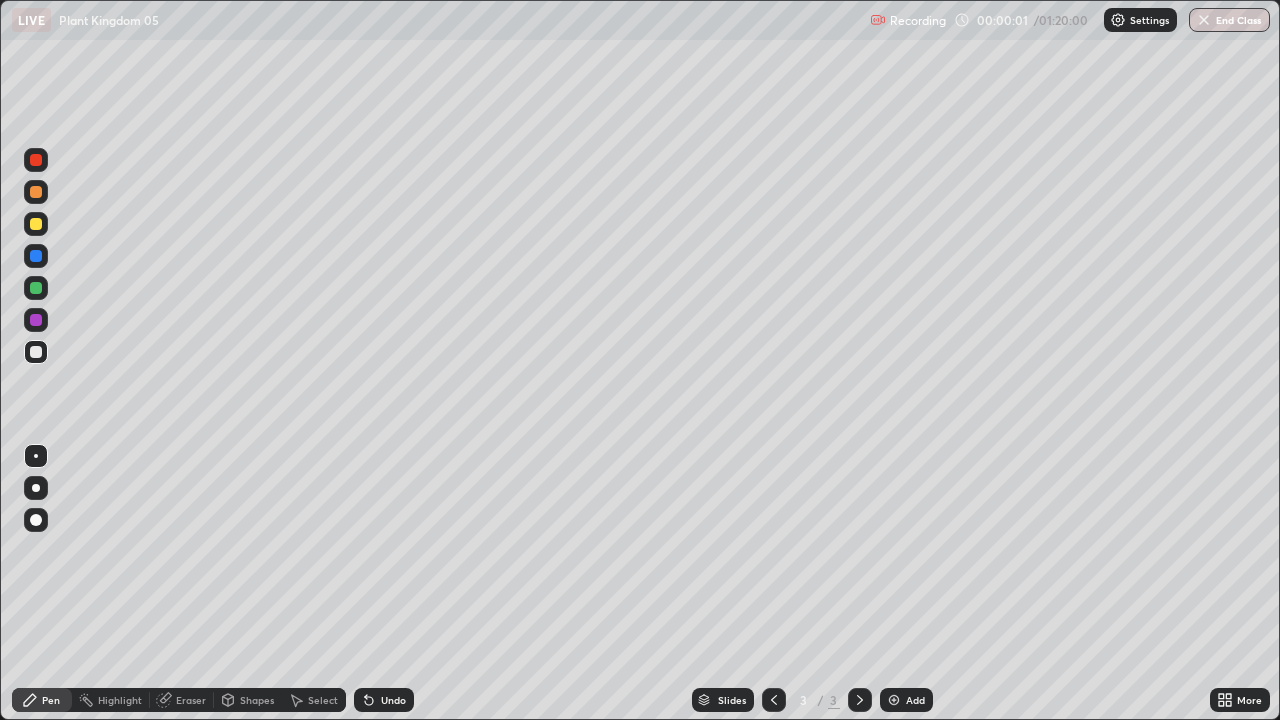scroll, scrollTop: 99280, scrollLeft: 98720, axis: both 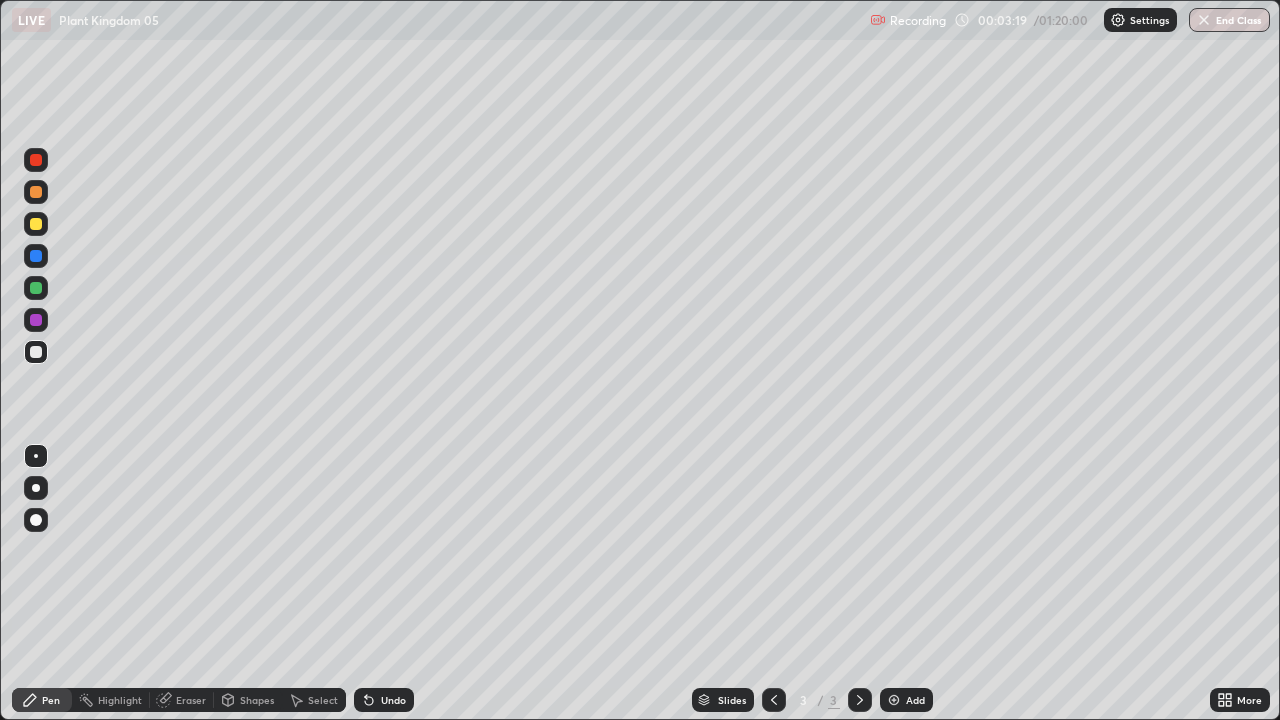 click at bounding box center [36, 488] 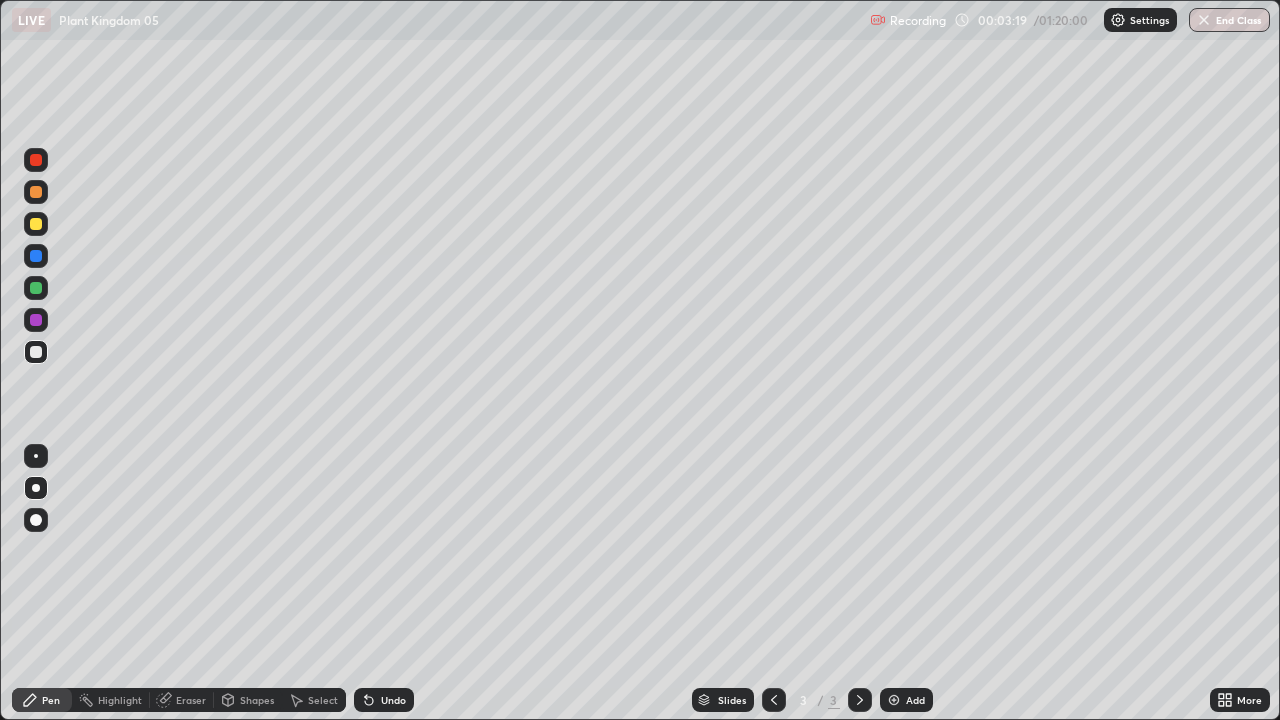 click at bounding box center [36, 488] 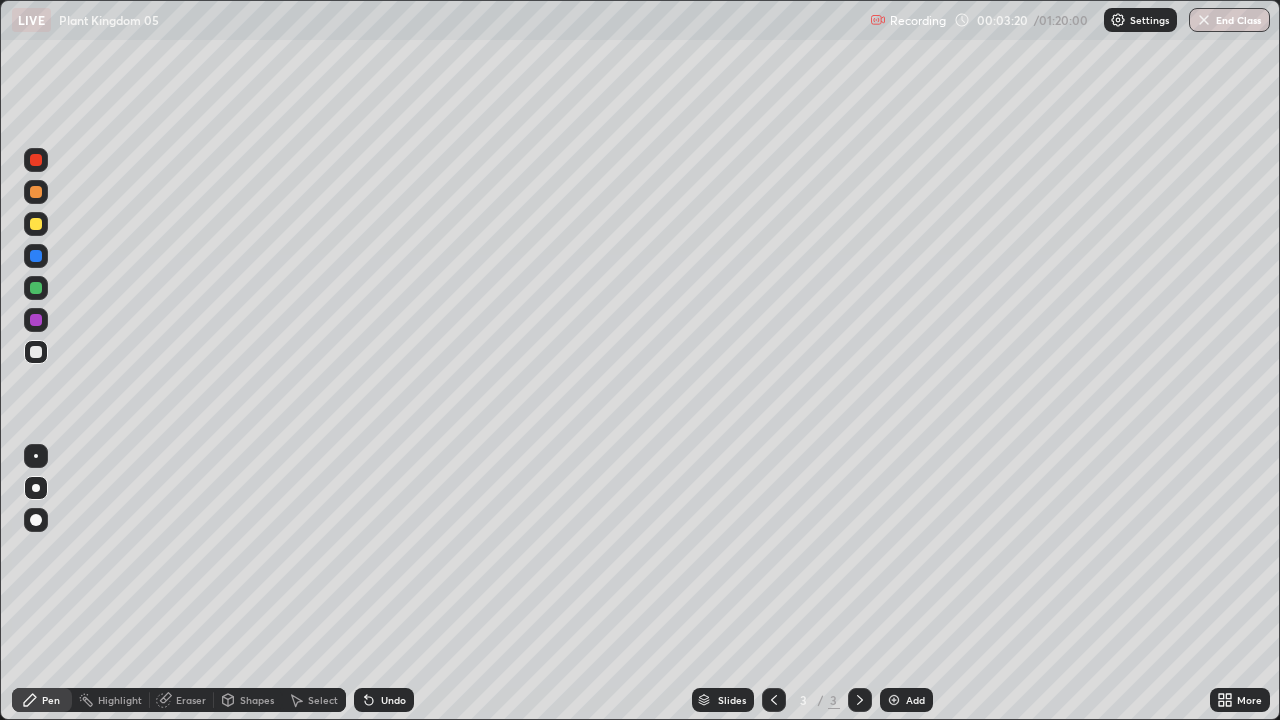 click at bounding box center (36, 224) 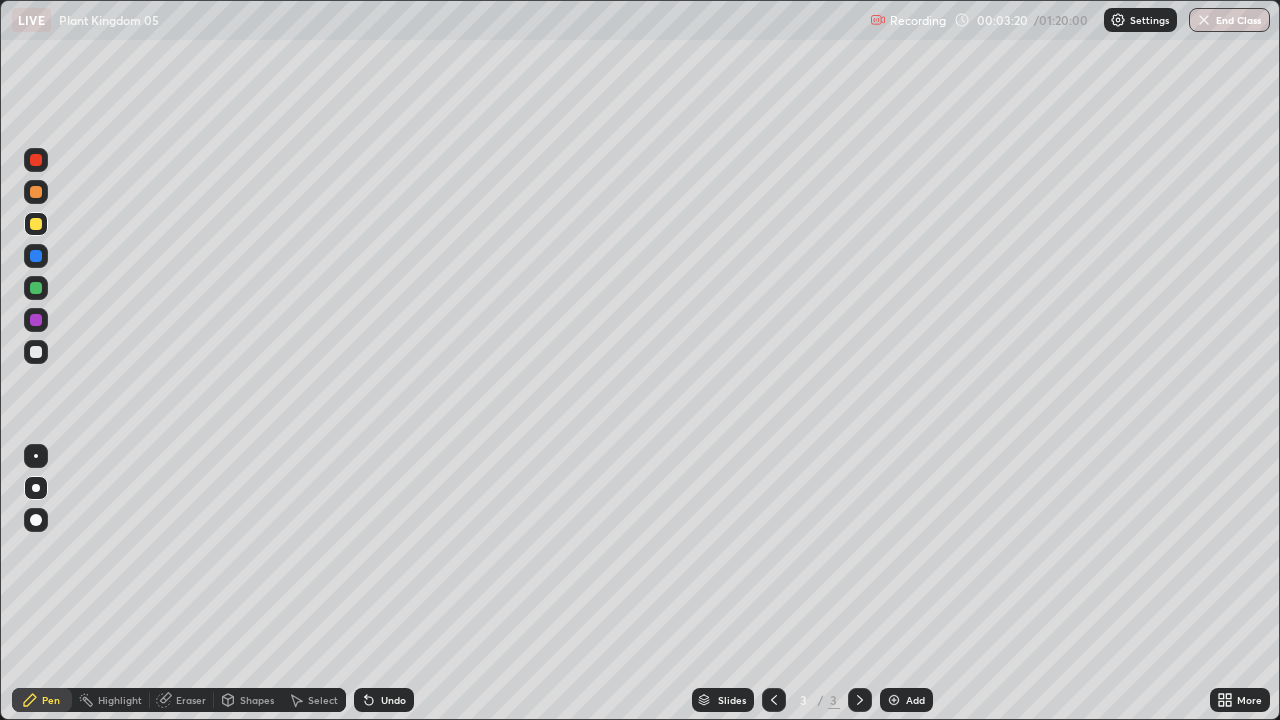 click at bounding box center [36, 224] 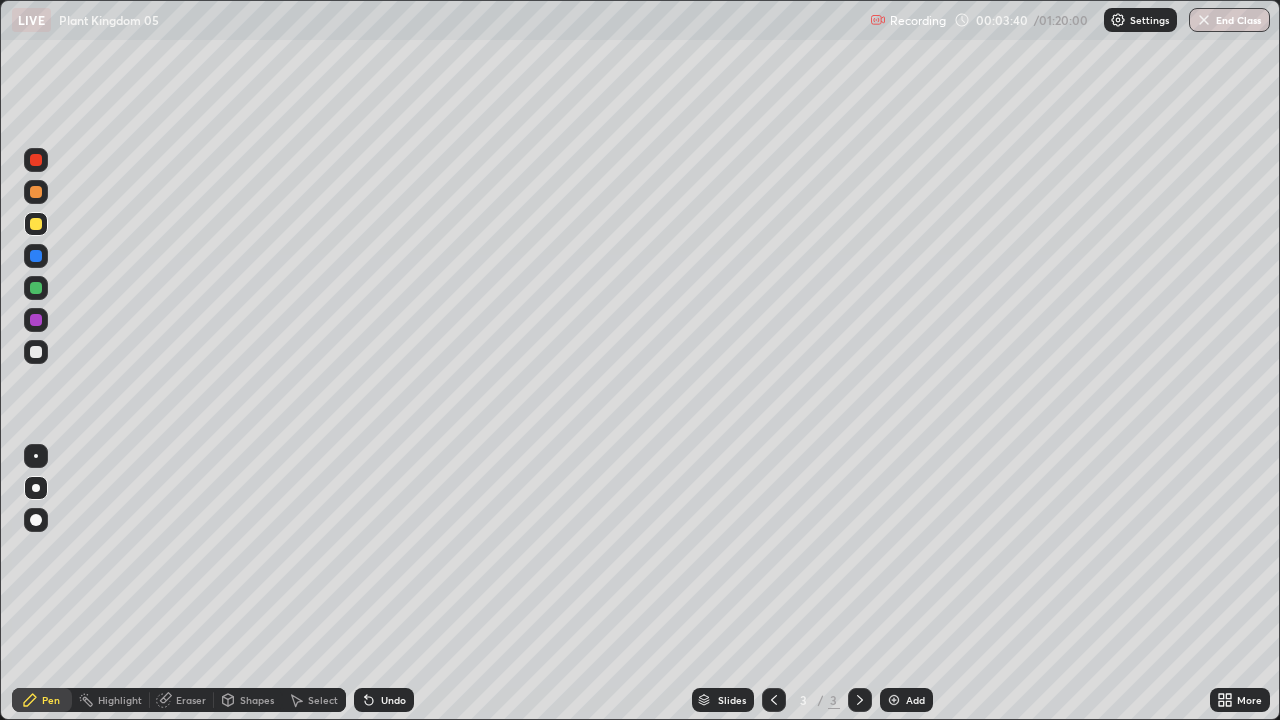 click at bounding box center (36, 352) 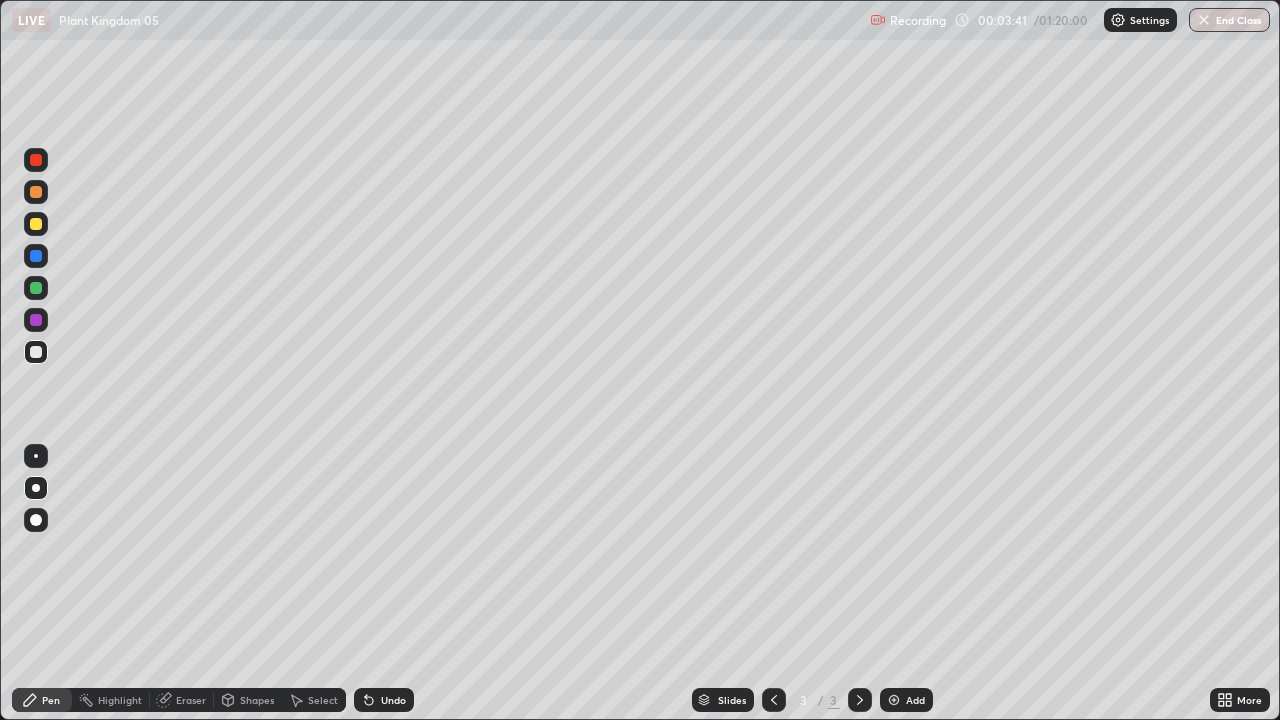 click at bounding box center [36, 352] 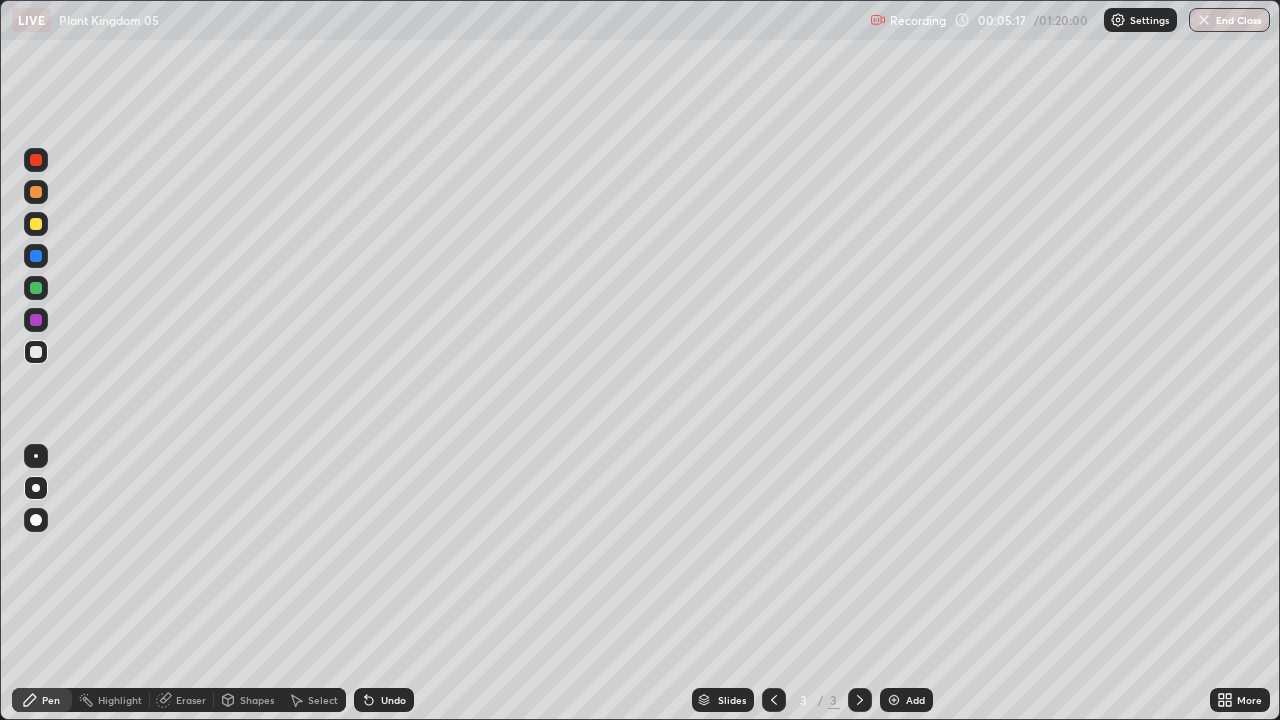 click at bounding box center [36, 352] 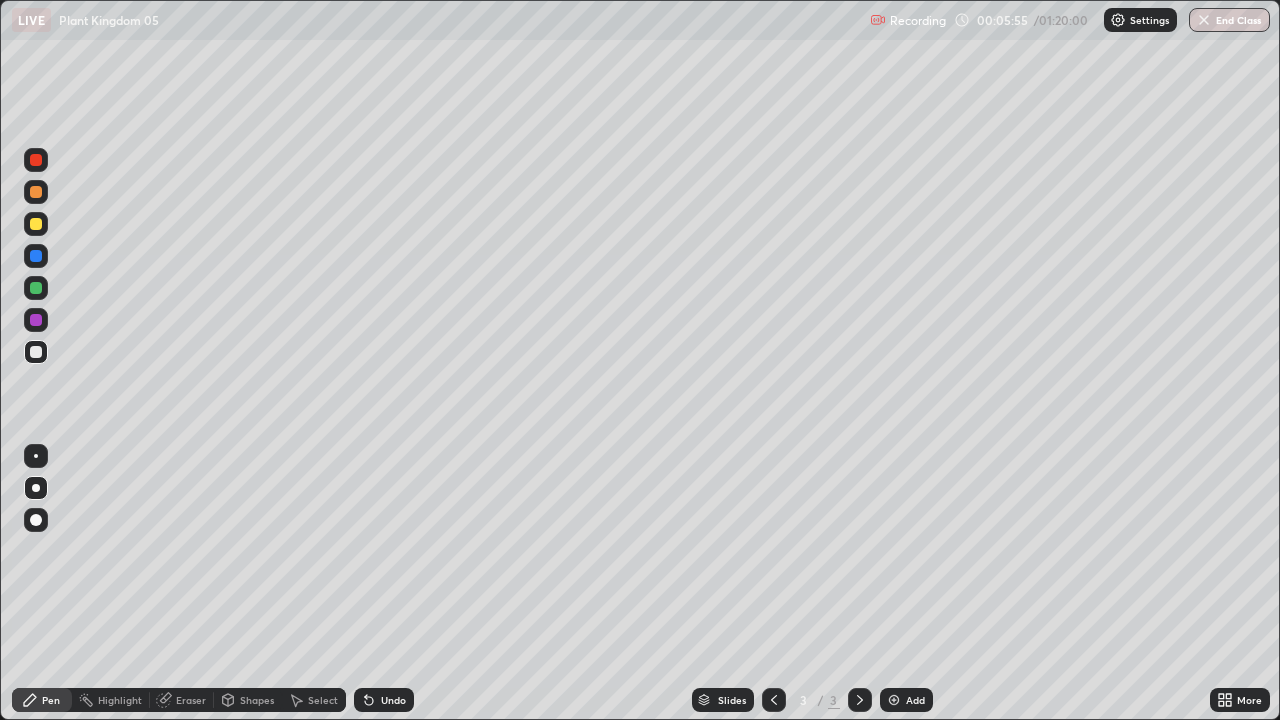 click on "Undo" at bounding box center (393, 700) 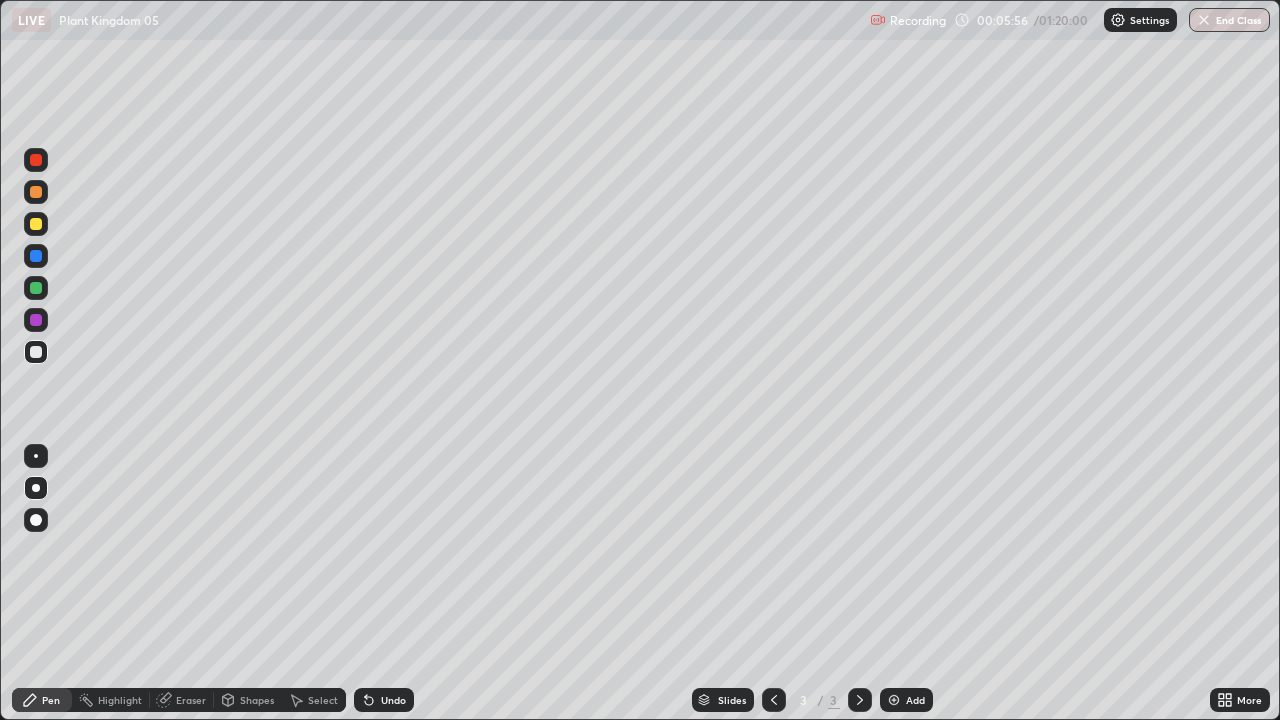 click on "Undo" at bounding box center [393, 700] 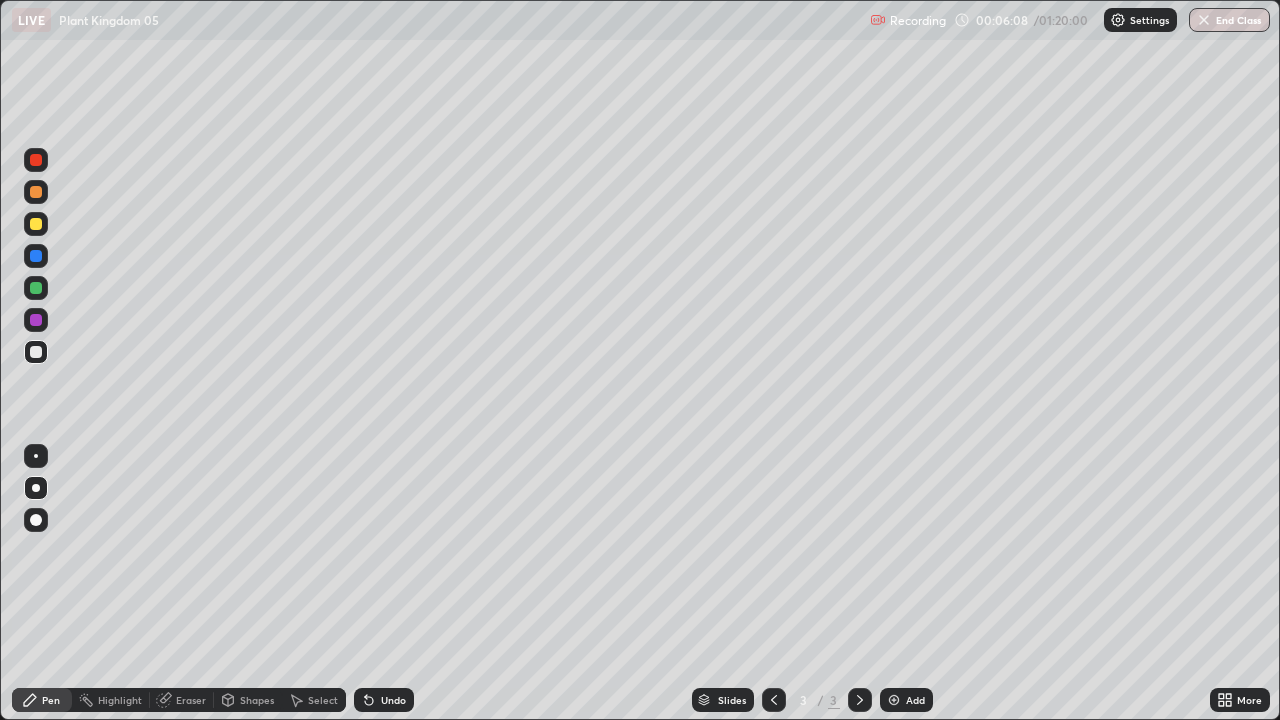 click on "Setting up your live class" at bounding box center [640, 360] 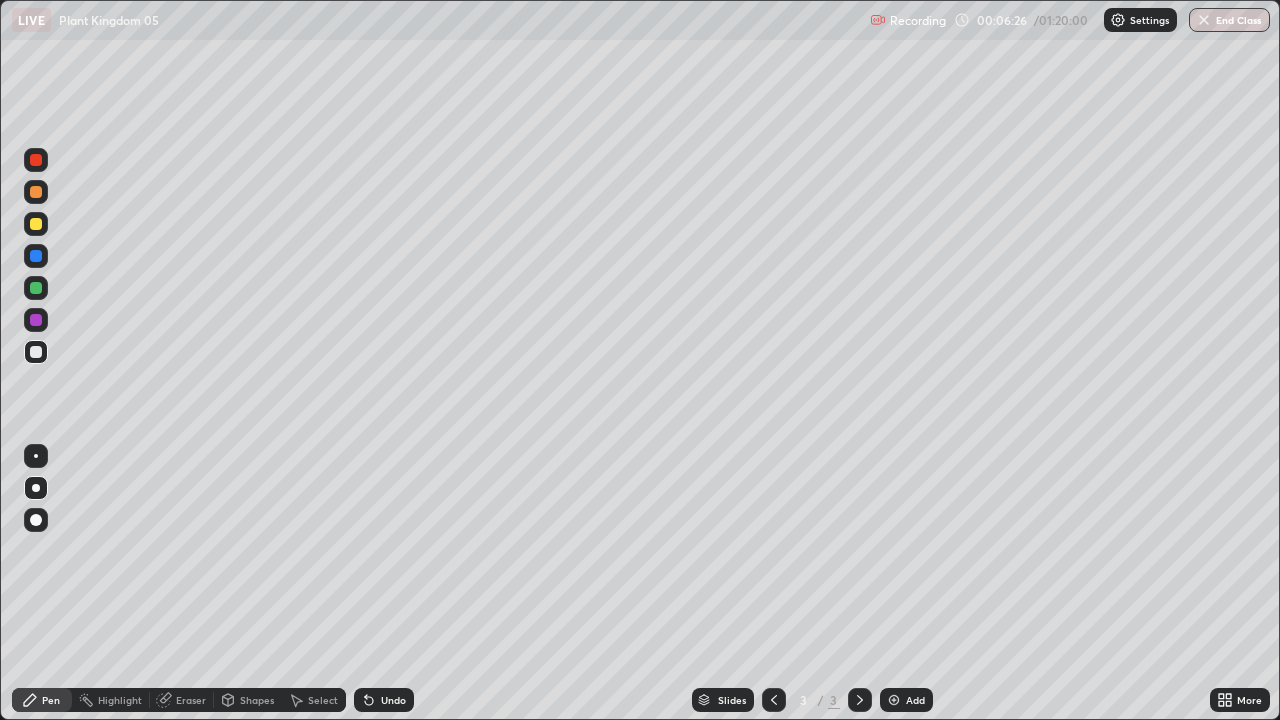 click at bounding box center (36, 288) 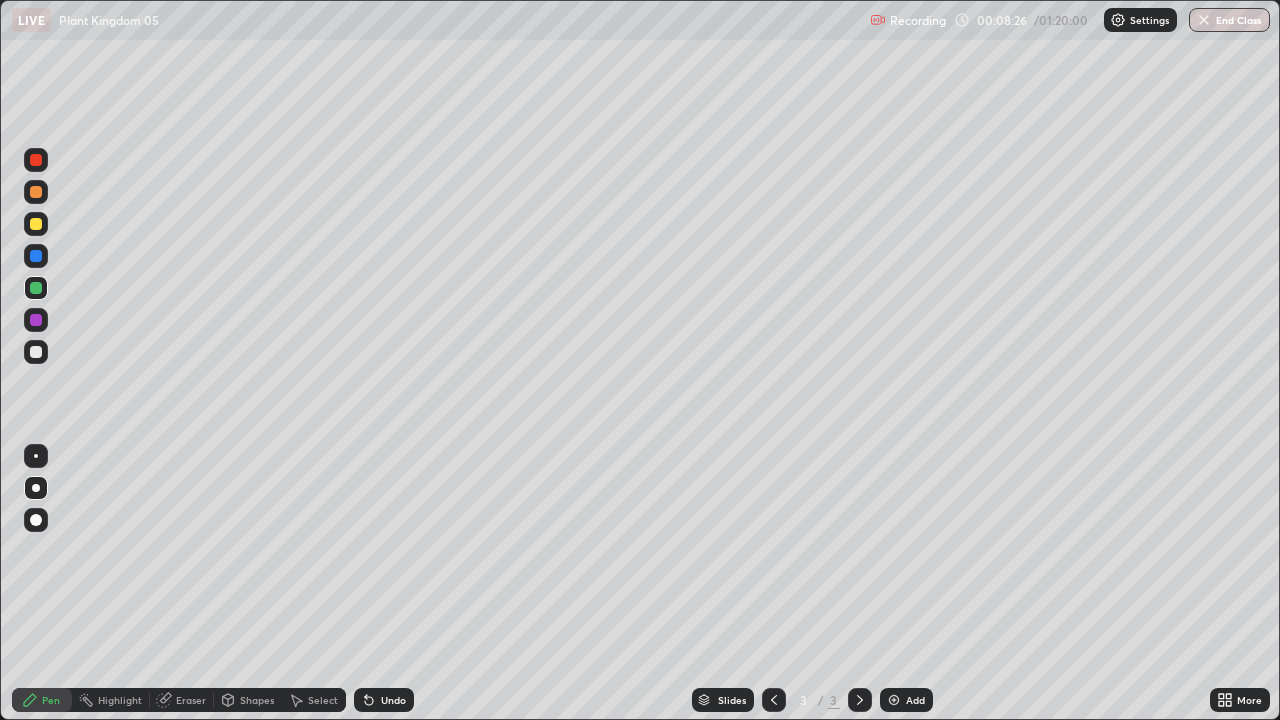 click on "Add" at bounding box center [915, 700] 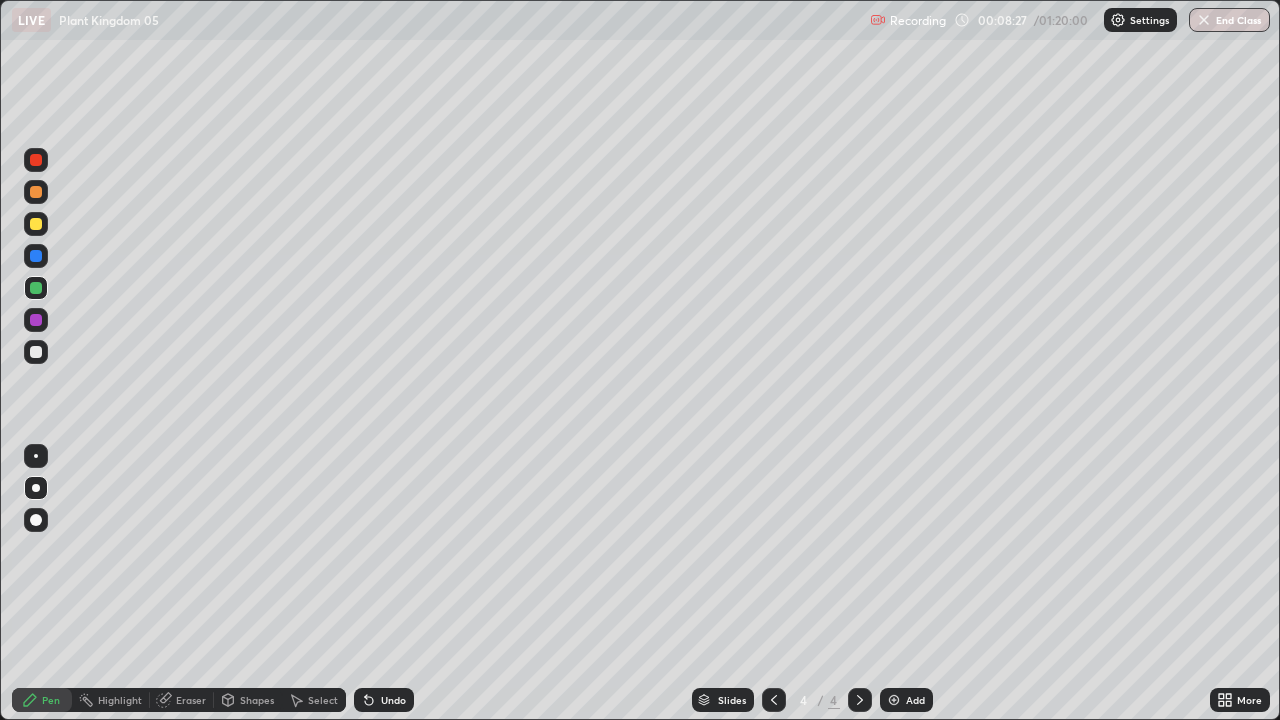 click on "Pen" at bounding box center (42, 700) 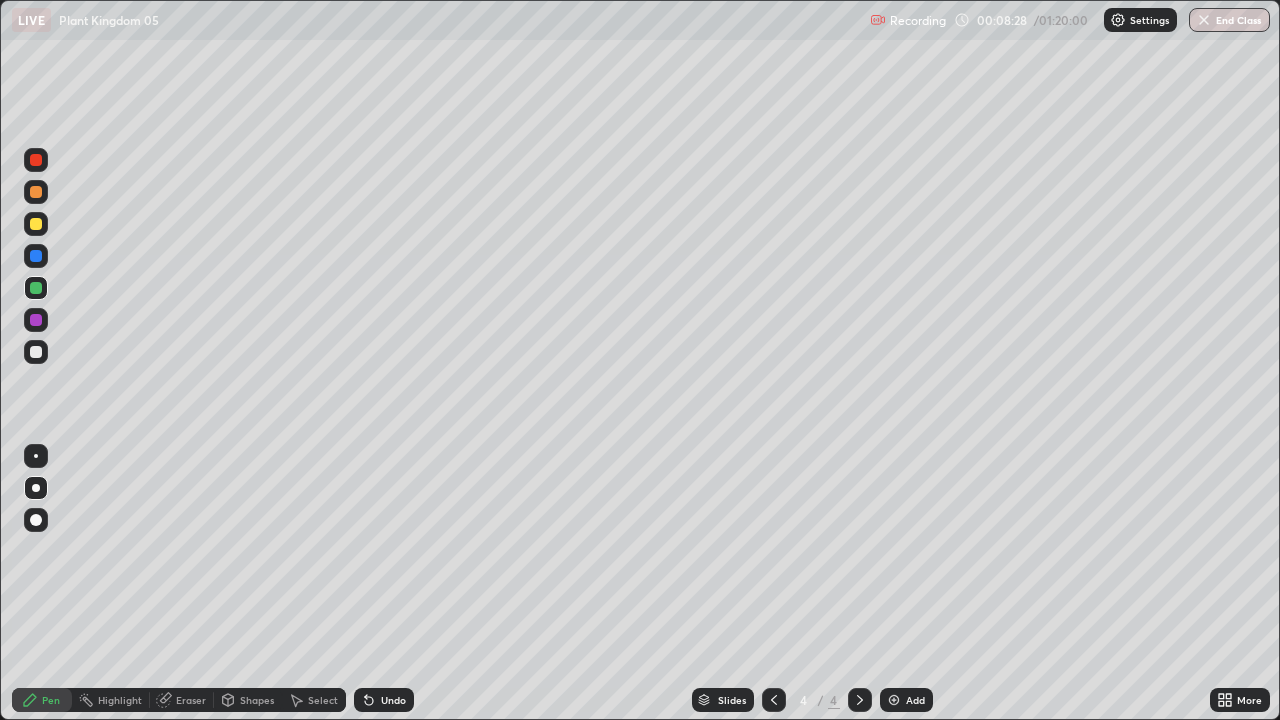 click at bounding box center (36, 320) 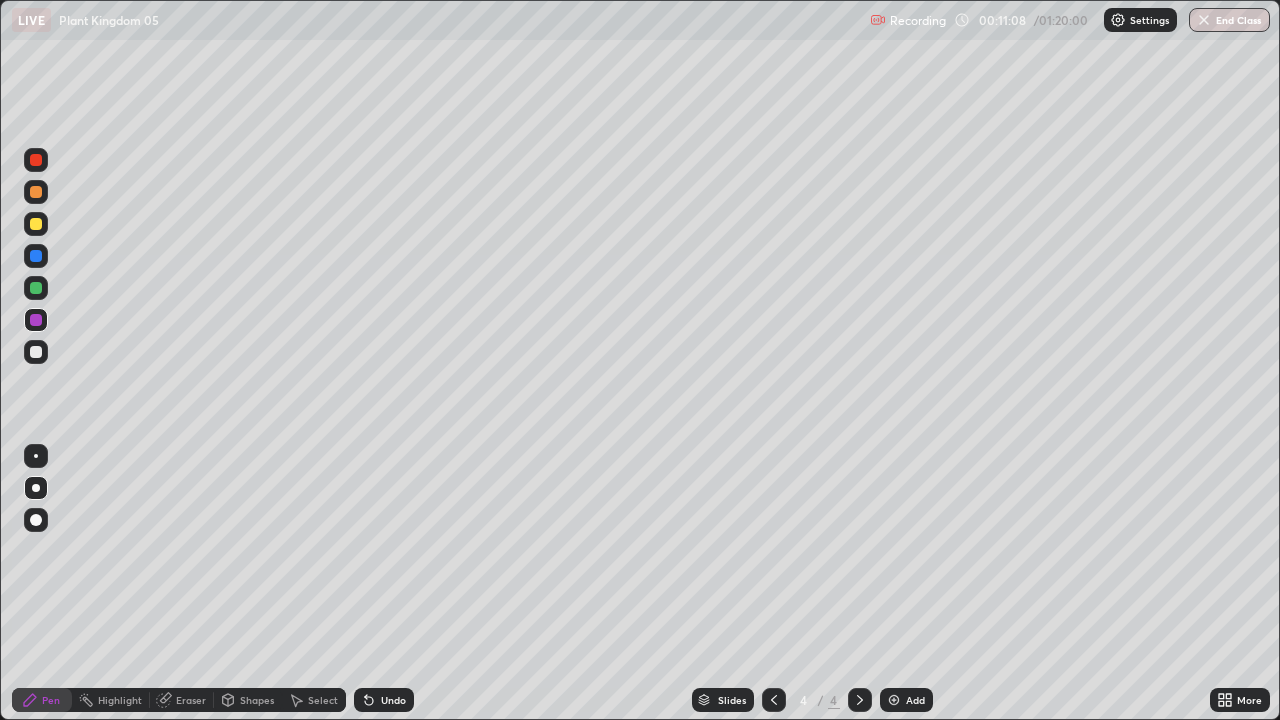 click on "Add" at bounding box center [906, 700] 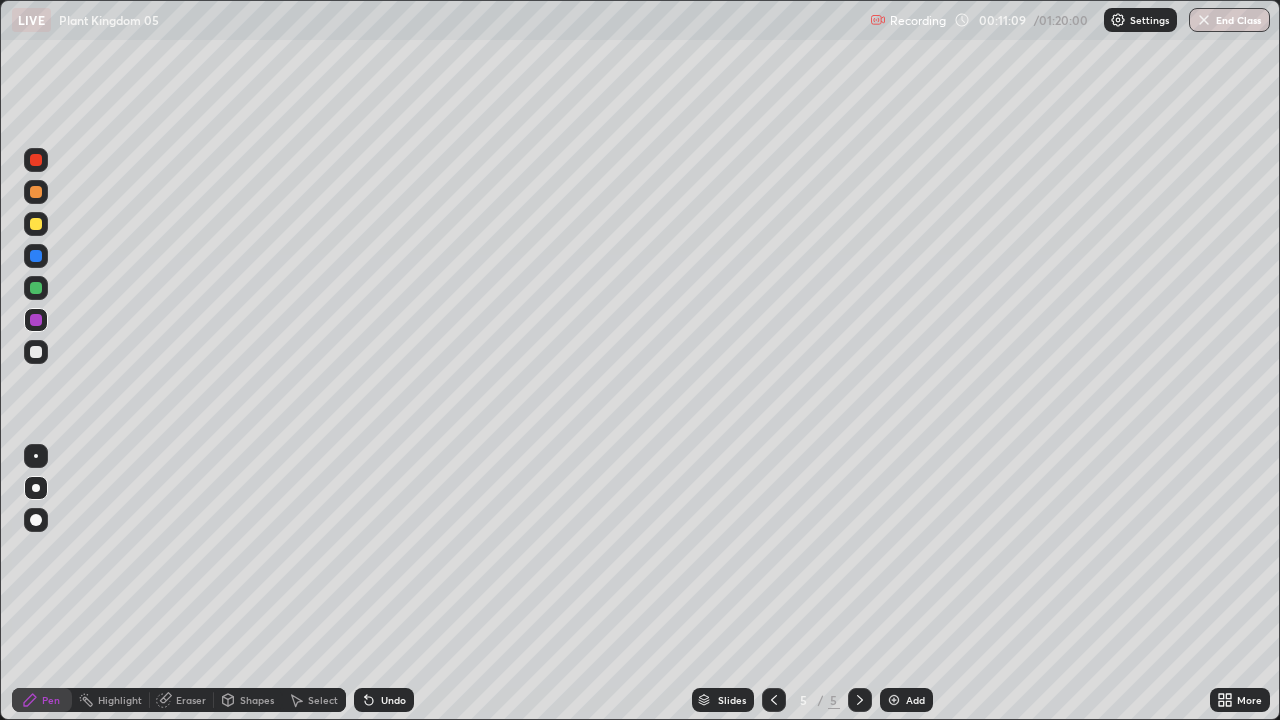 click on "Pen" at bounding box center [42, 700] 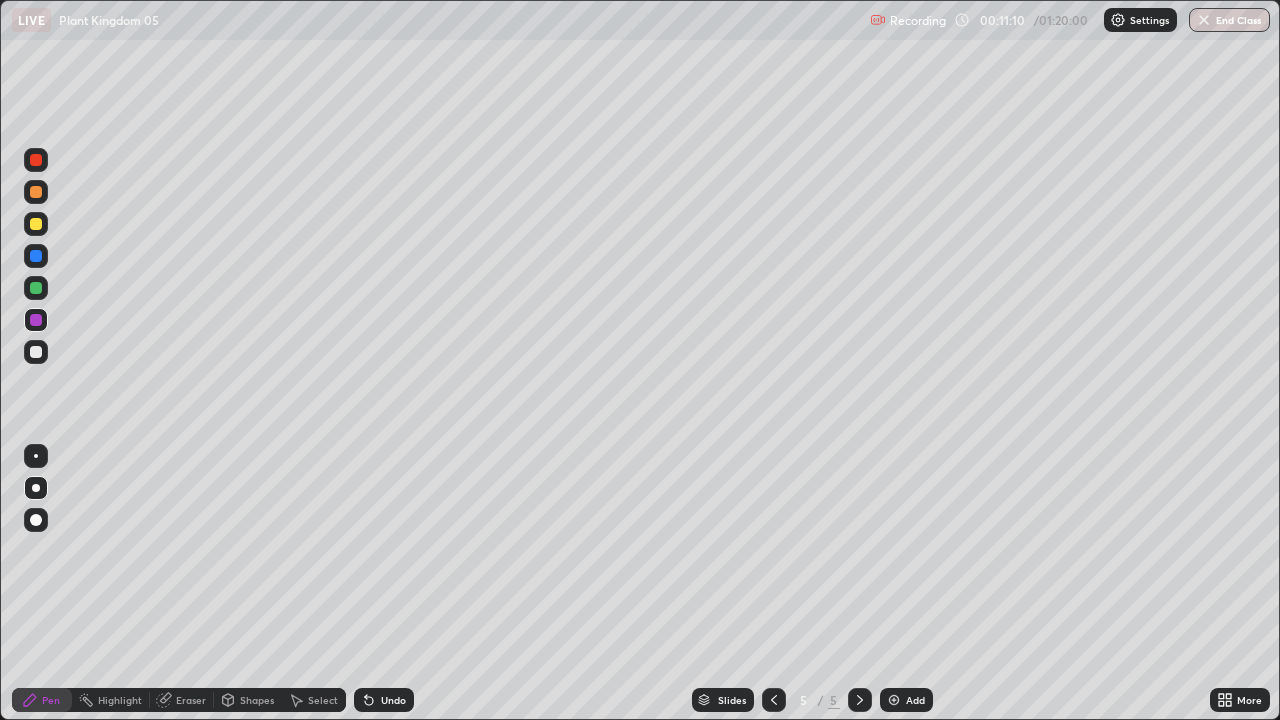 click at bounding box center [36, 256] 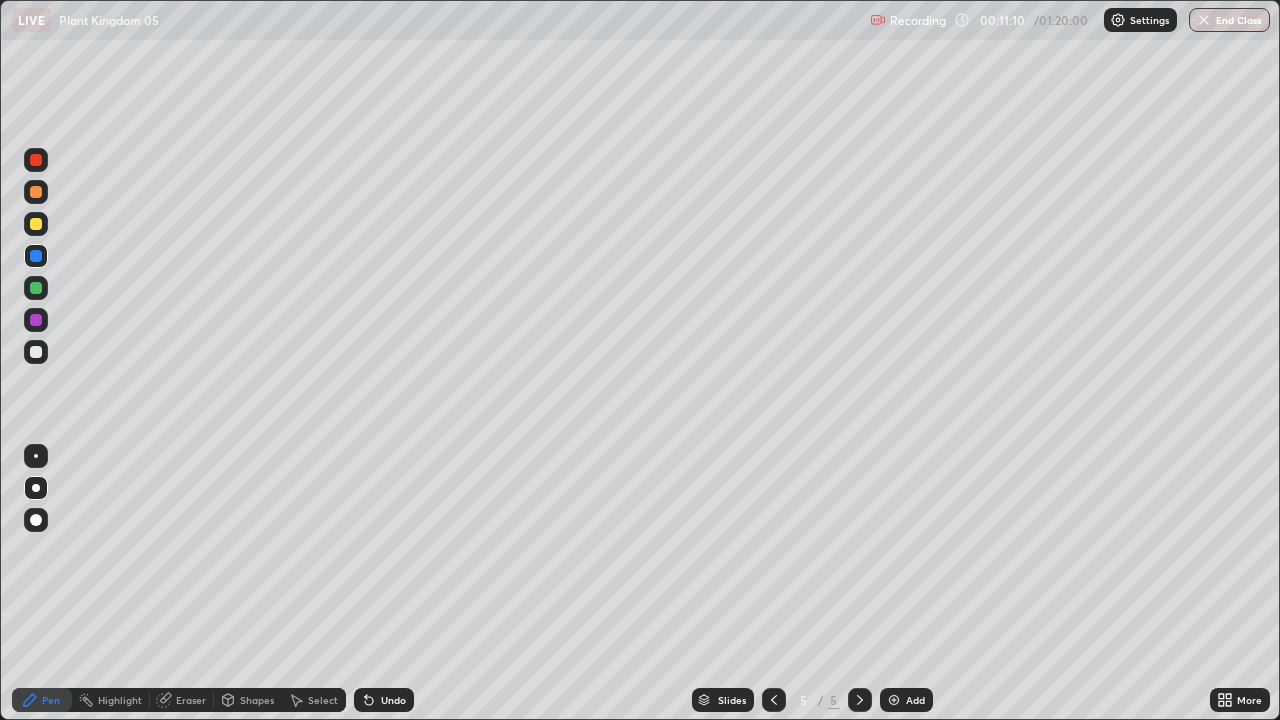 click at bounding box center [36, 256] 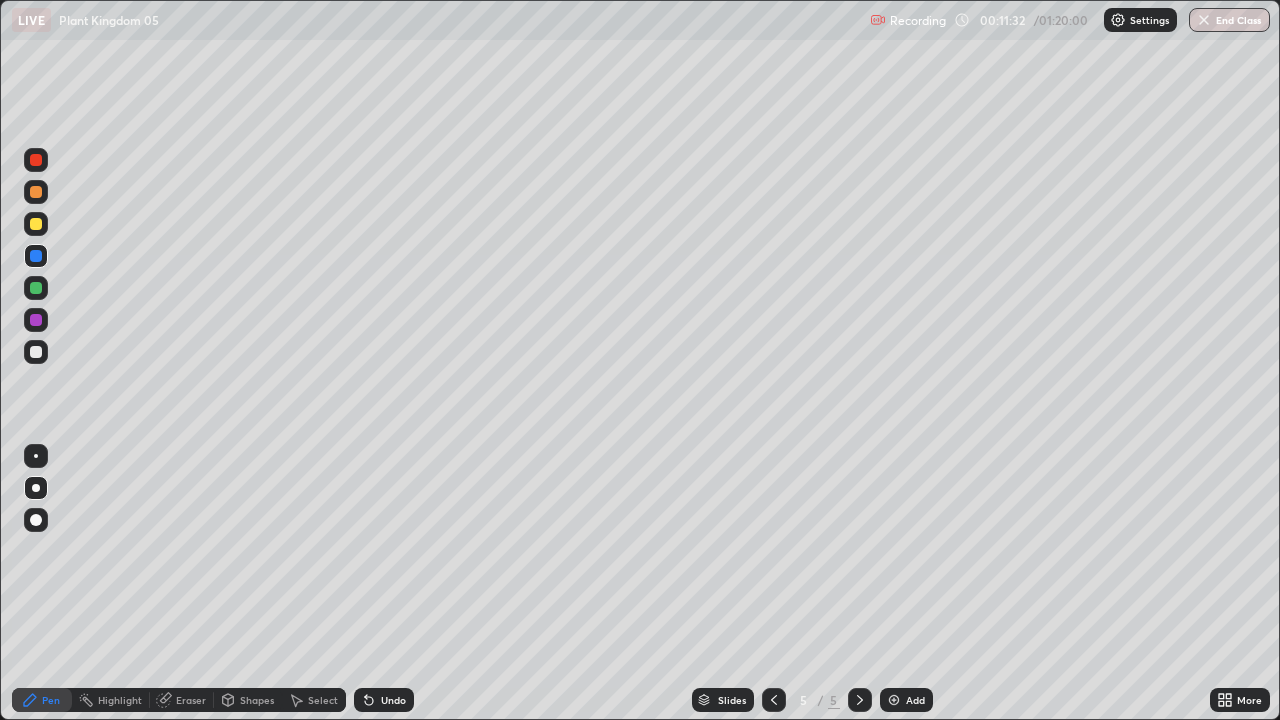 click at bounding box center [36, 352] 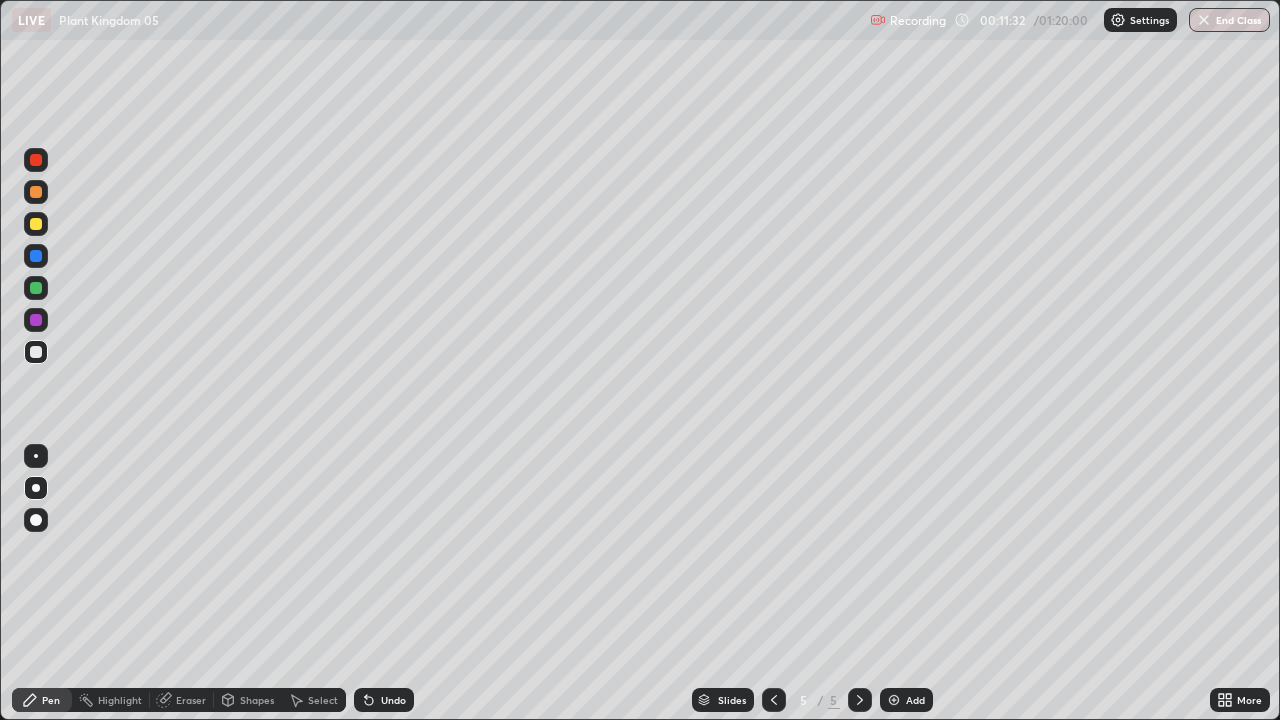 click at bounding box center (36, 352) 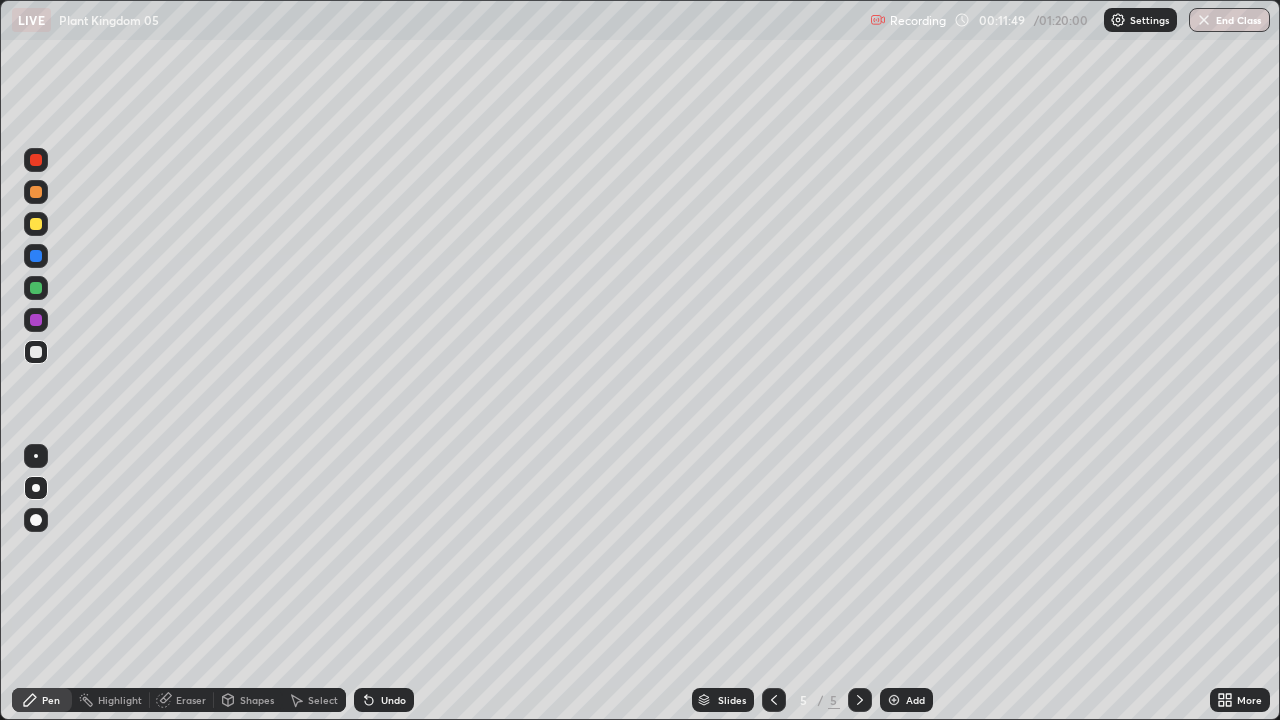 click at bounding box center [36, 288] 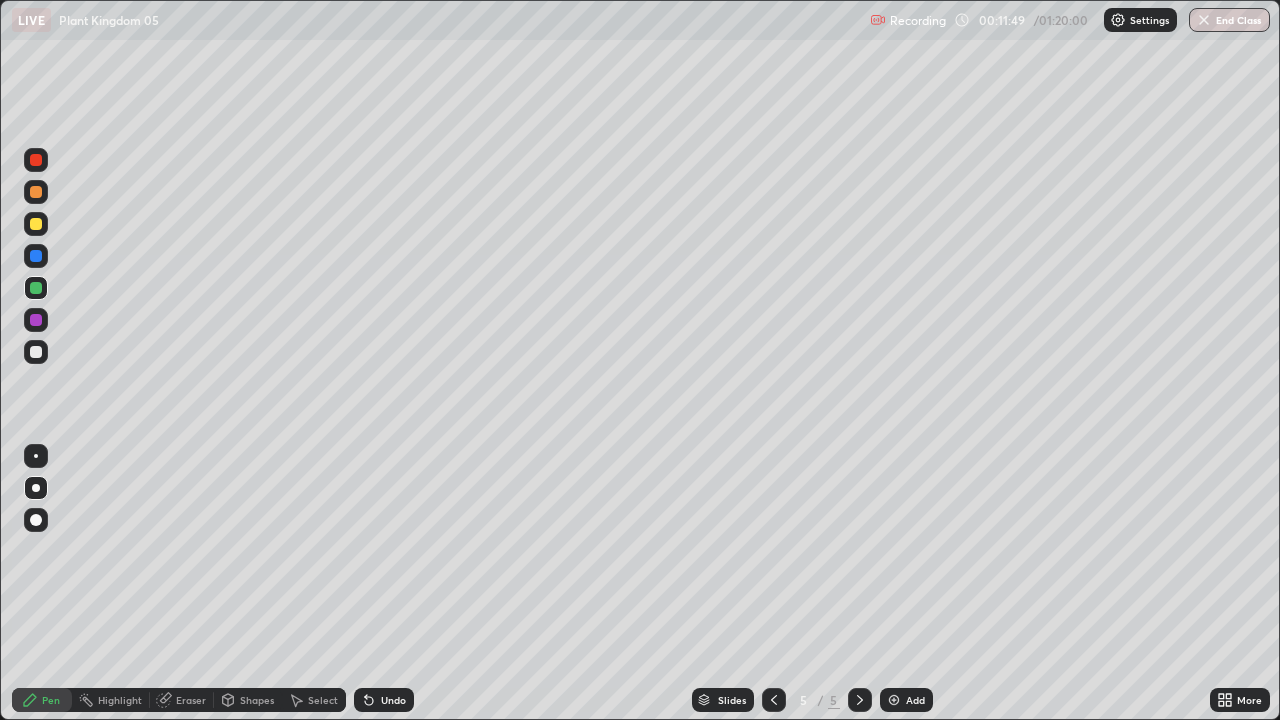 click at bounding box center (36, 288) 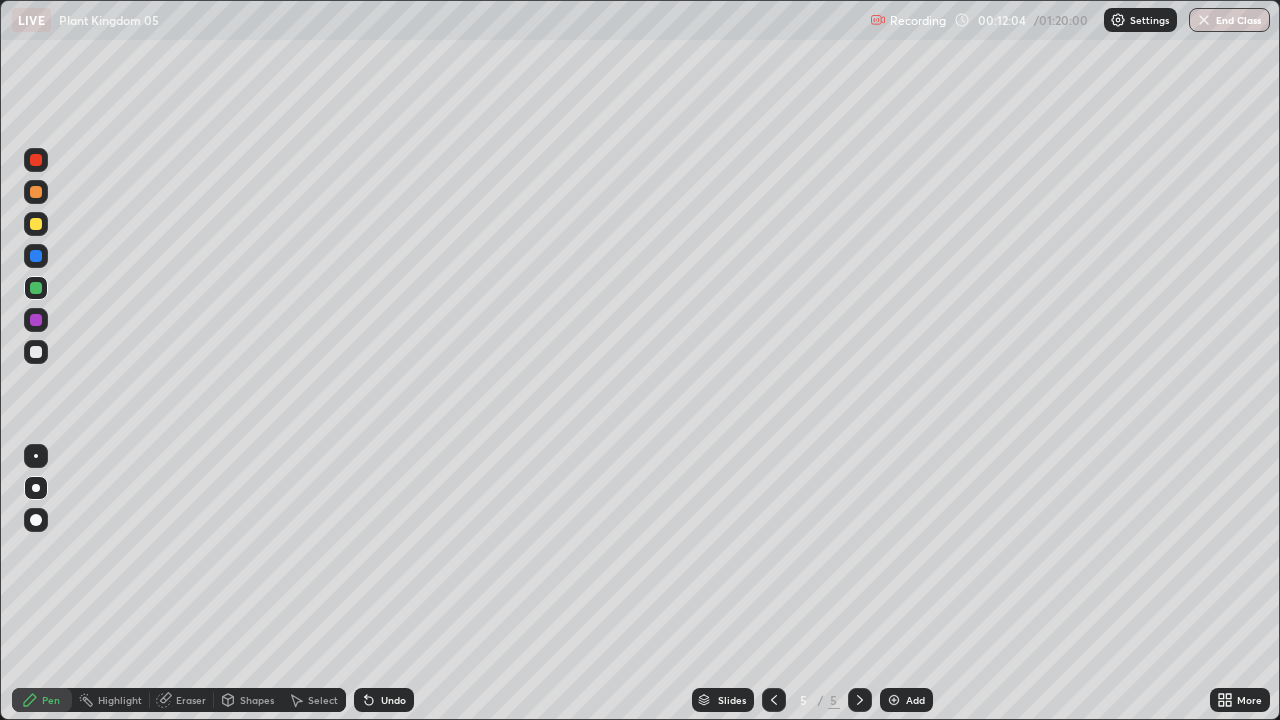 click at bounding box center (36, 320) 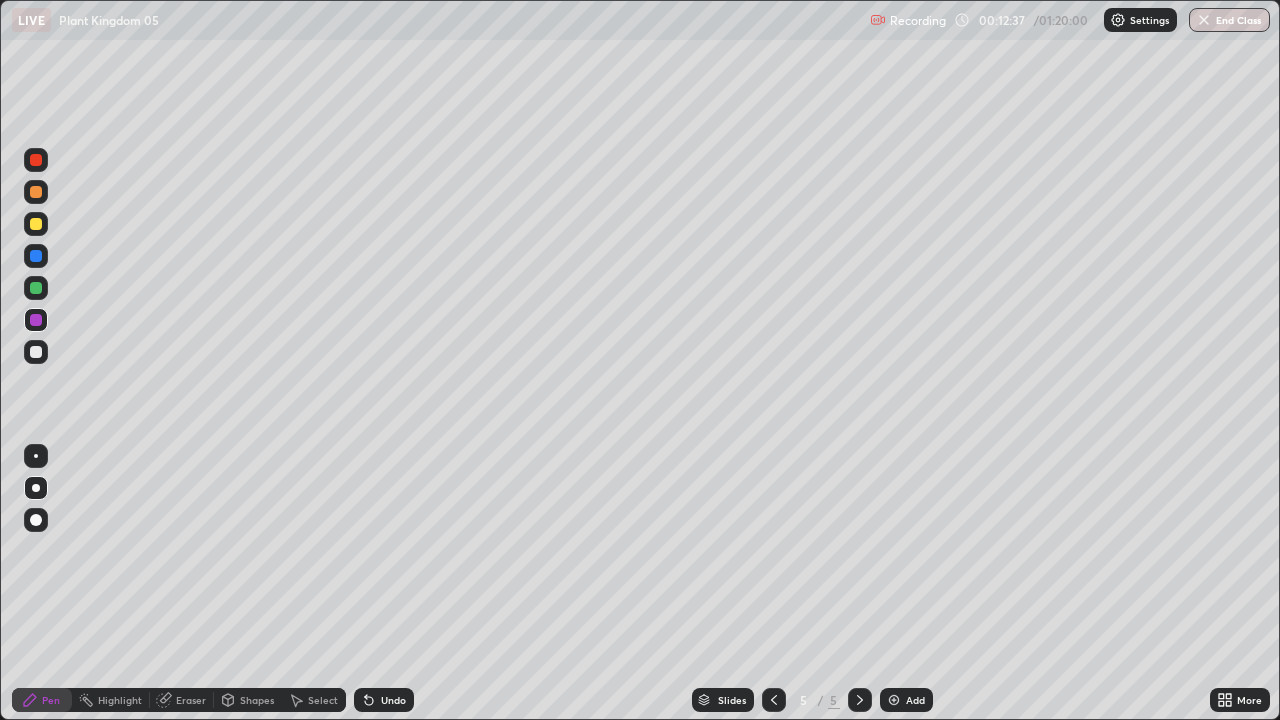 click at bounding box center [36, 352] 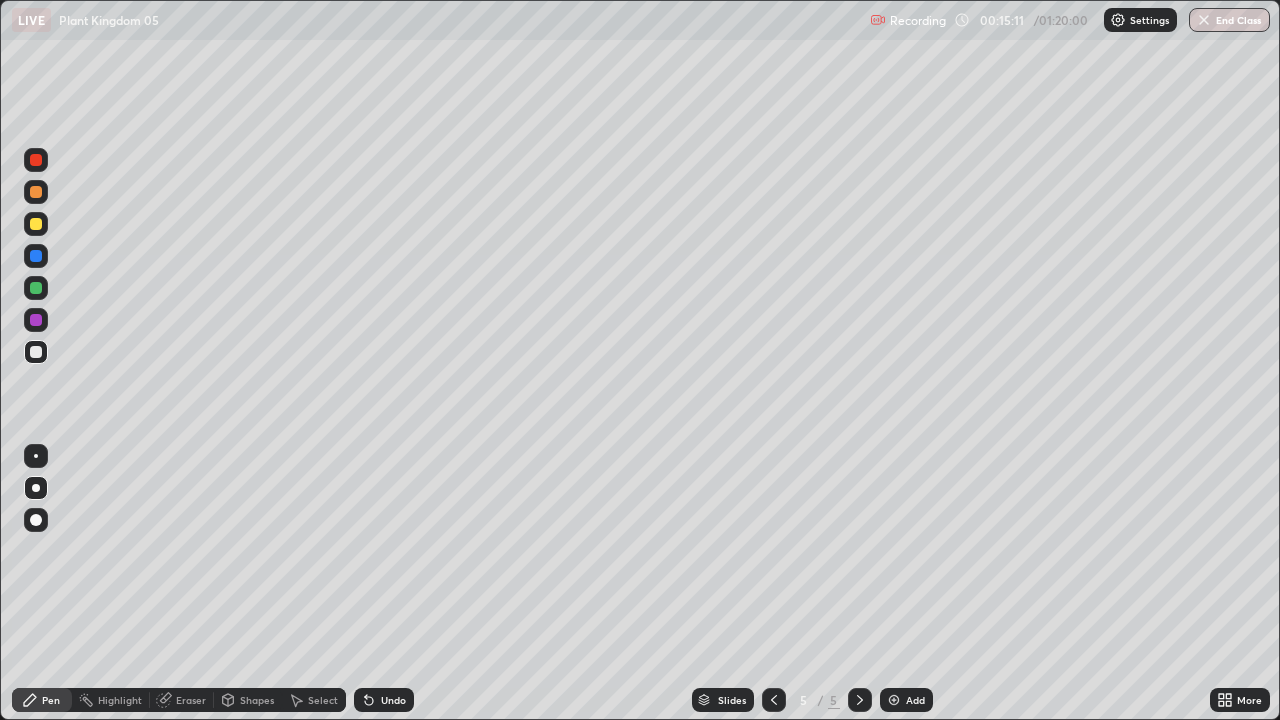 click on "Add" at bounding box center [915, 700] 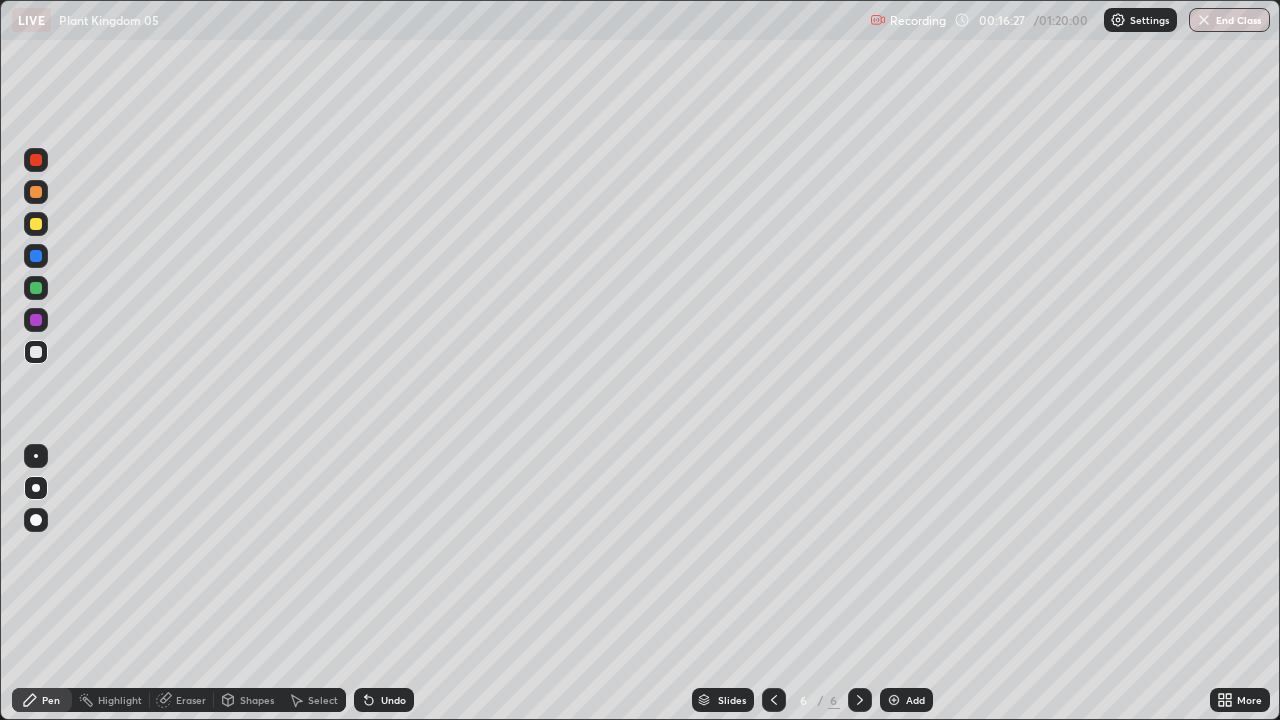 click at bounding box center [36, 224] 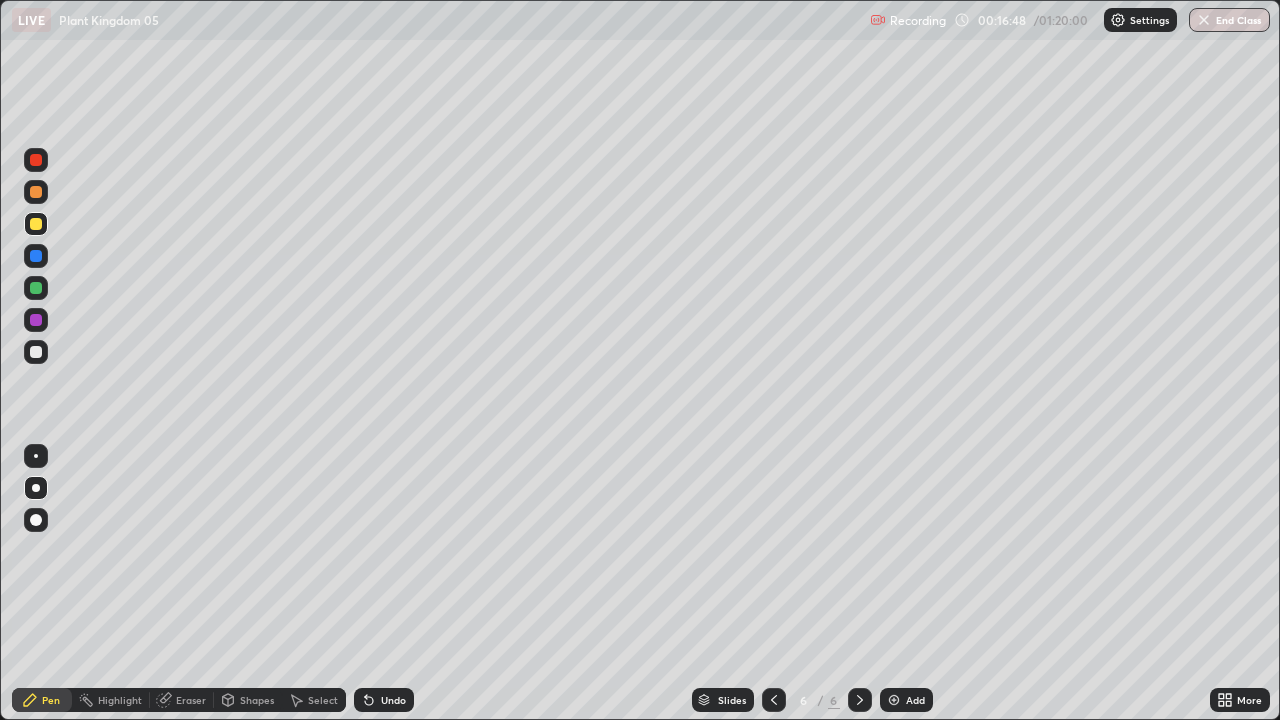 click at bounding box center (36, 352) 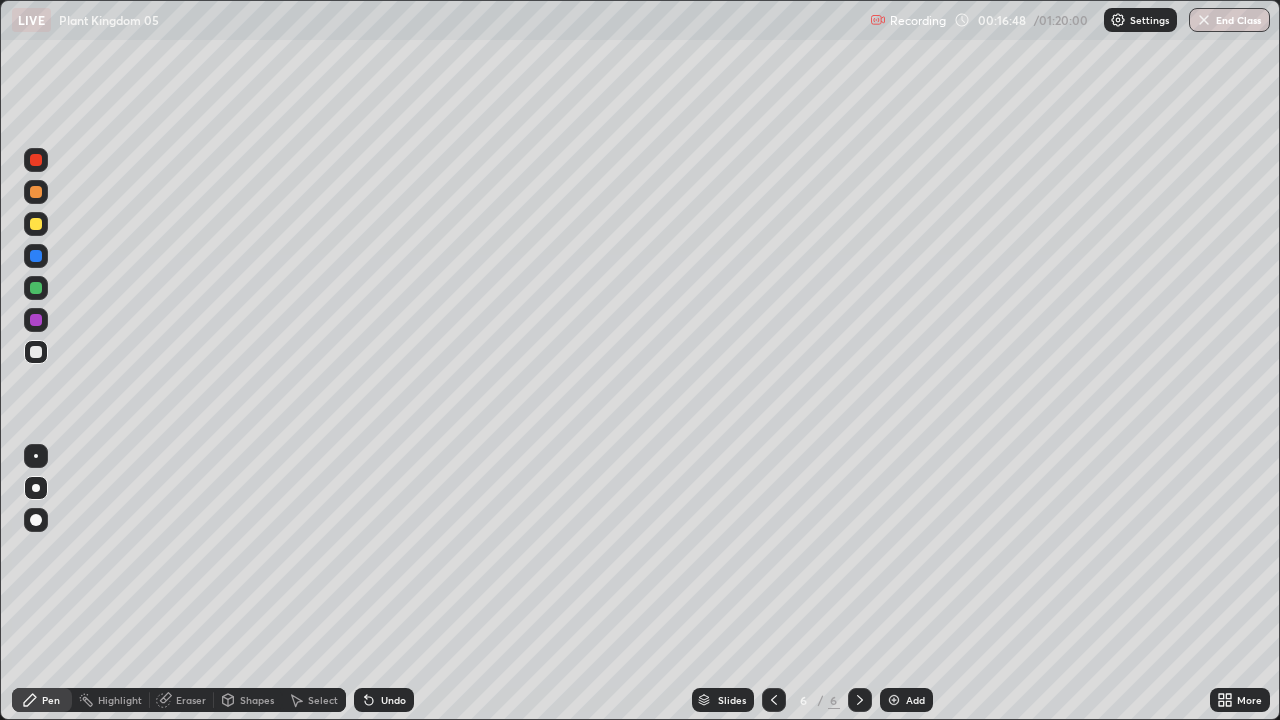 click at bounding box center [36, 352] 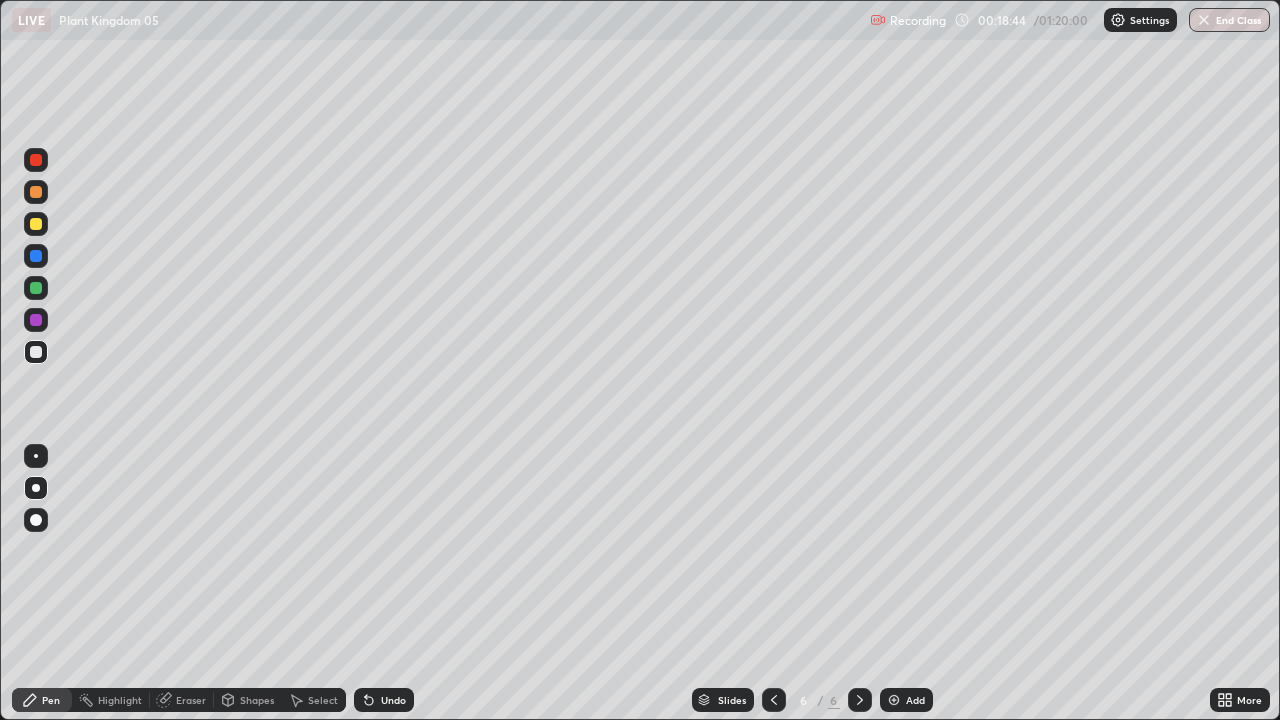 click on "Add" at bounding box center (915, 700) 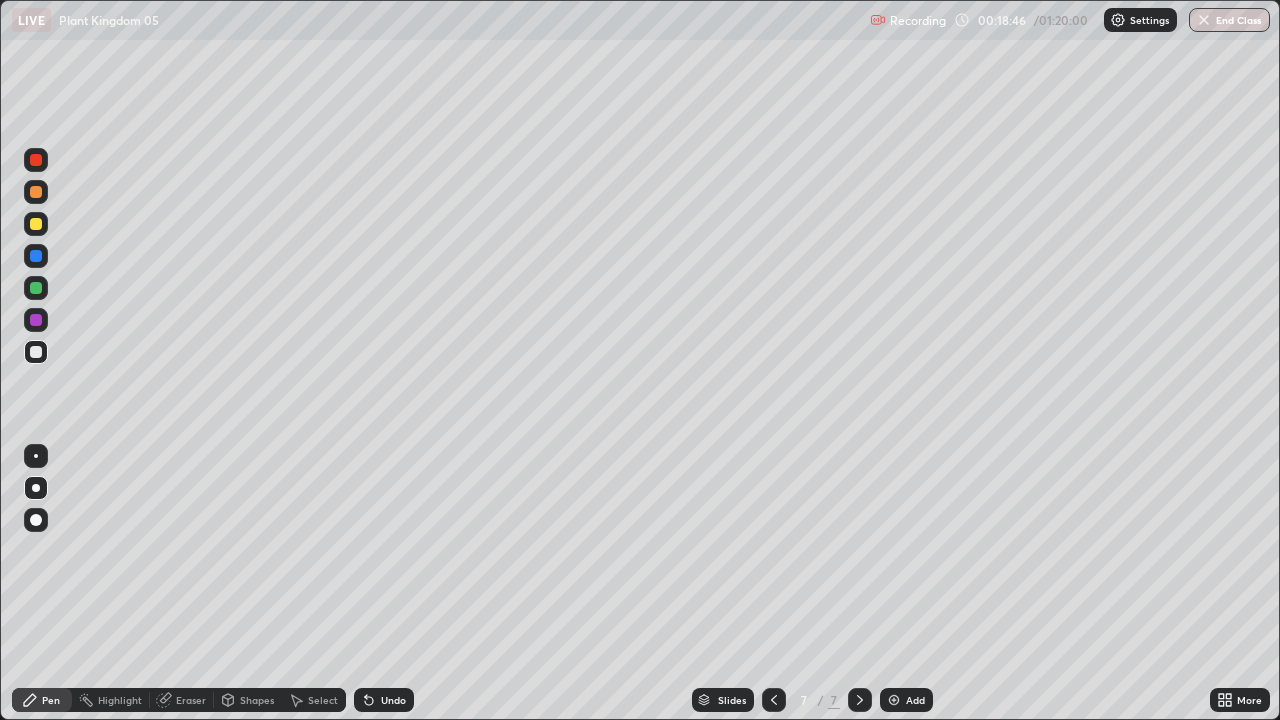 click 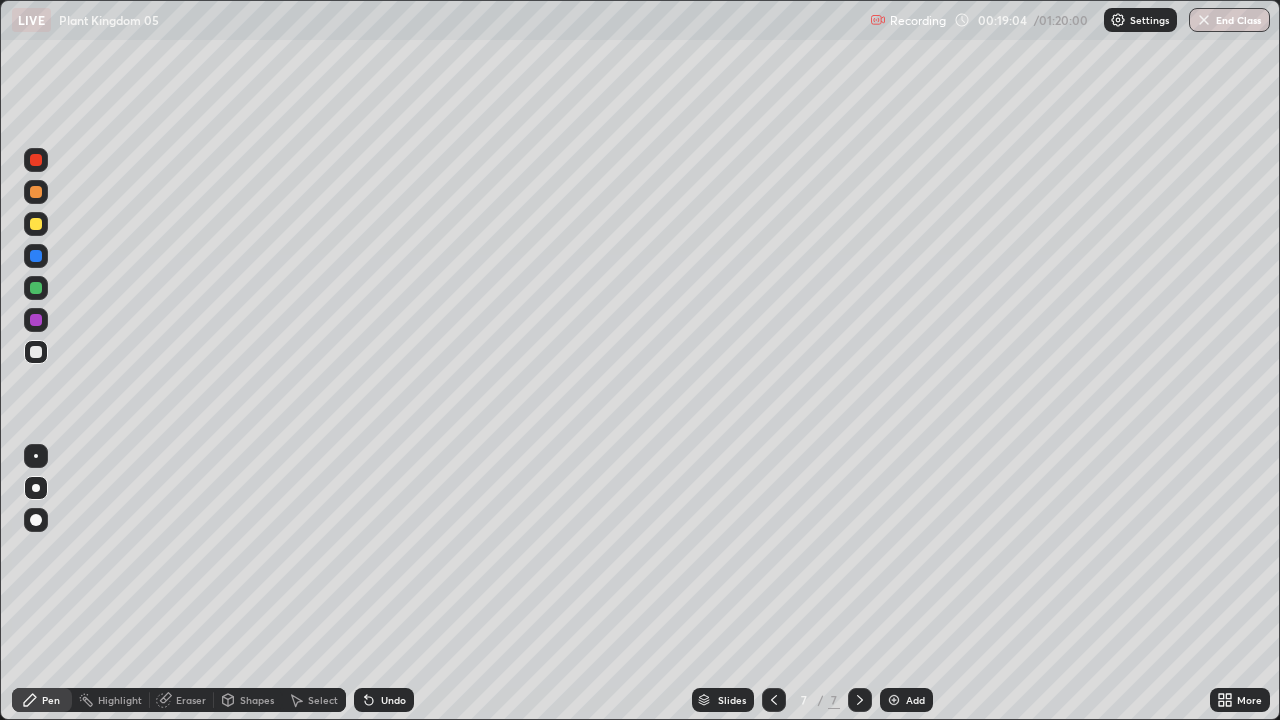 click at bounding box center (36, 288) 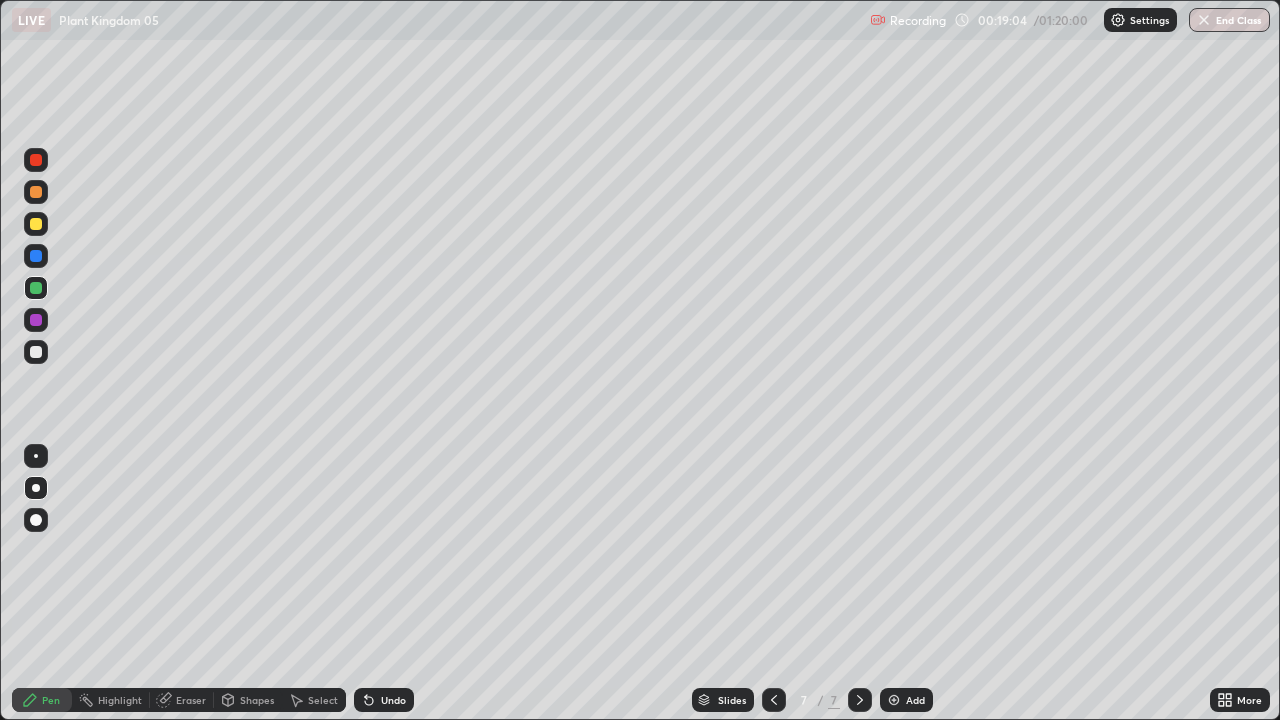 click at bounding box center [36, 288] 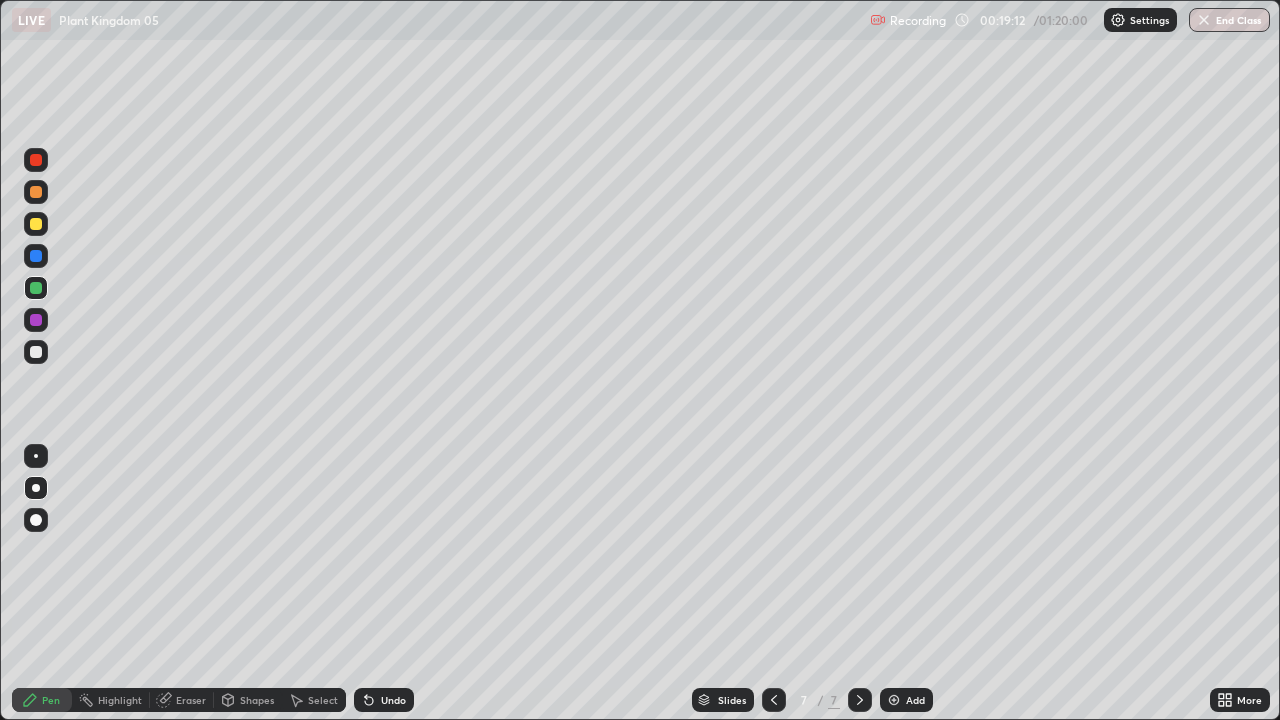 click at bounding box center [36, 224] 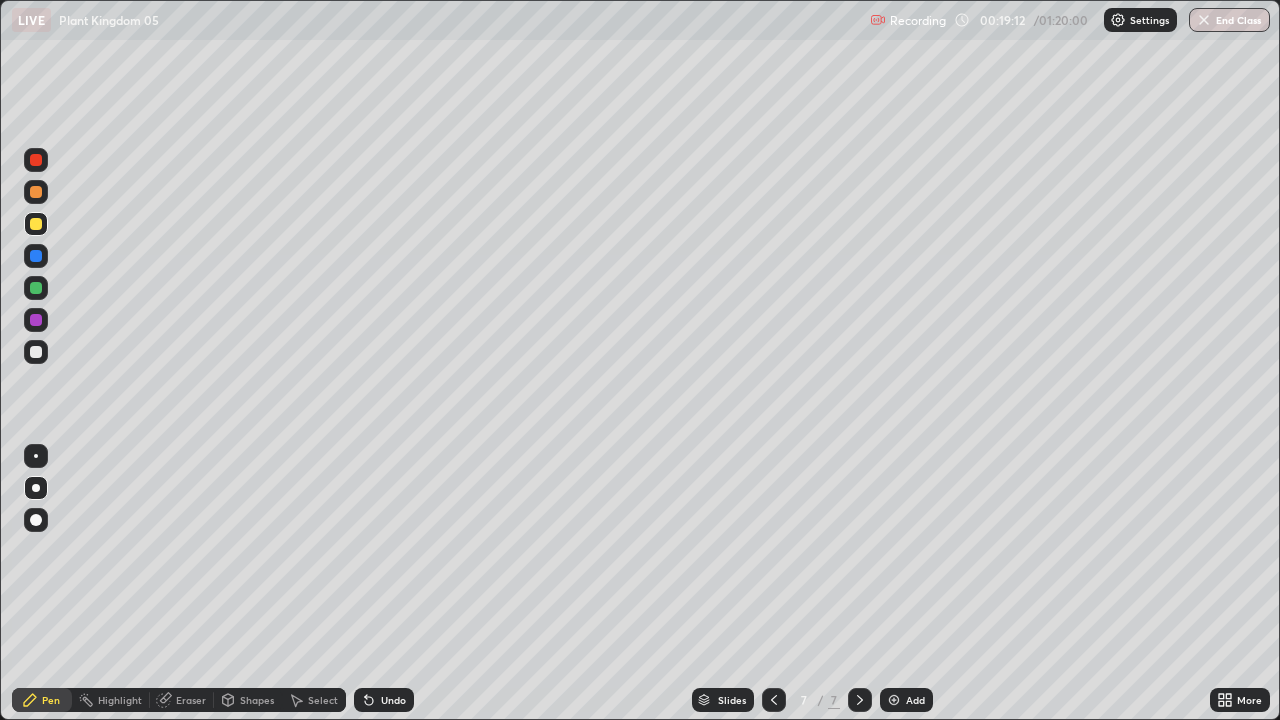 click at bounding box center [36, 224] 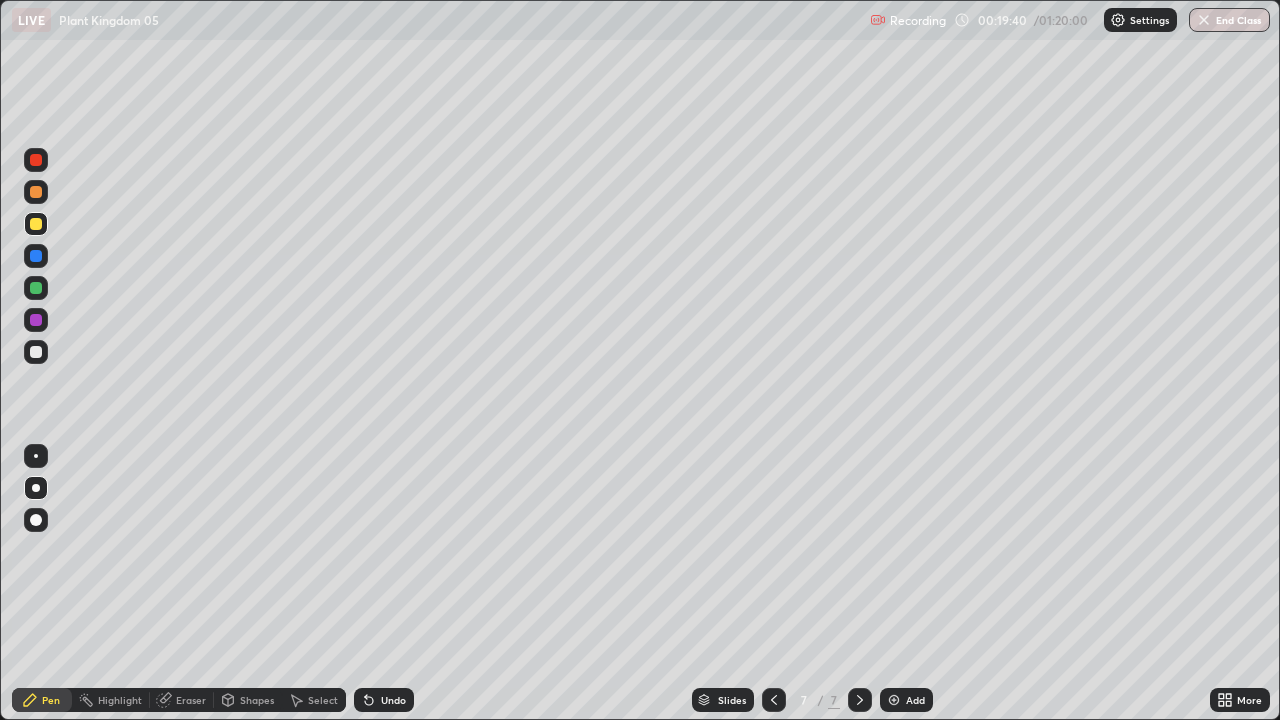 click at bounding box center [36, 320] 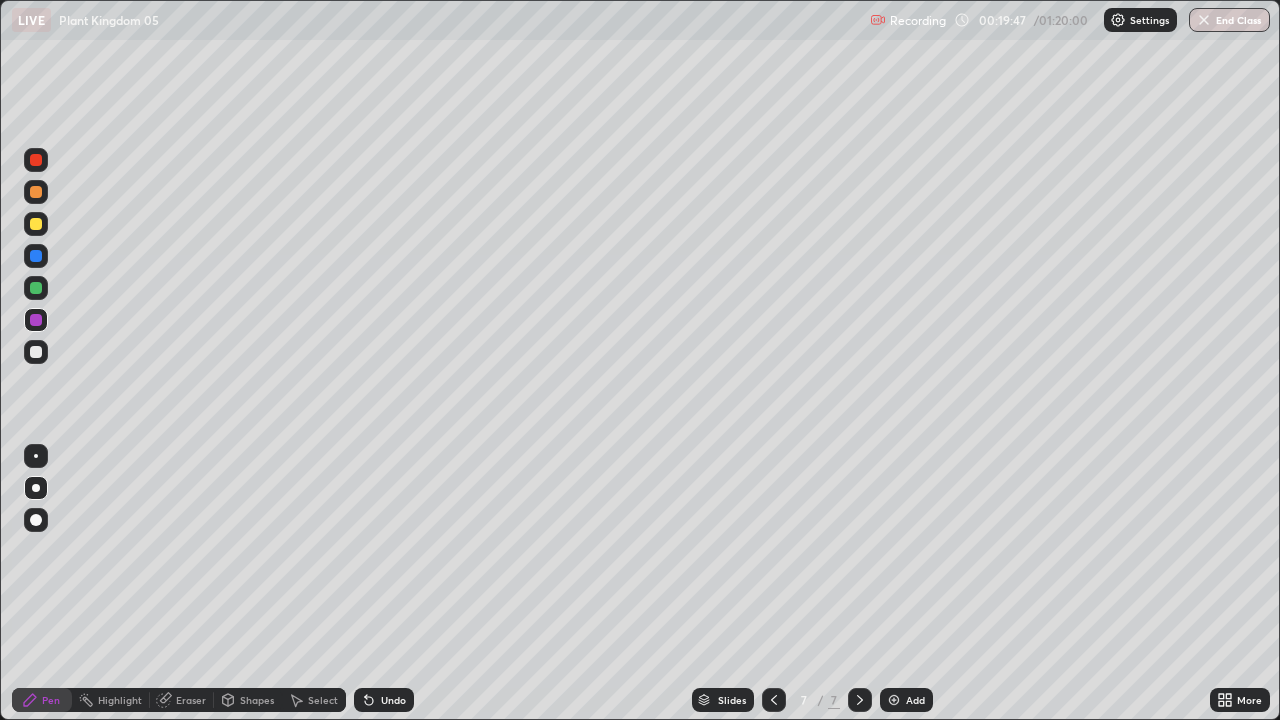 click at bounding box center [36, 224] 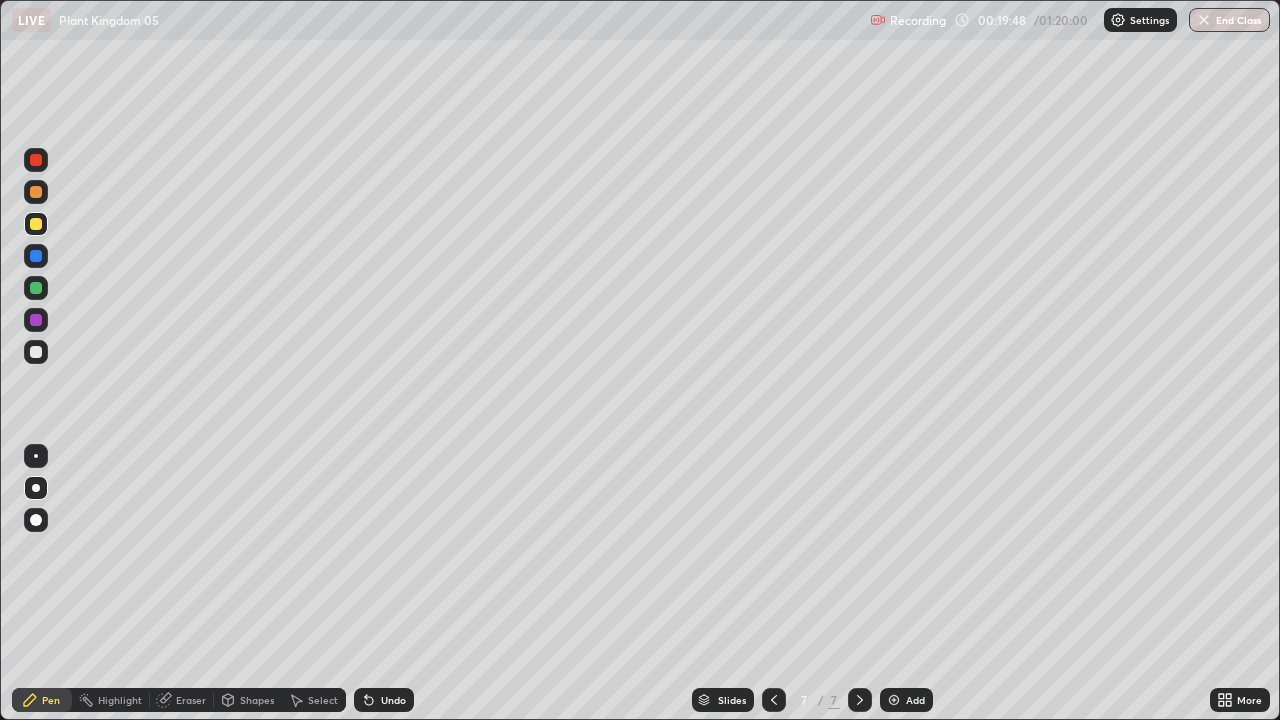 click at bounding box center (36, 192) 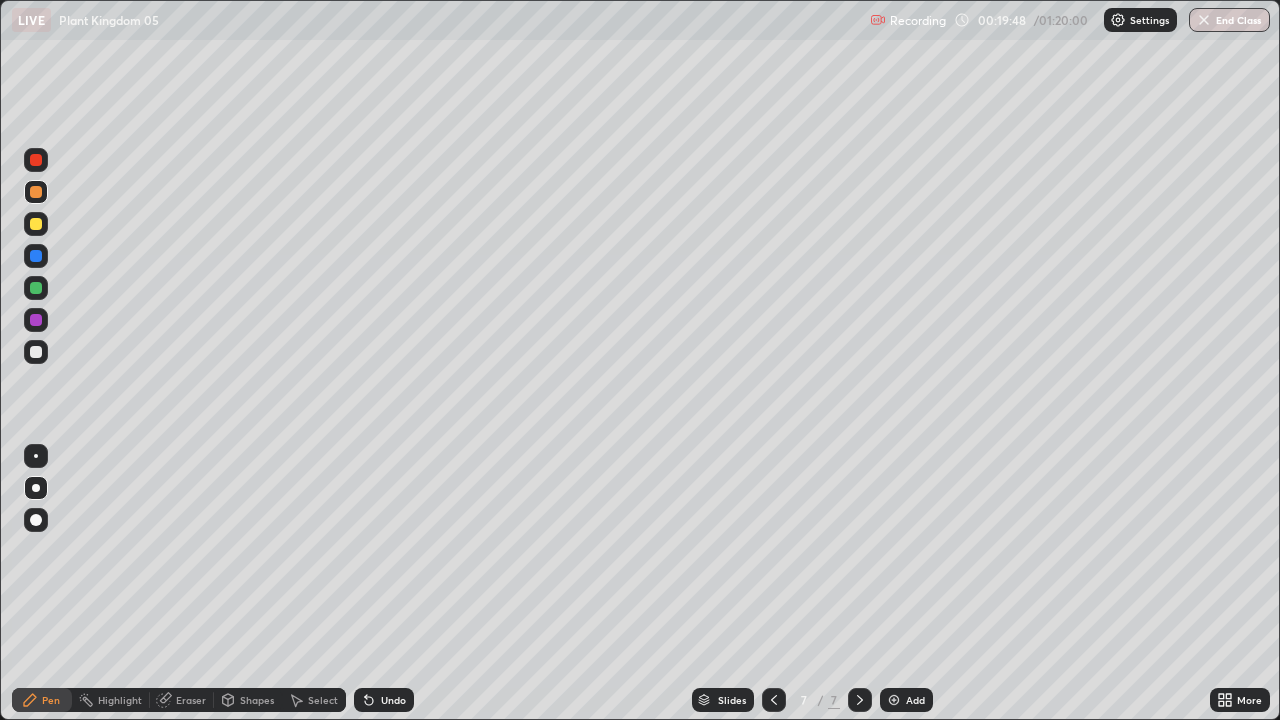 click at bounding box center [36, 192] 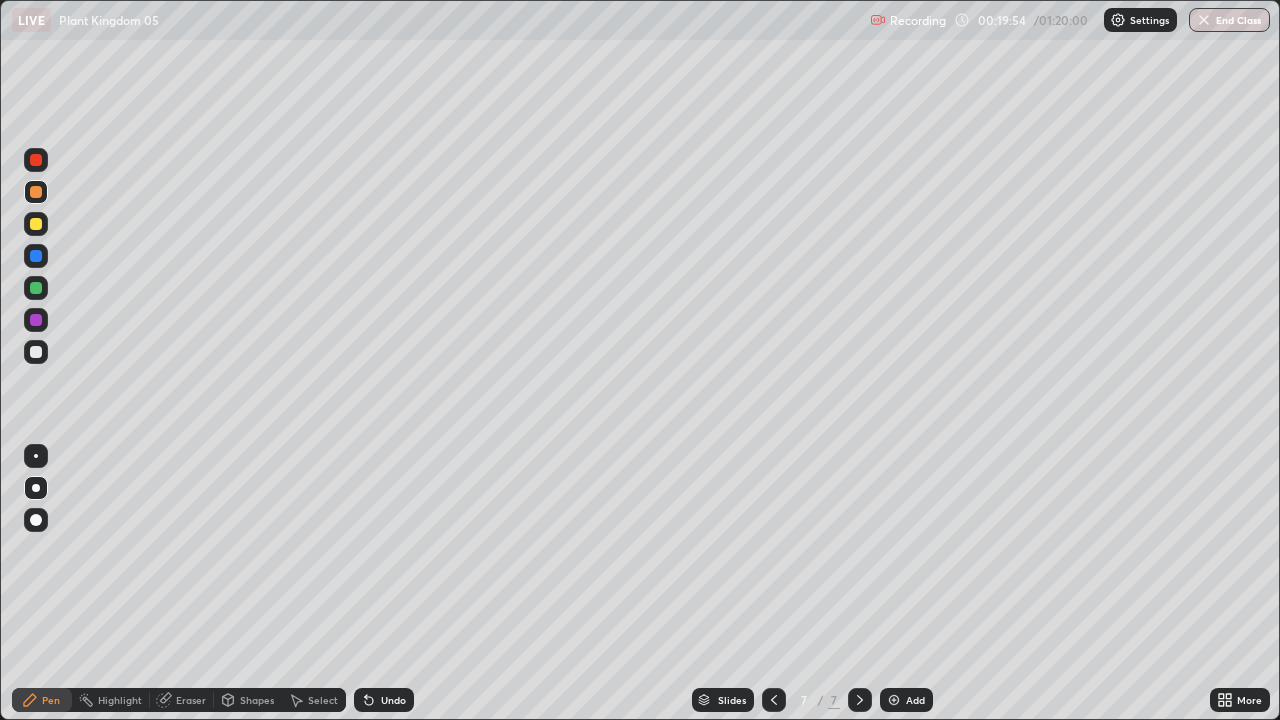 click at bounding box center (36, 352) 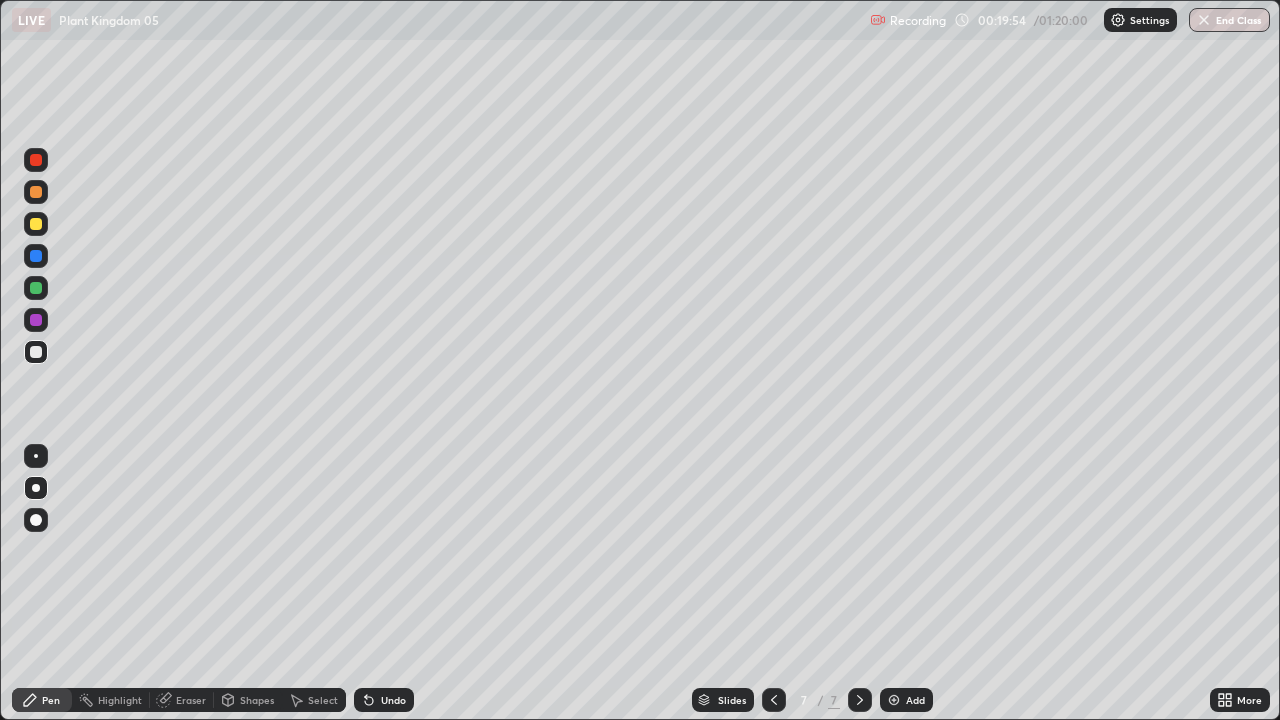 click at bounding box center [36, 352] 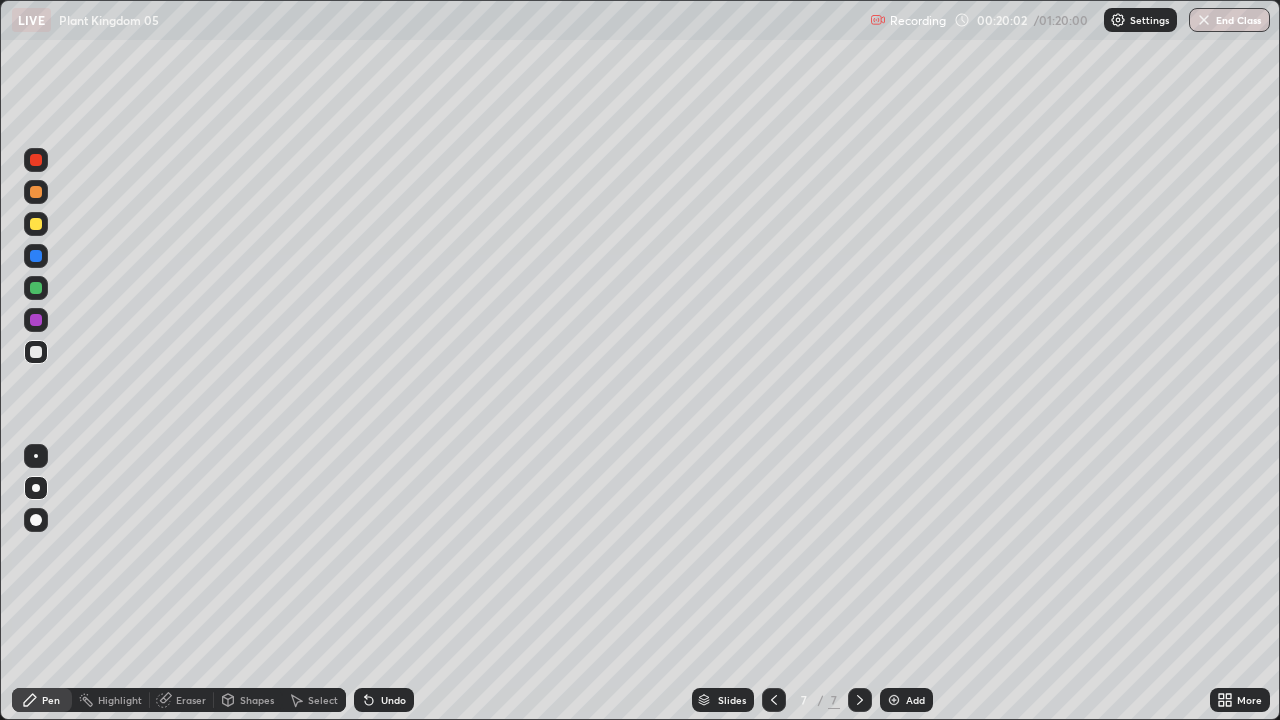 click at bounding box center [36, 192] 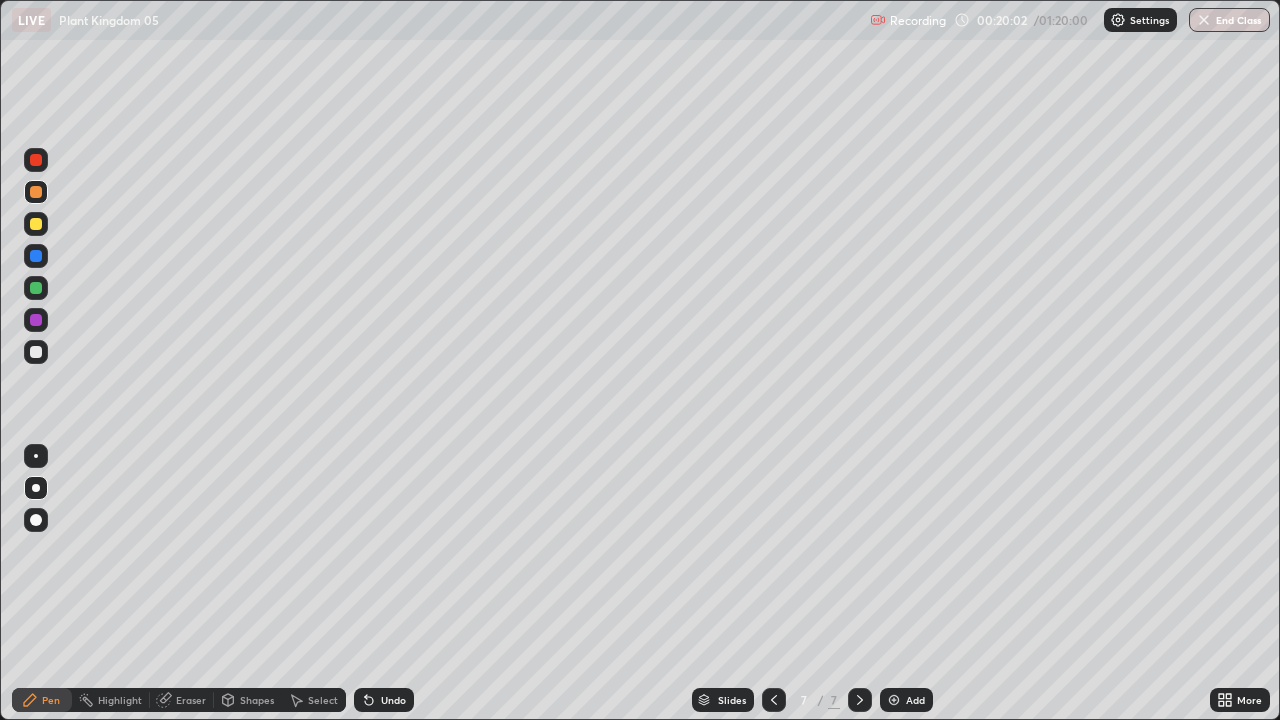 click at bounding box center [36, 192] 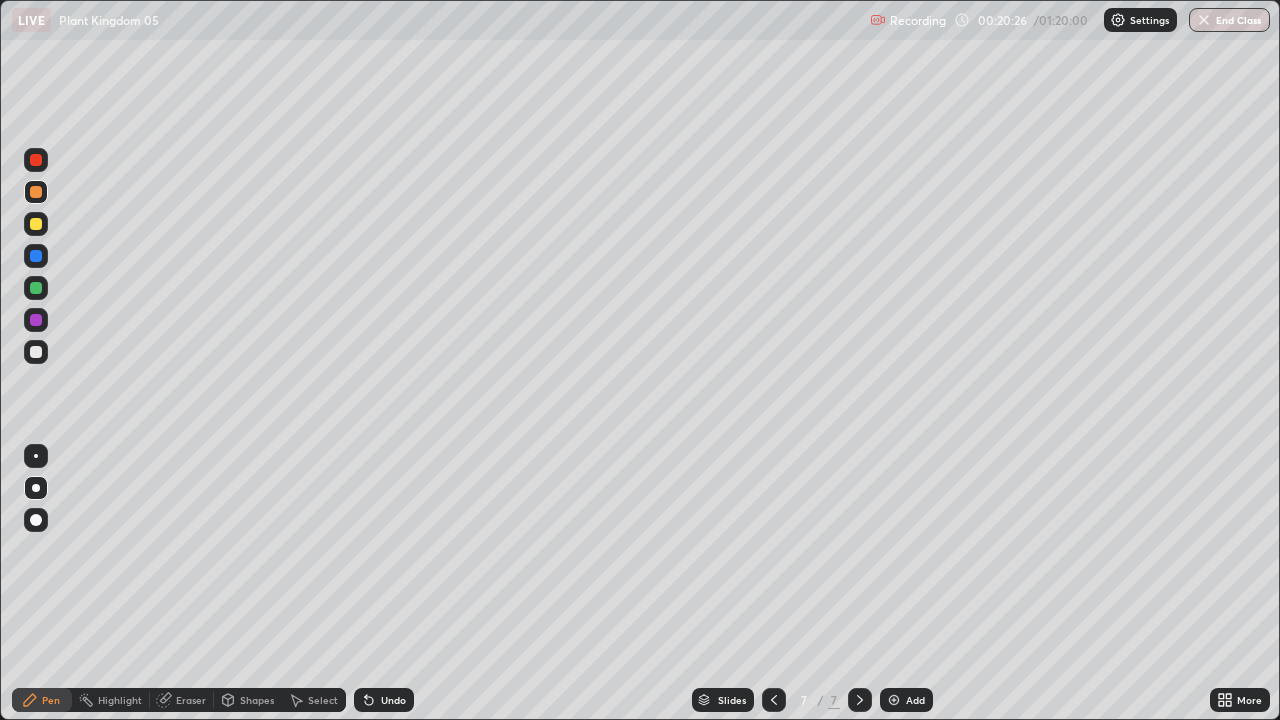 click at bounding box center (36, 352) 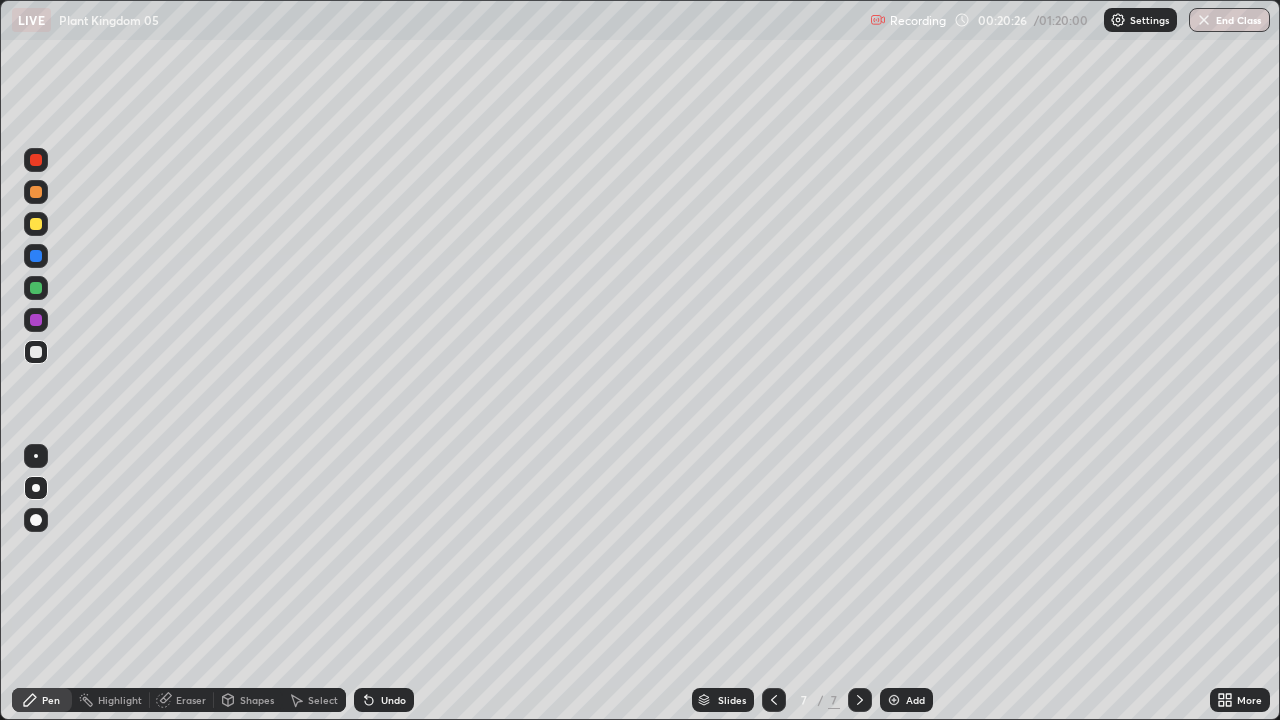 click at bounding box center (36, 352) 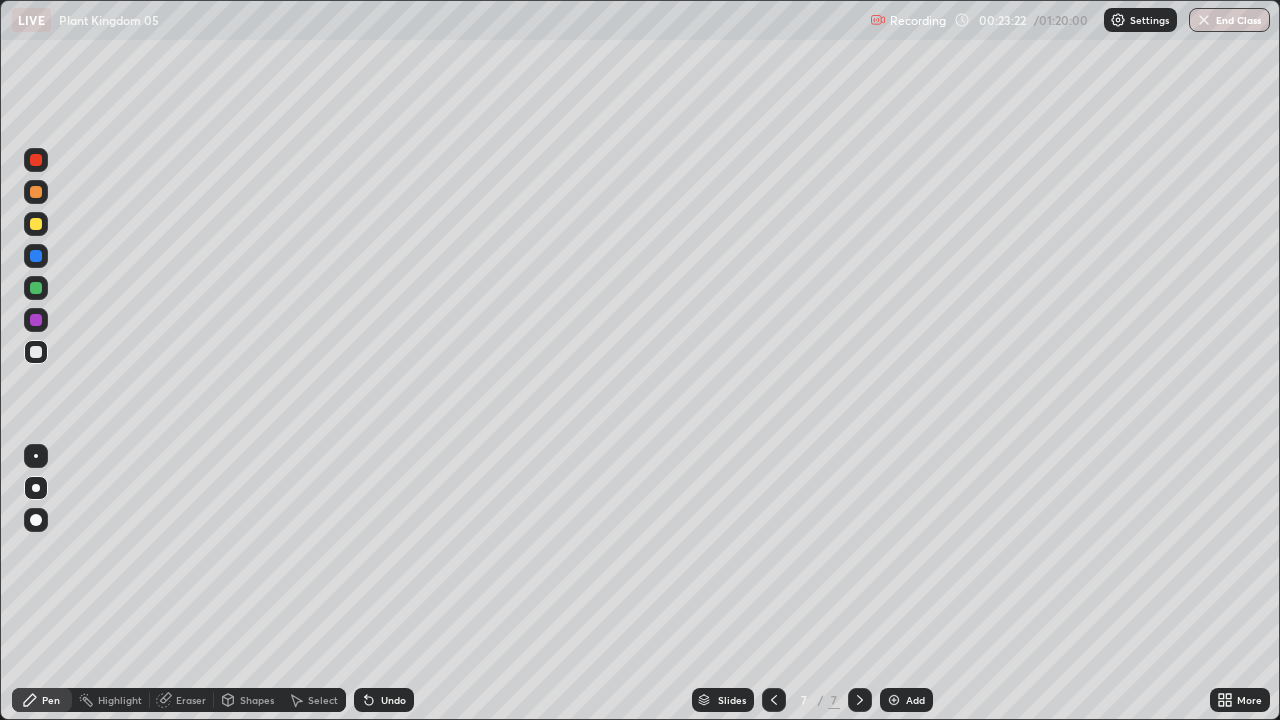 click on "Add" at bounding box center (915, 700) 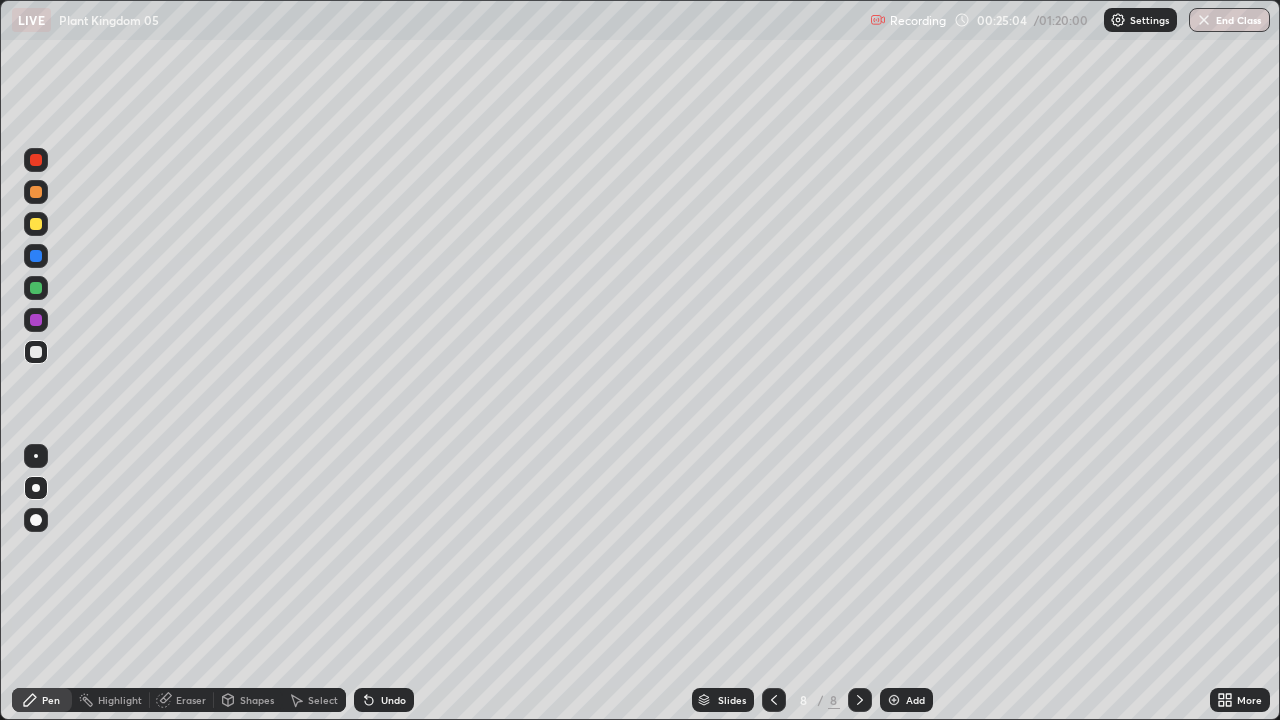 click at bounding box center [36, 352] 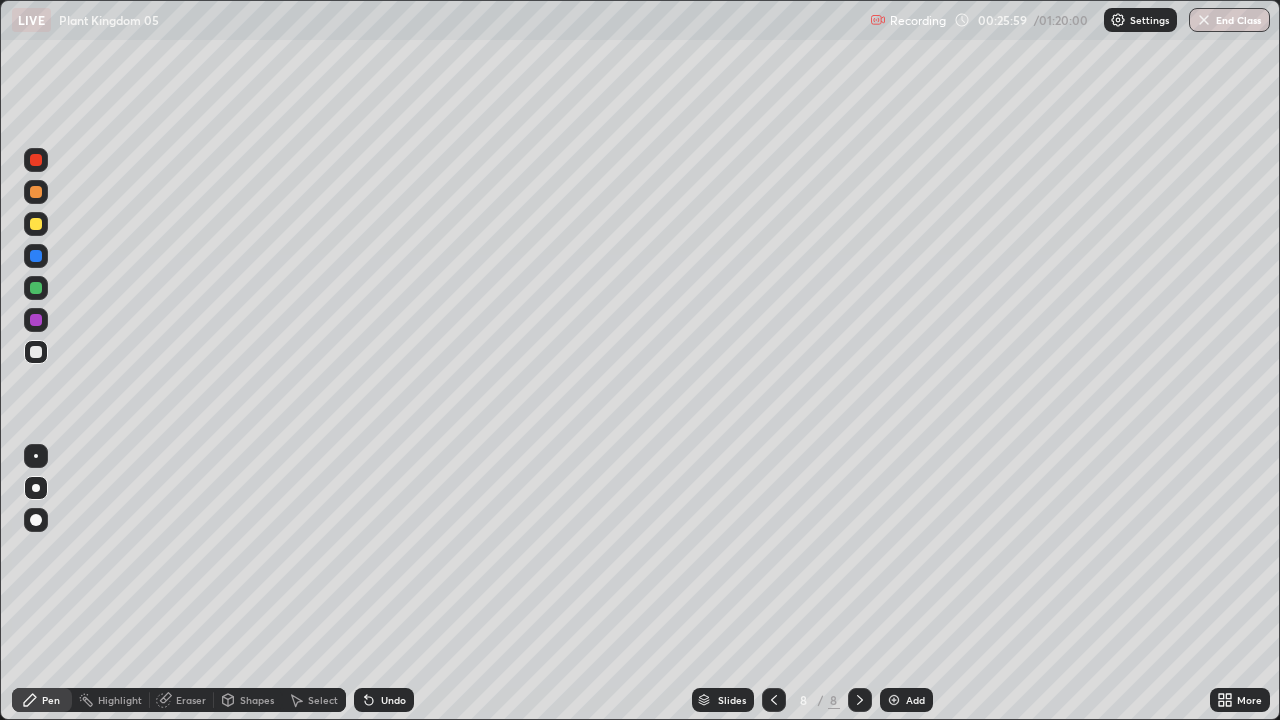 click at bounding box center (36, 224) 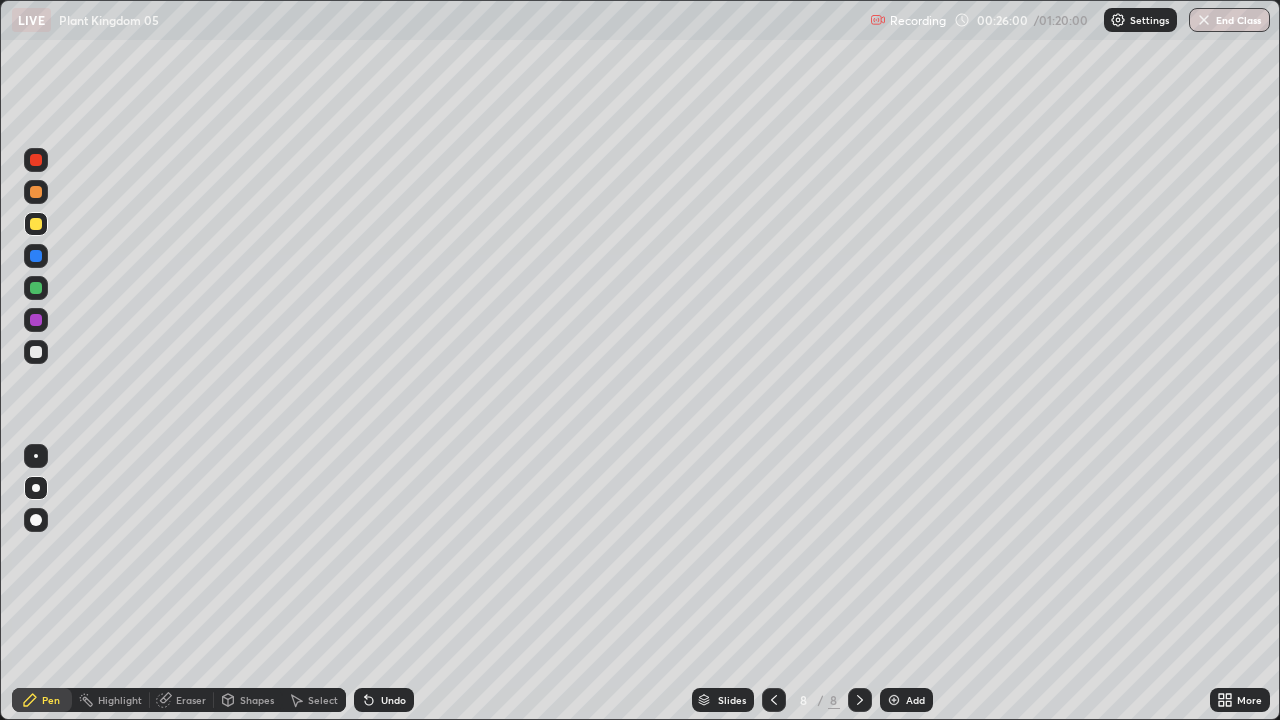 click at bounding box center (36, 224) 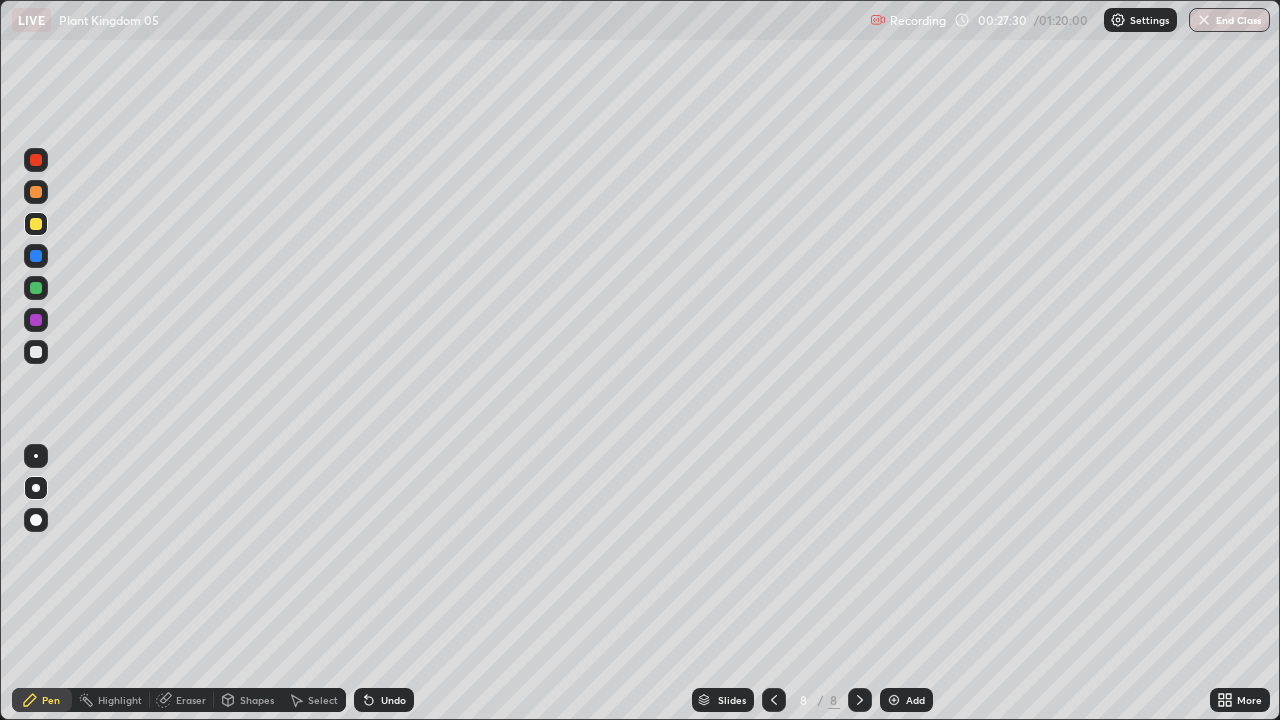 click at bounding box center [36, 352] 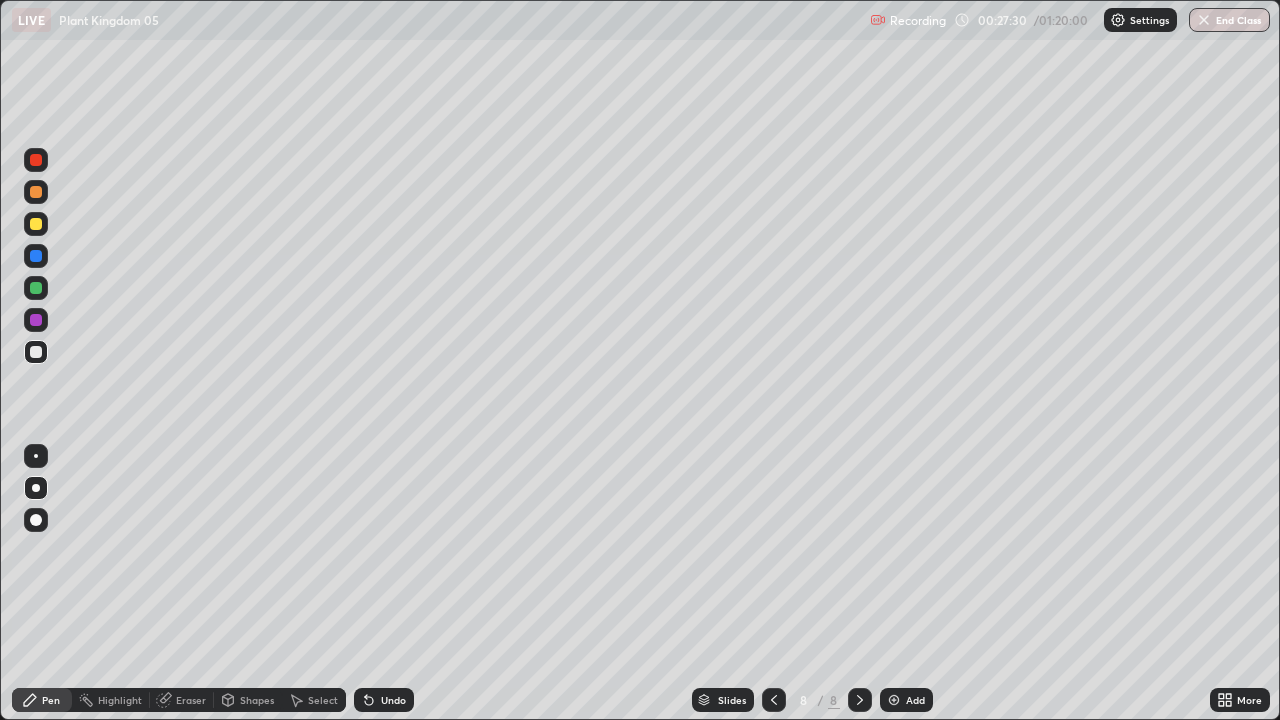 click at bounding box center [36, 352] 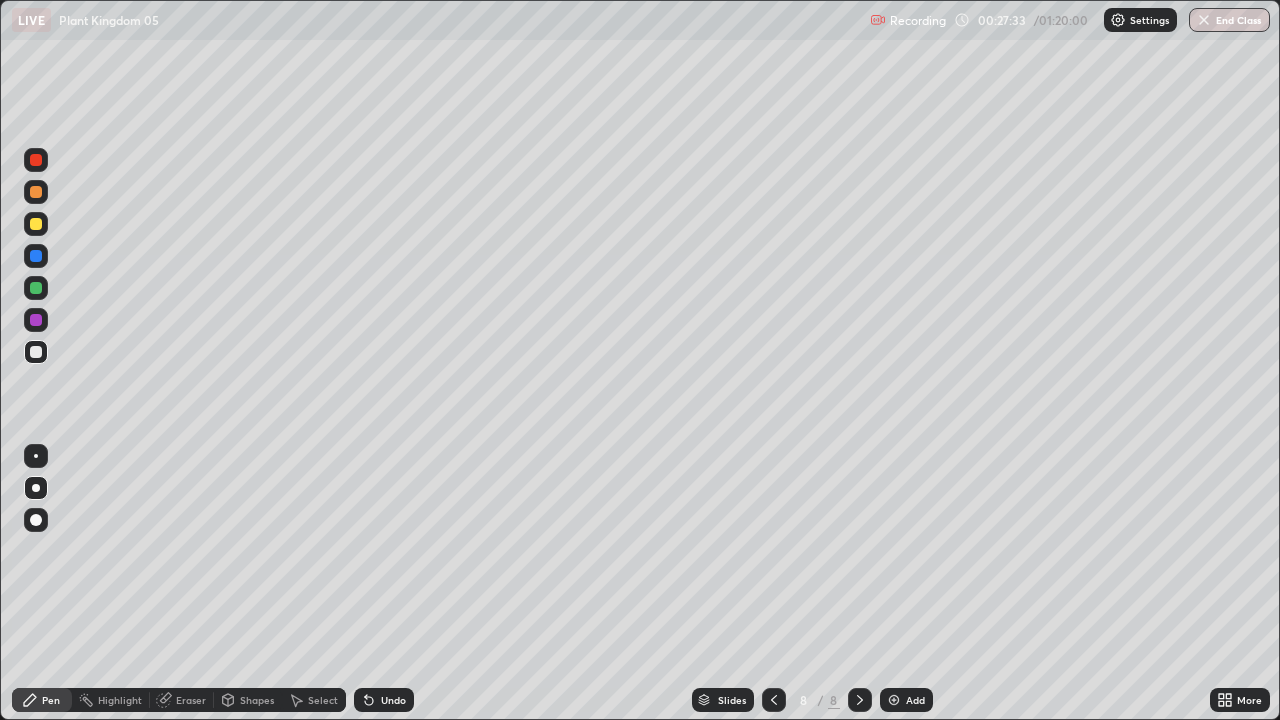 click 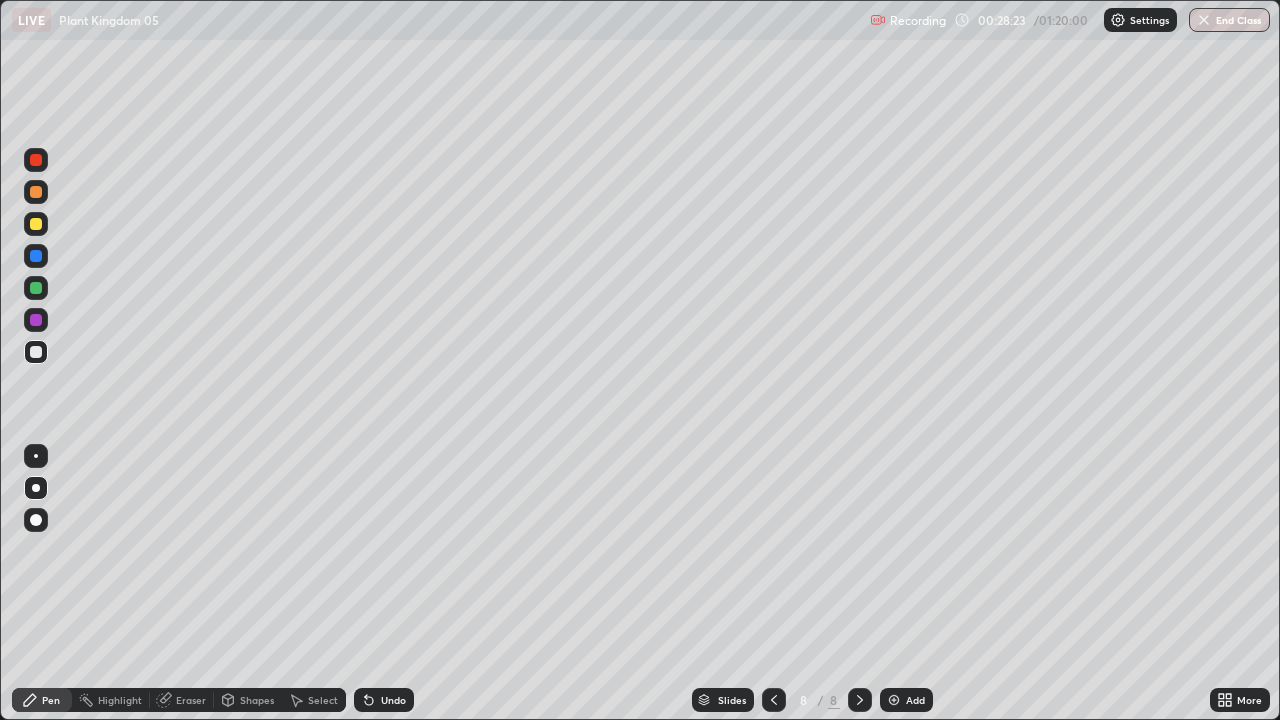 click at bounding box center [36, 288] 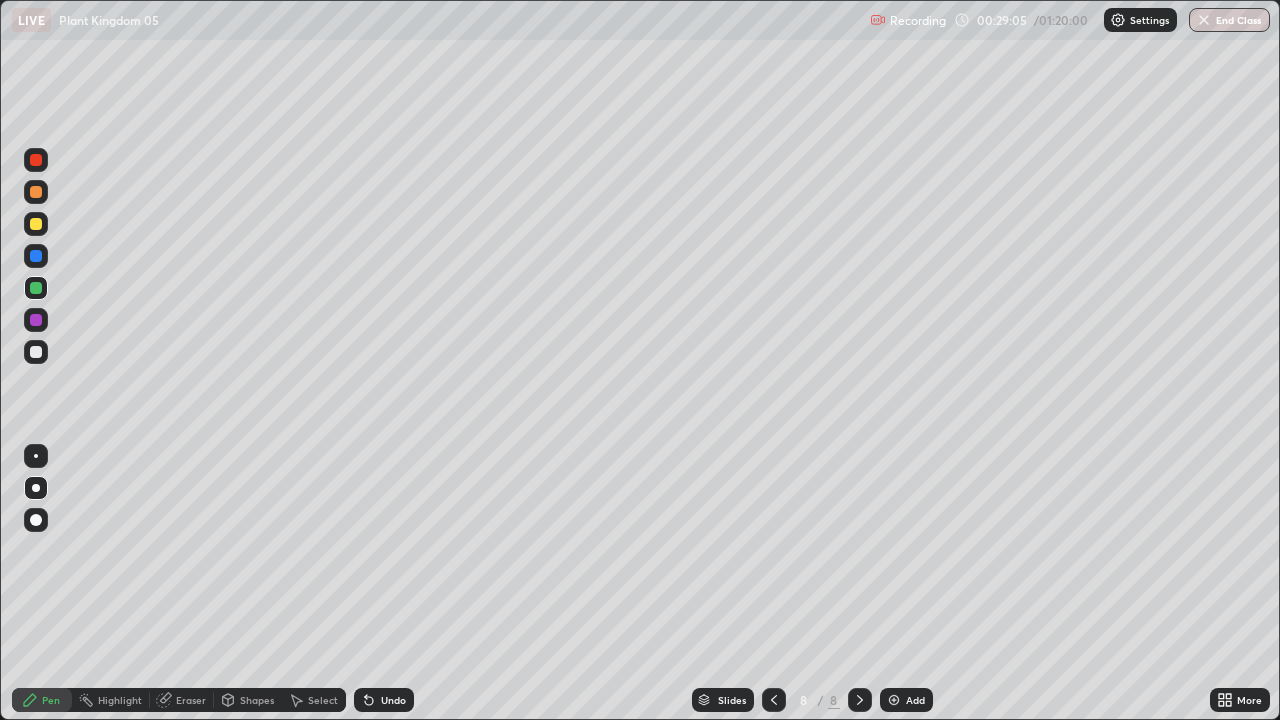 click at bounding box center (36, 352) 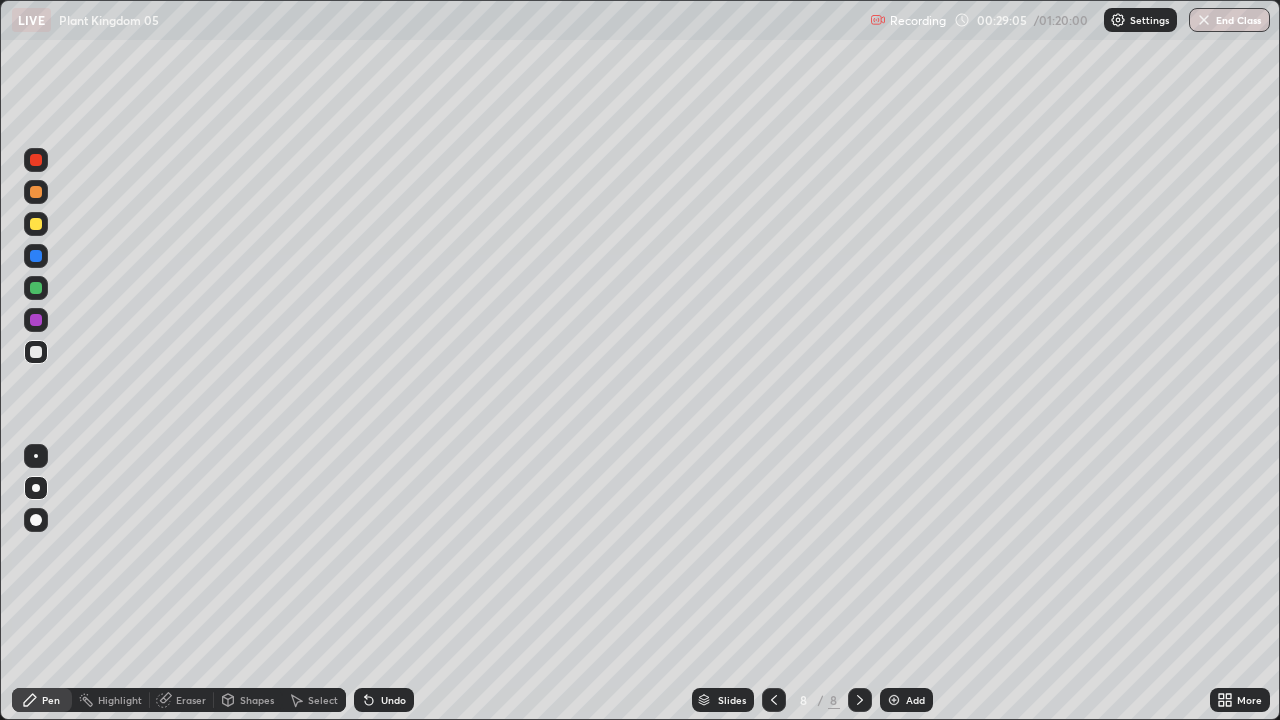 click at bounding box center (36, 352) 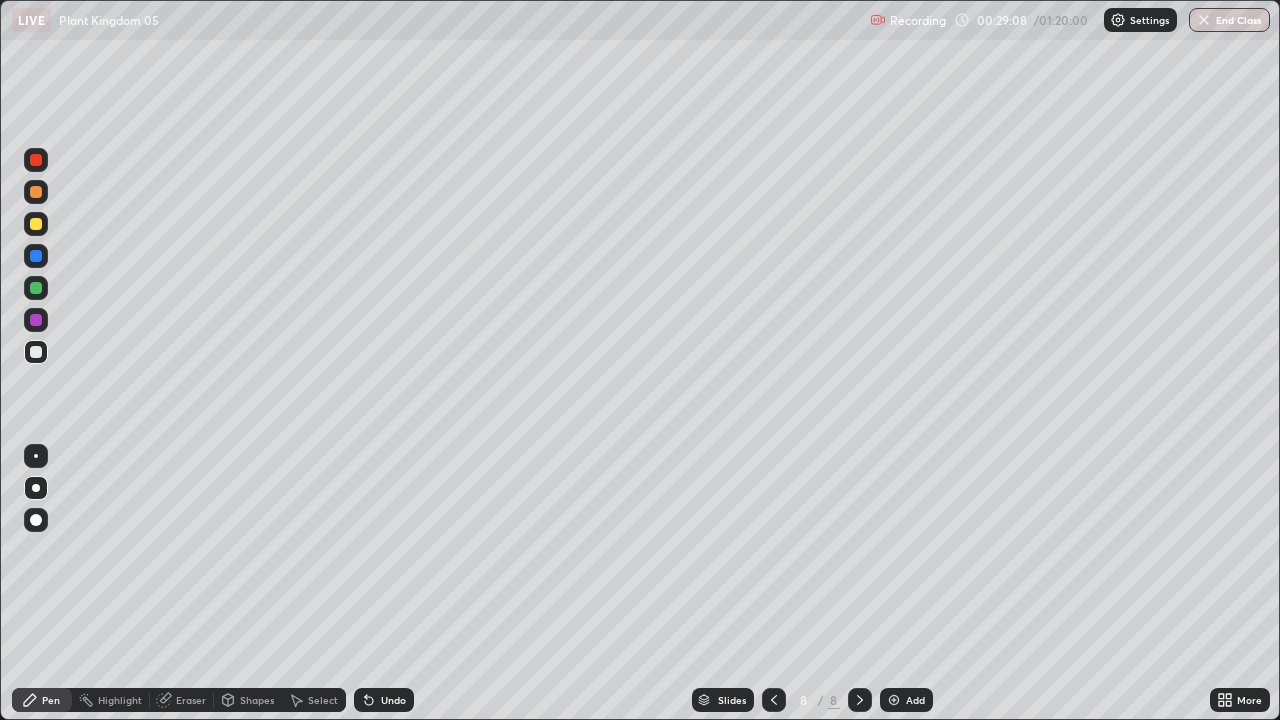 click at bounding box center (36, 288) 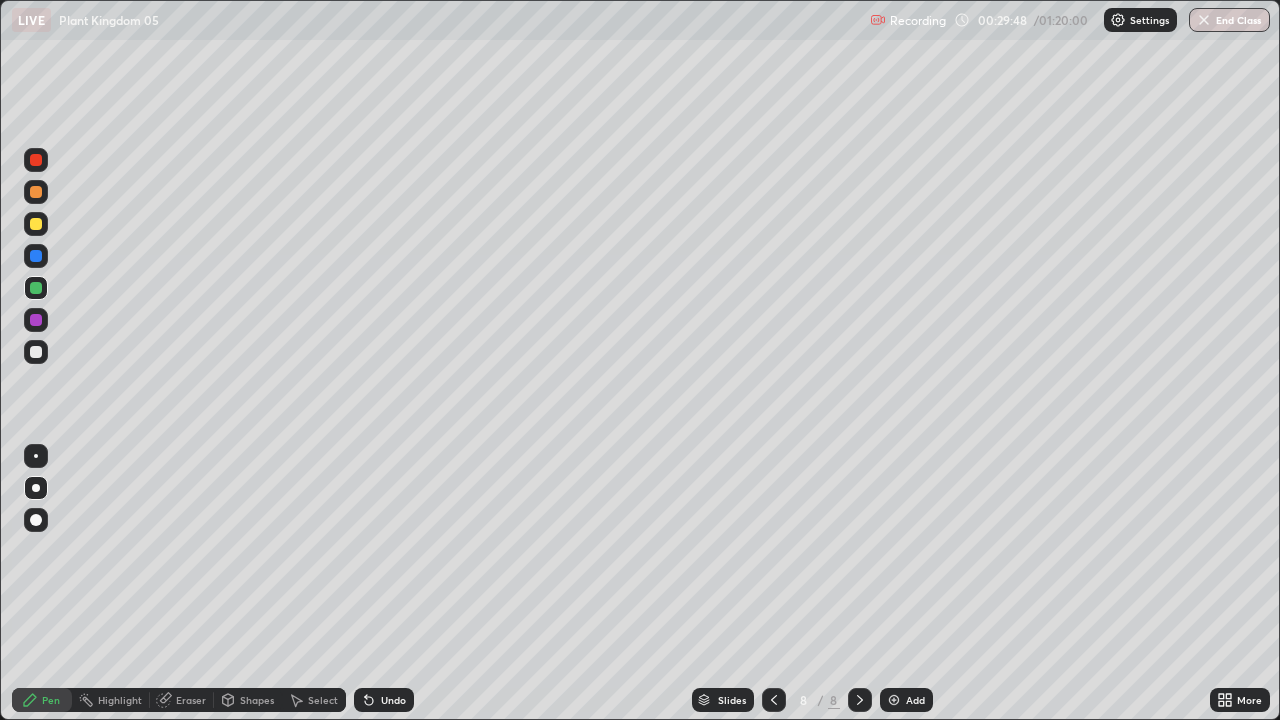 click at bounding box center (36, 352) 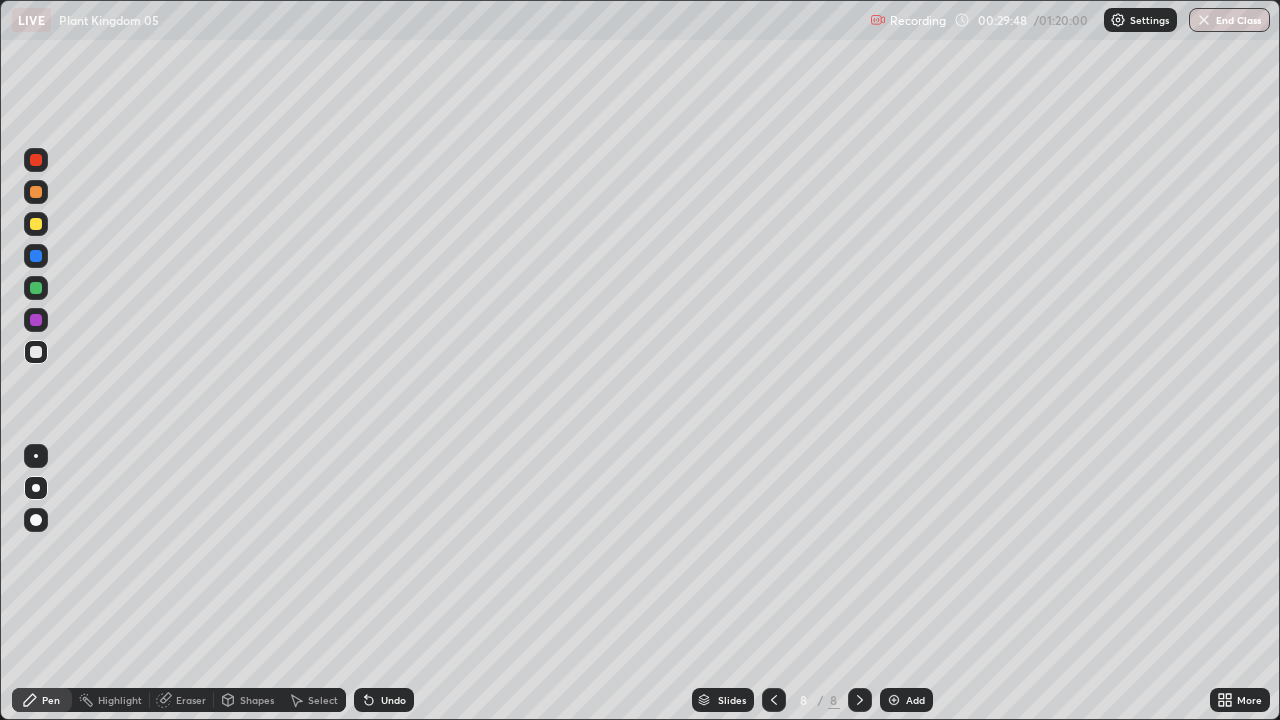 click at bounding box center (36, 352) 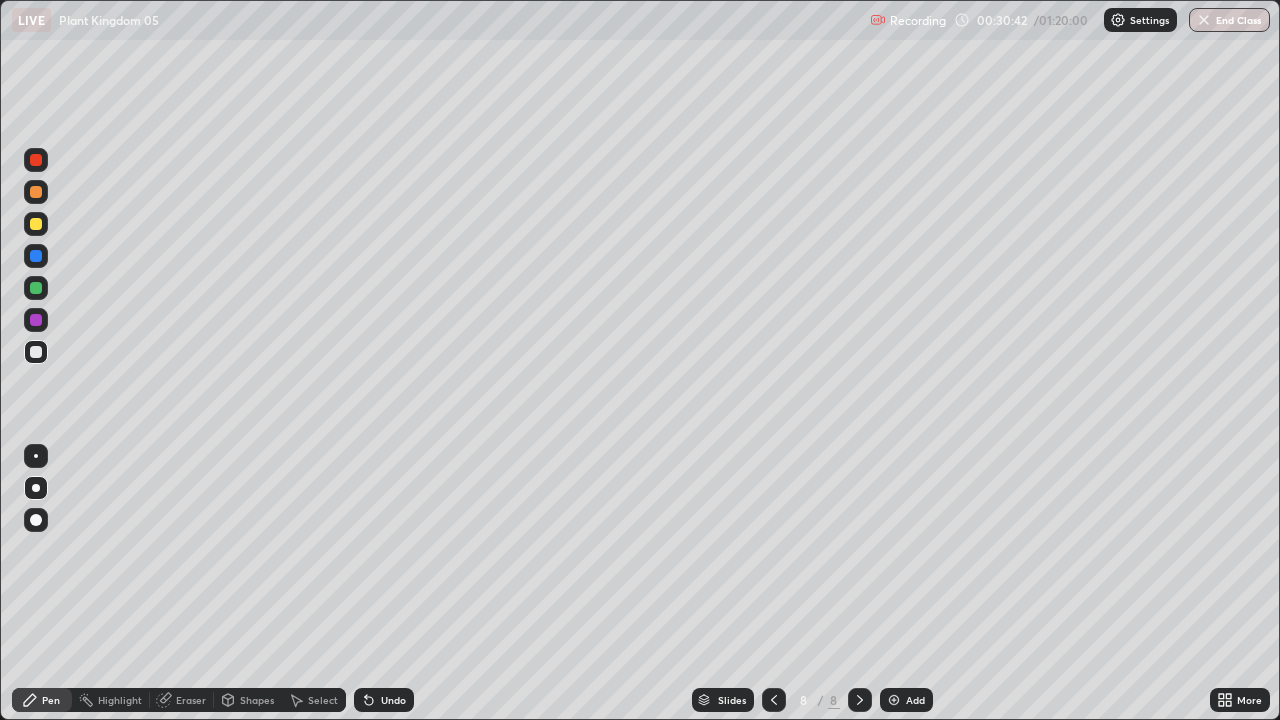 click at bounding box center [36, 192] 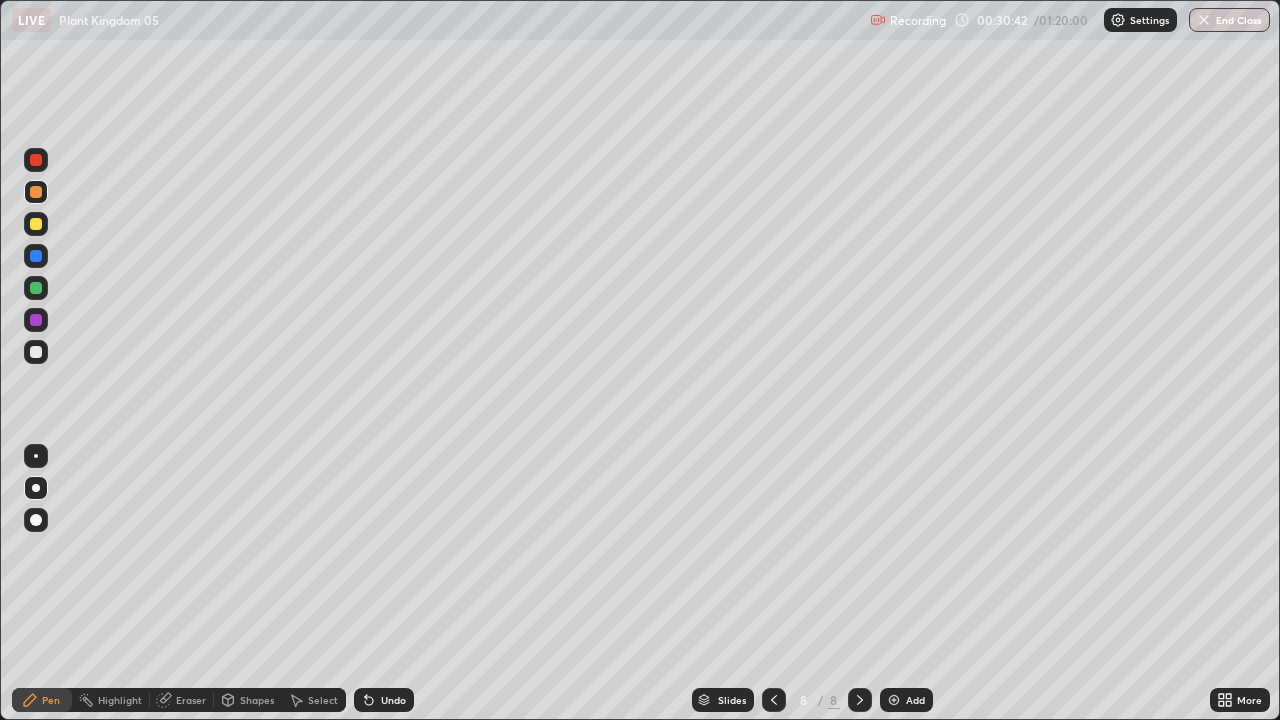 click at bounding box center [36, 192] 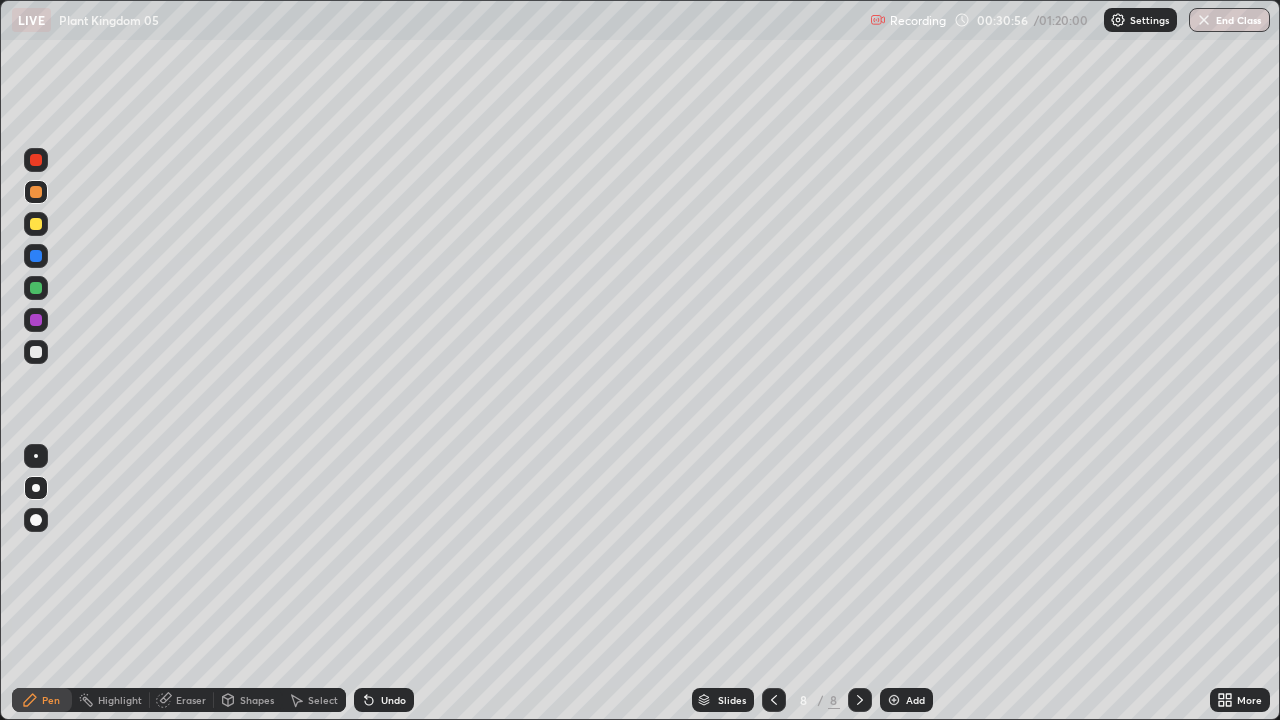 click at bounding box center (36, 352) 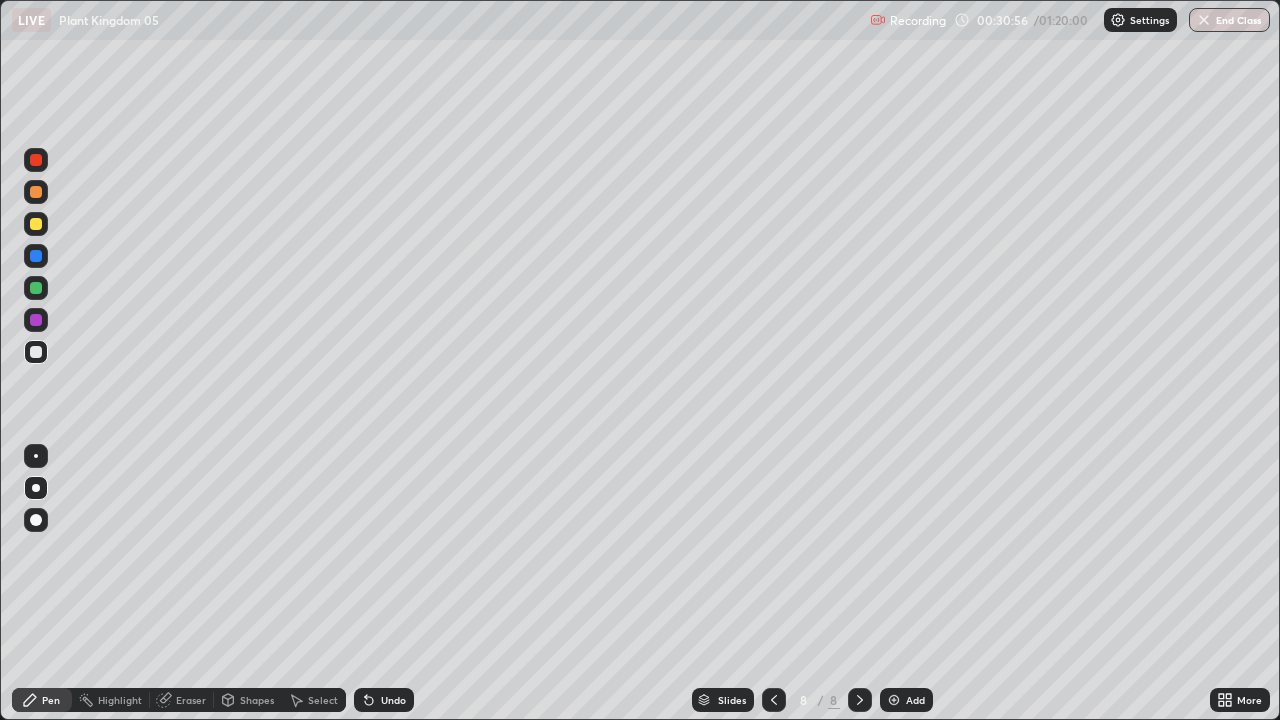 click at bounding box center (36, 352) 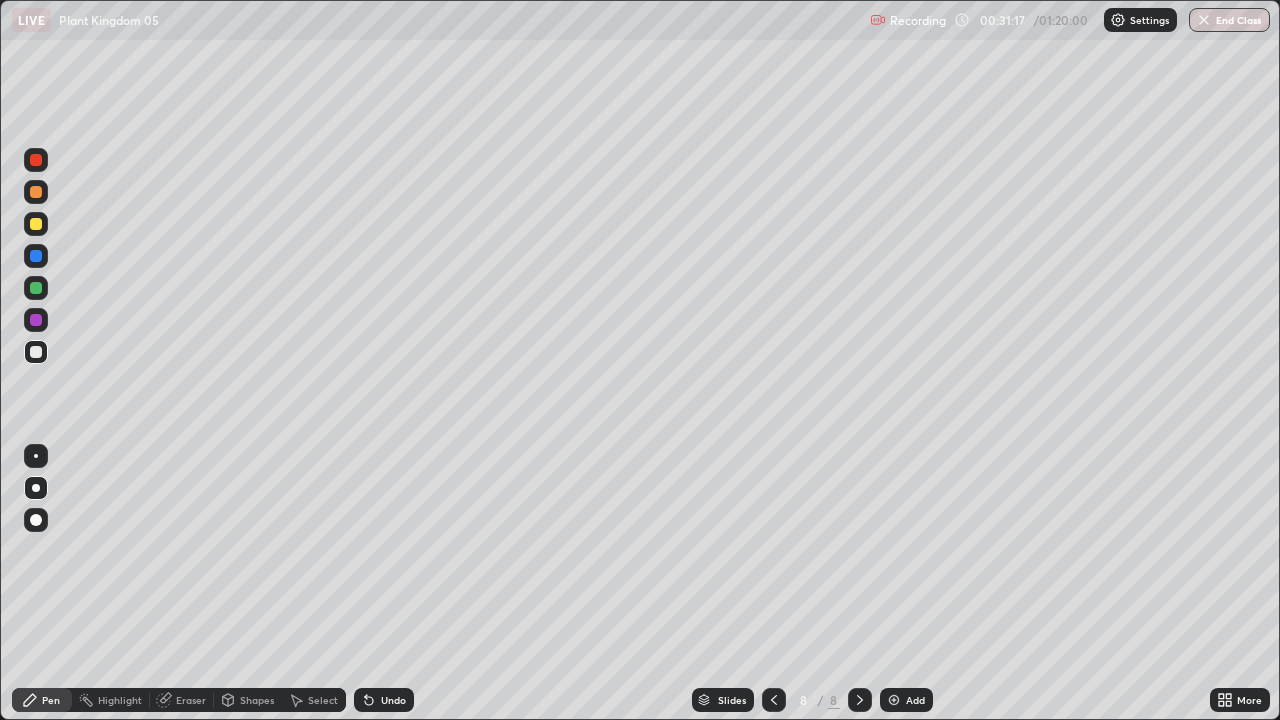 click at bounding box center (36, 256) 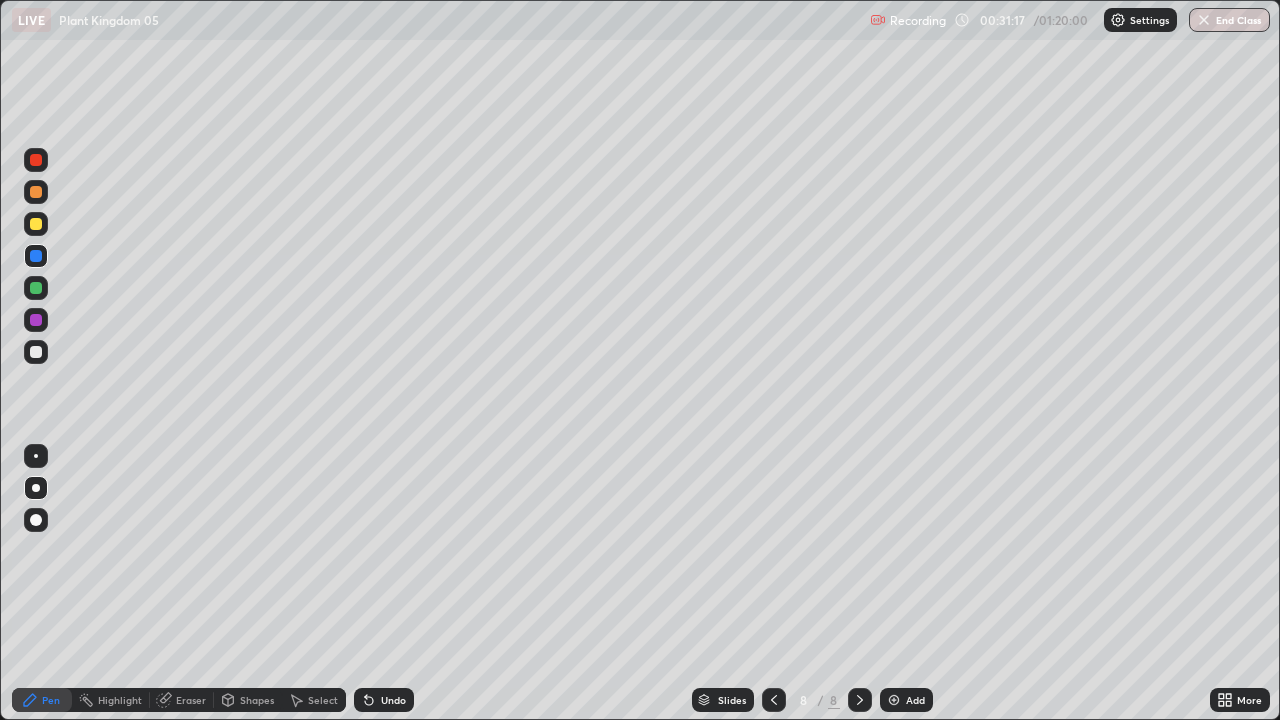 click at bounding box center [36, 256] 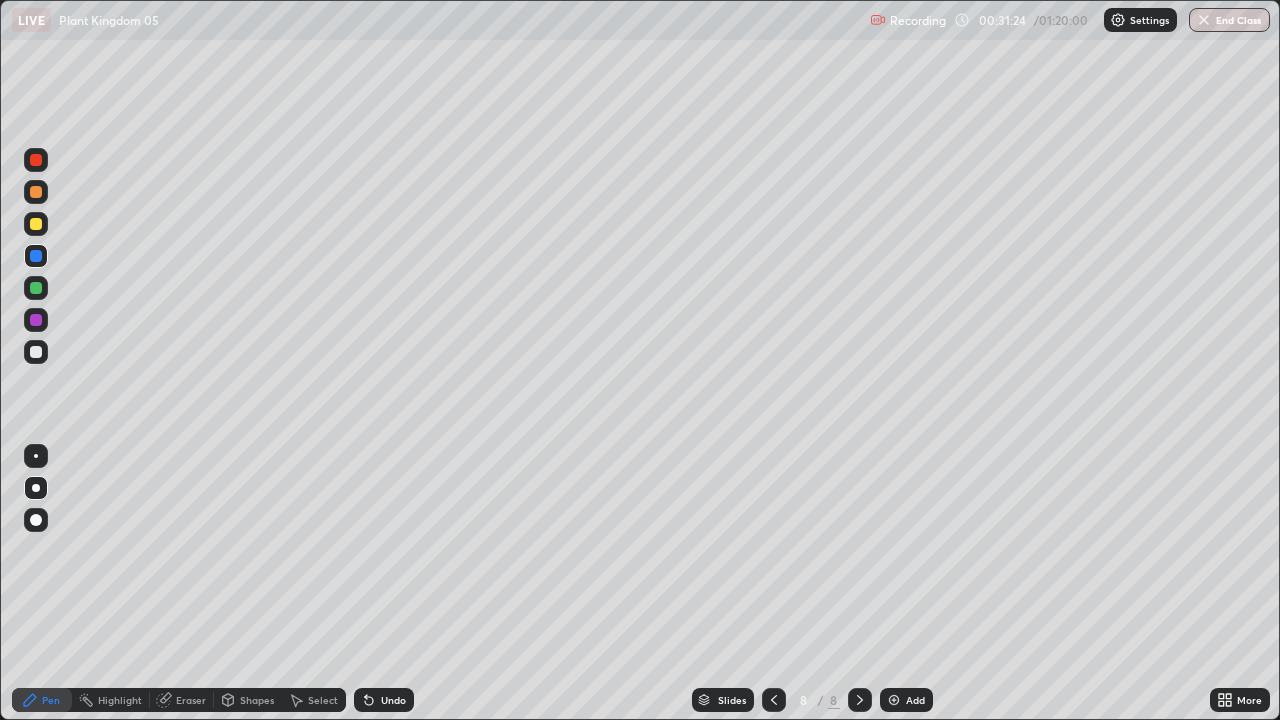 click at bounding box center [36, 352] 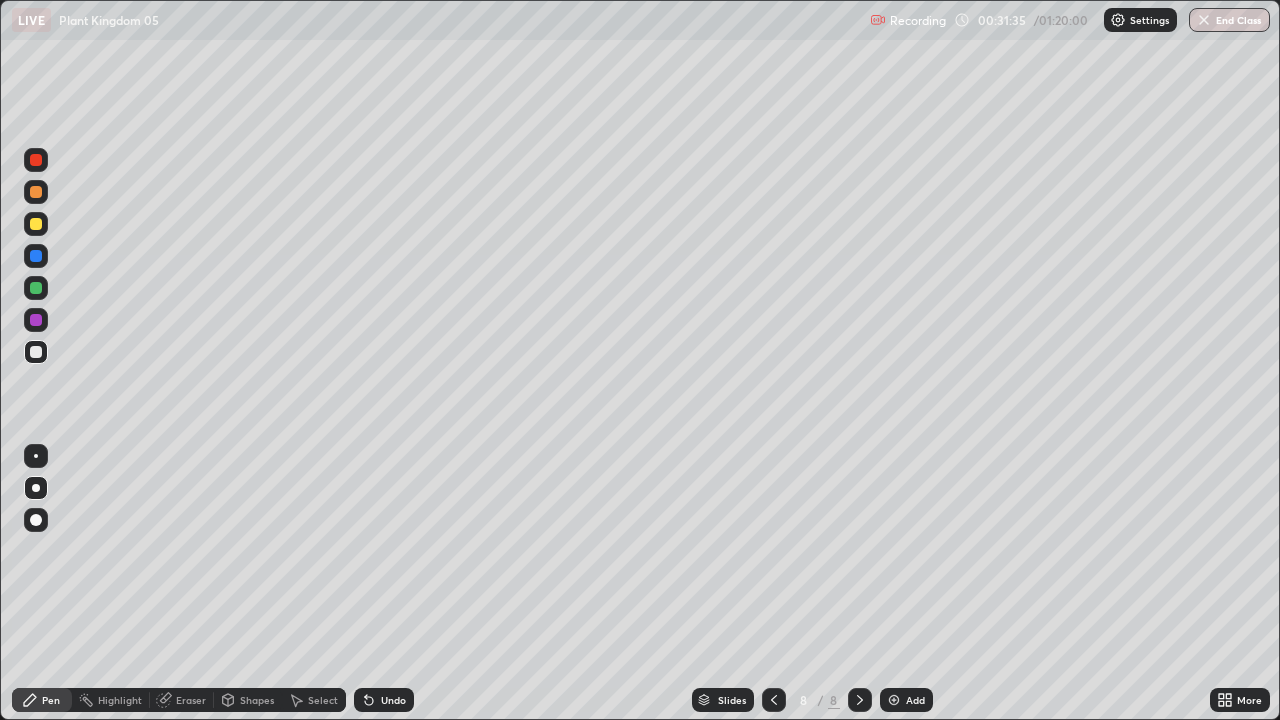click on "Undo" at bounding box center (393, 700) 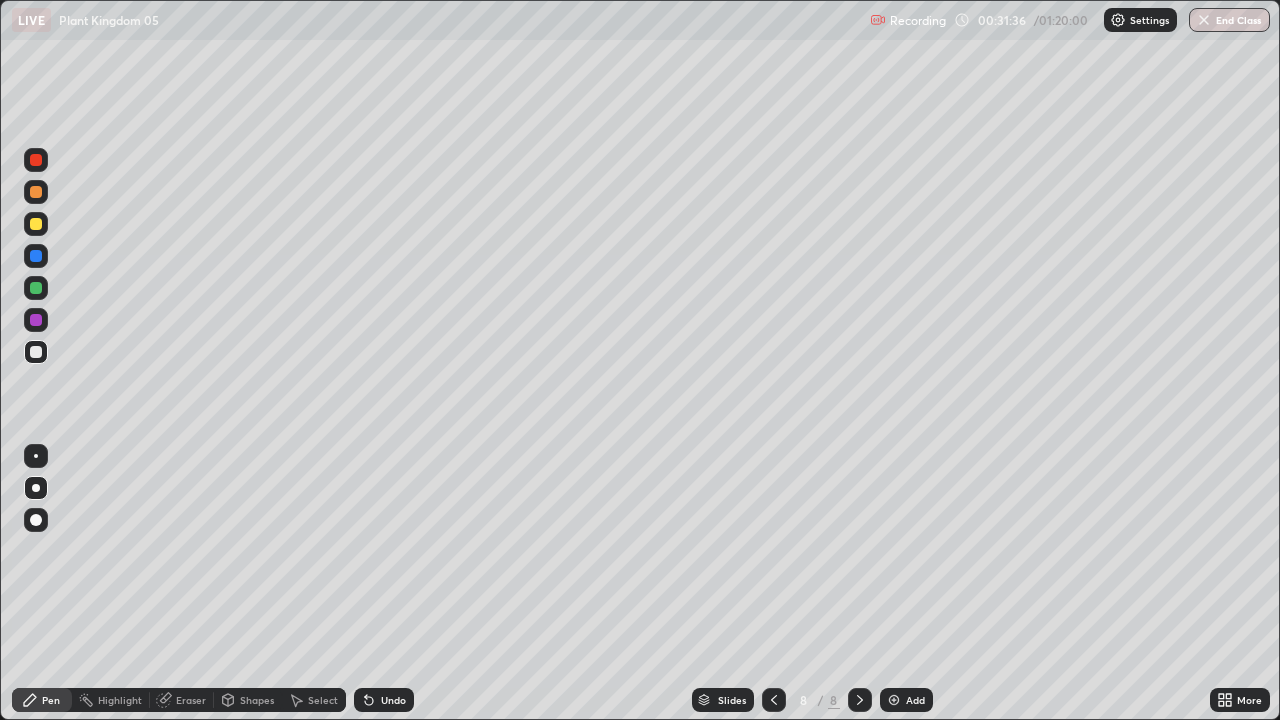 click on "Undo" at bounding box center [393, 700] 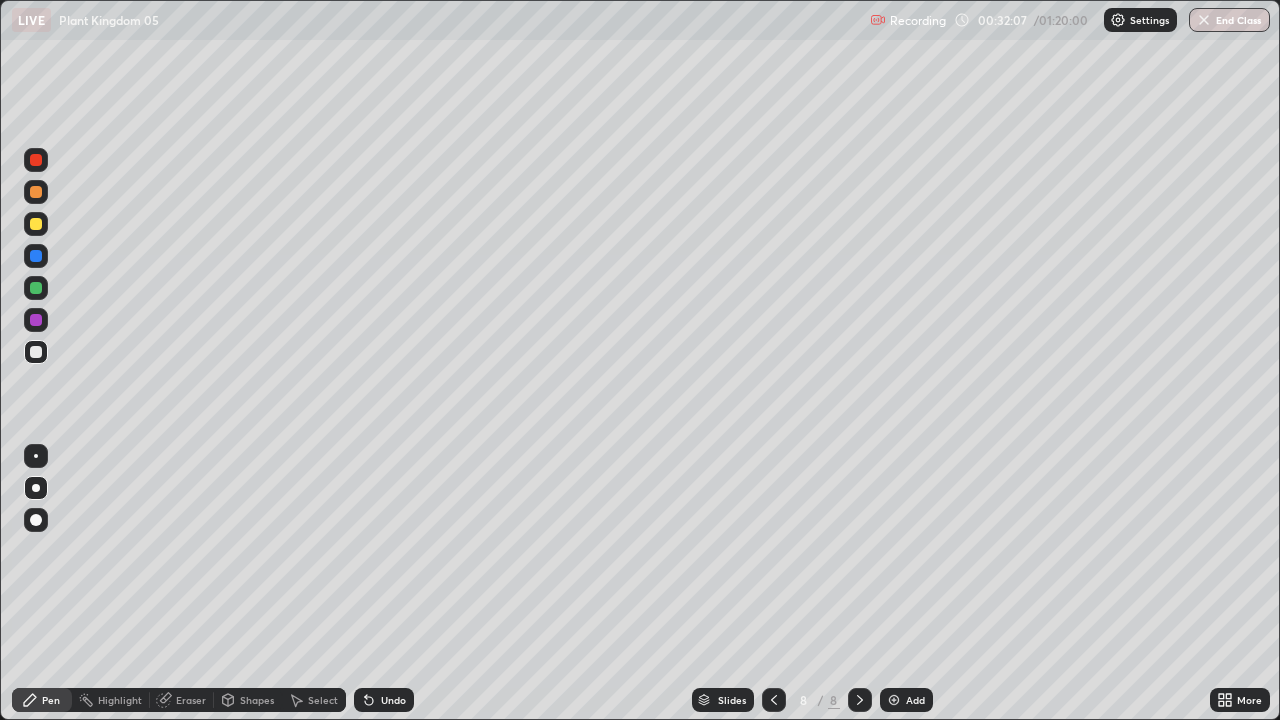 click at bounding box center [36, 320] 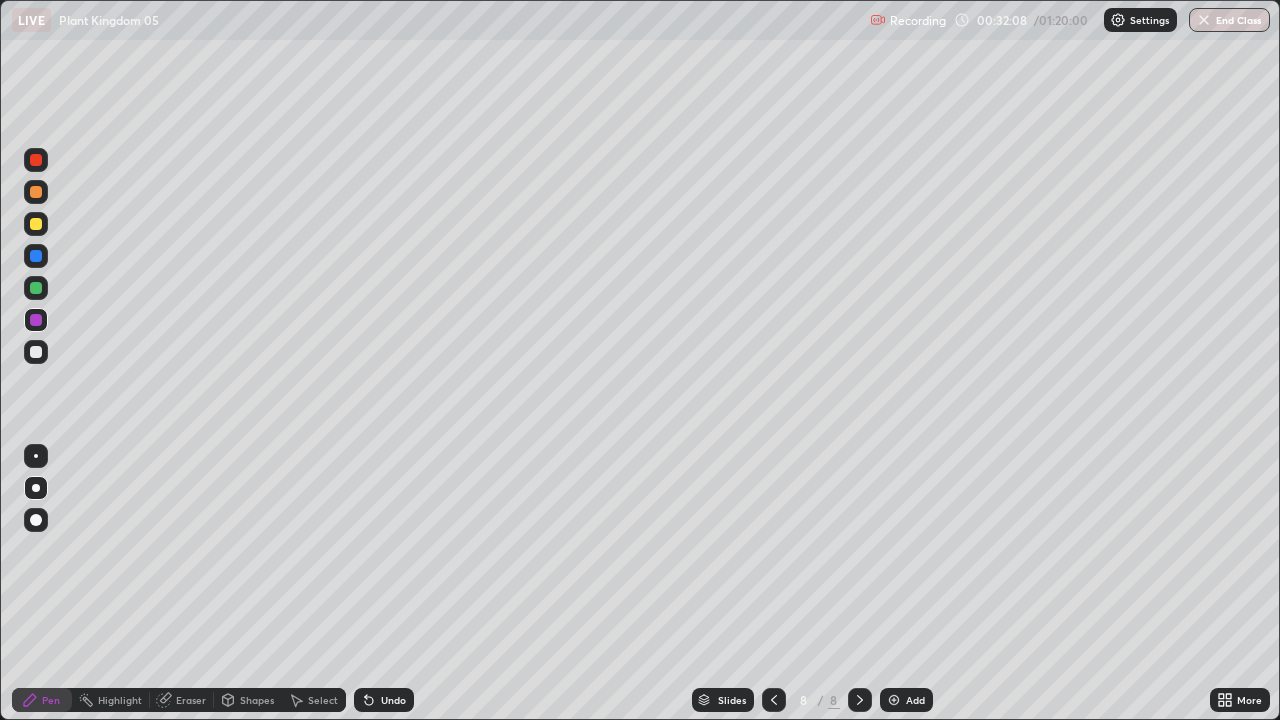 click at bounding box center (36, 320) 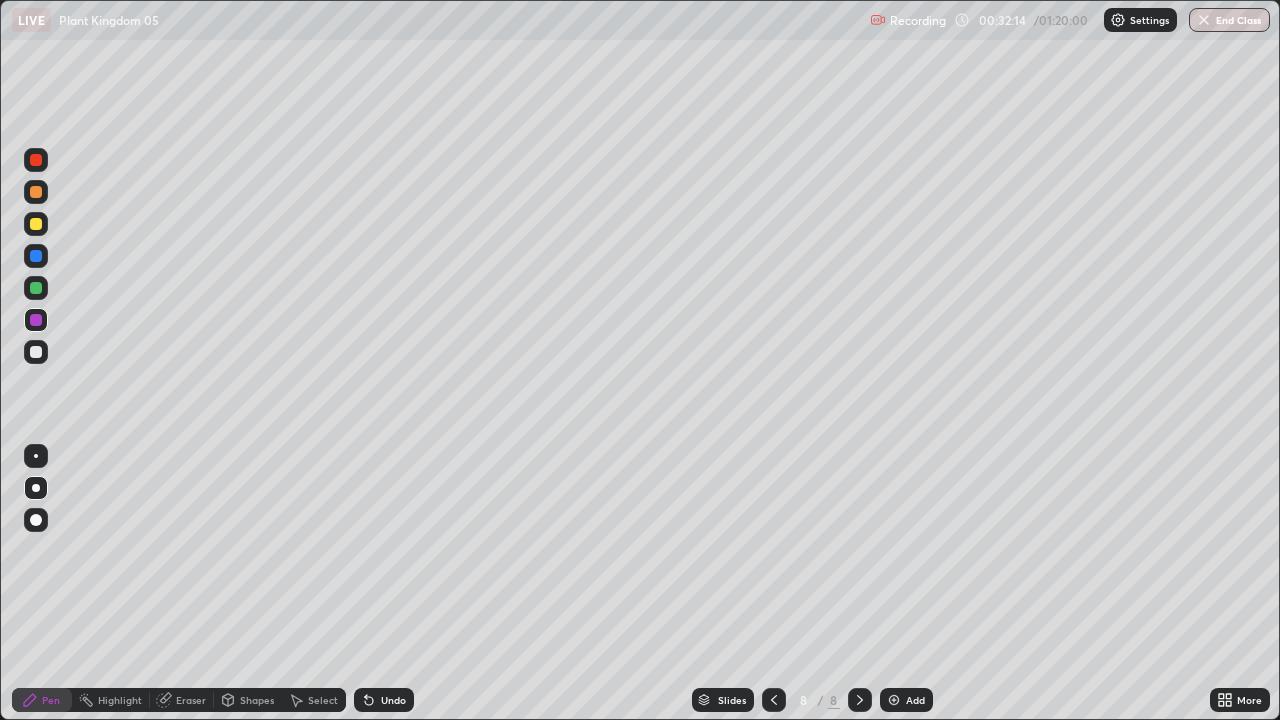 click at bounding box center [36, 256] 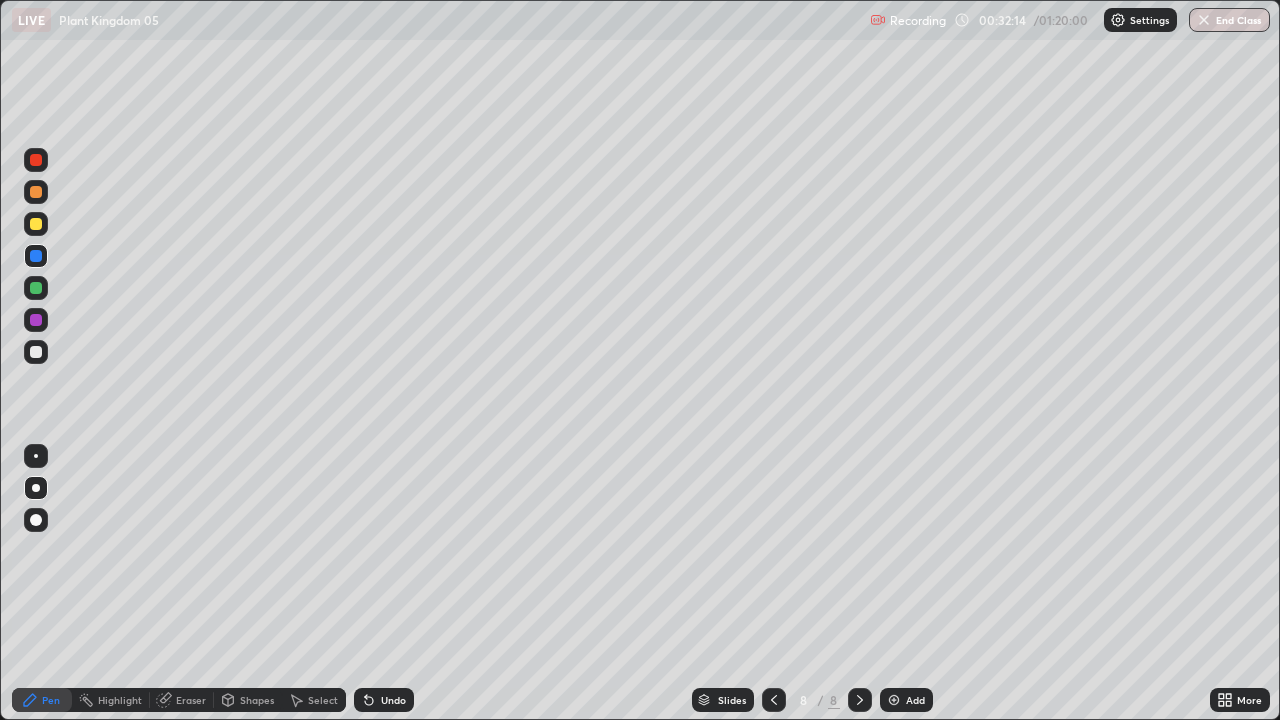 click at bounding box center [36, 256] 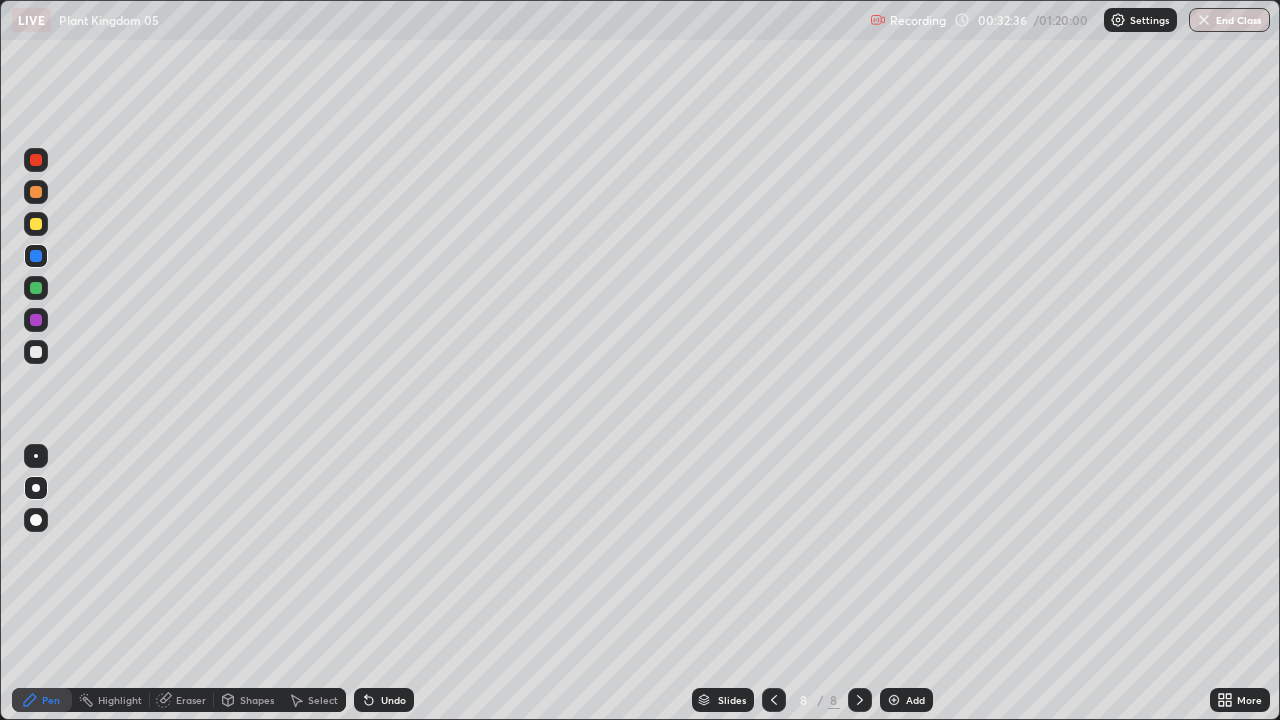 click at bounding box center [36, 352] 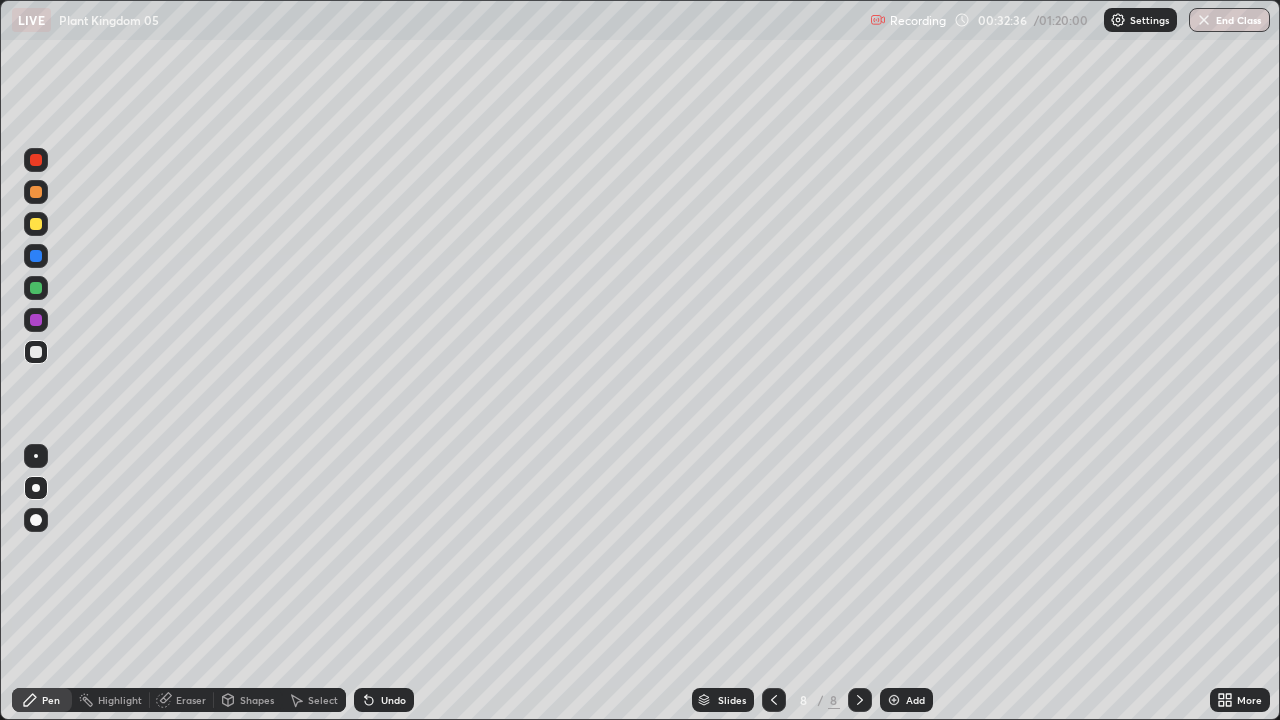 click at bounding box center (36, 352) 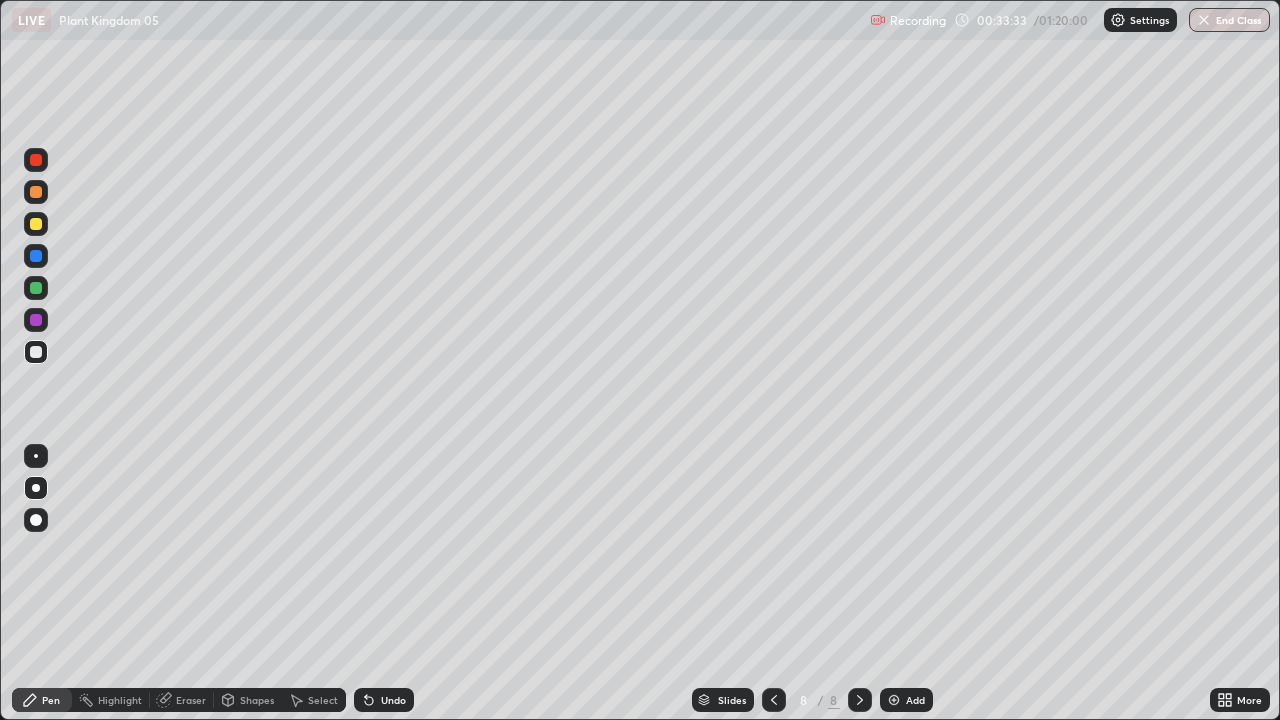 click at bounding box center [36, 288] 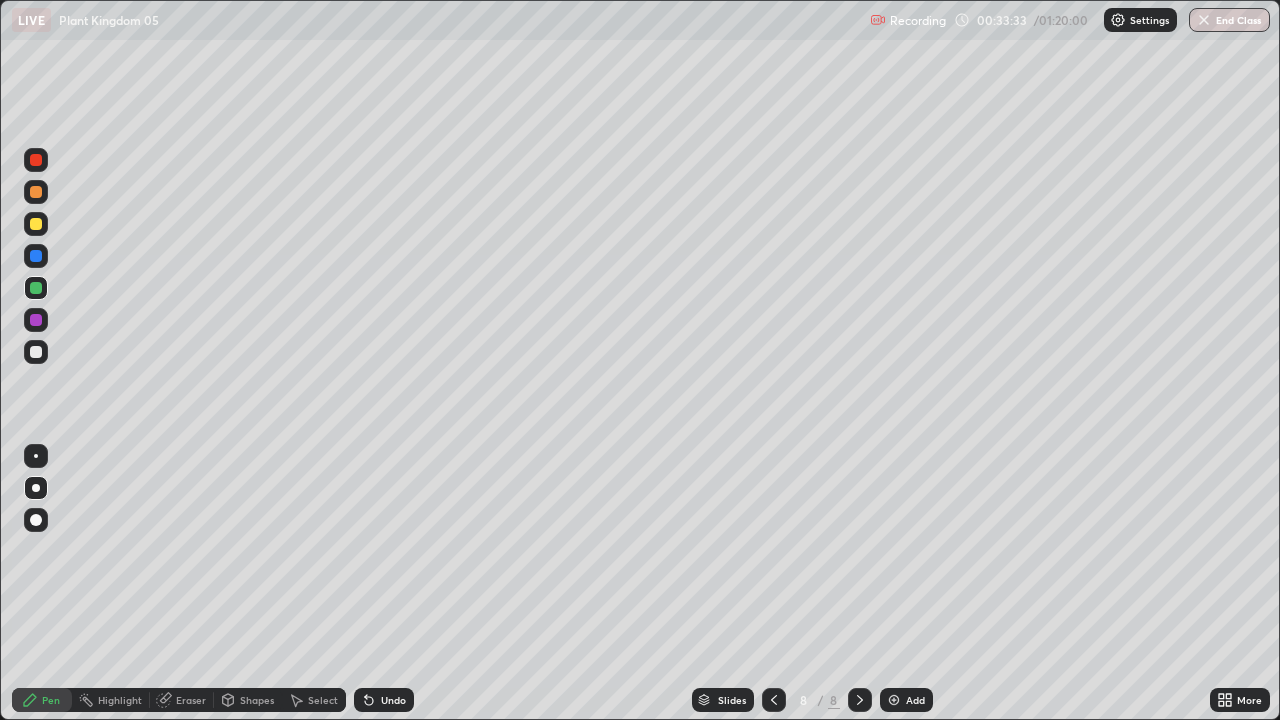 click at bounding box center [36, 288] 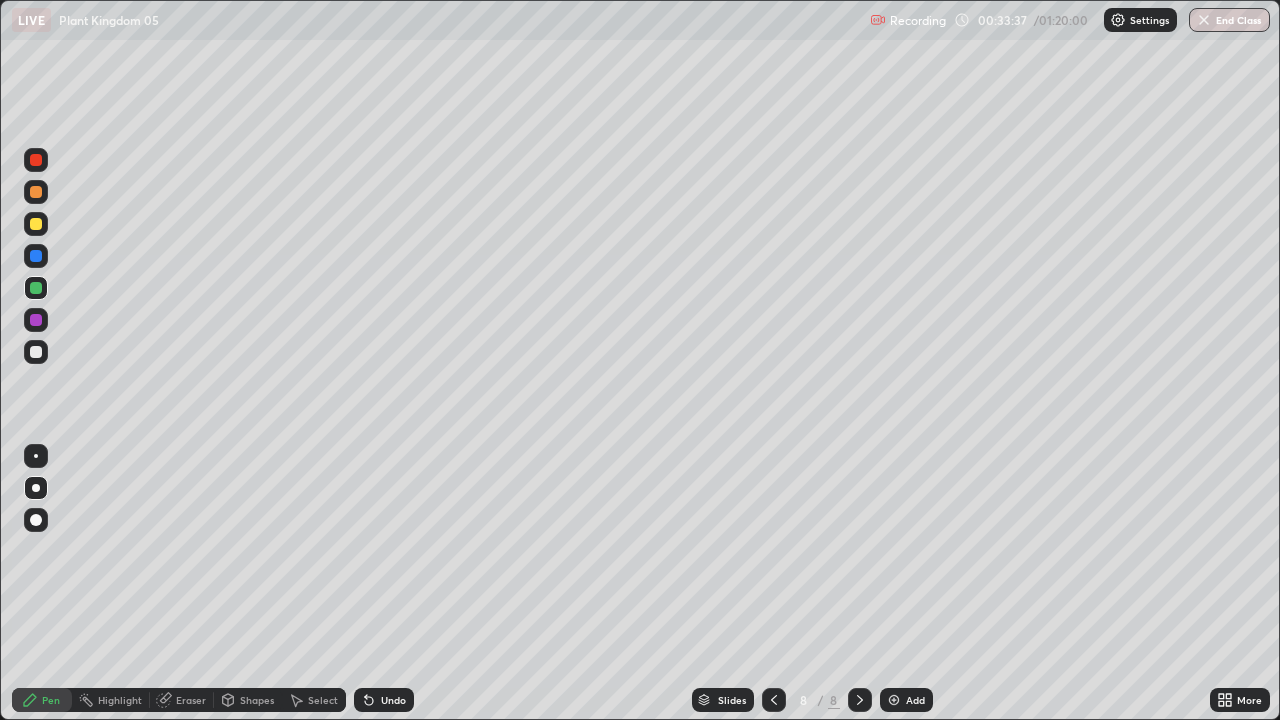 click at bounding box center (894, 700) 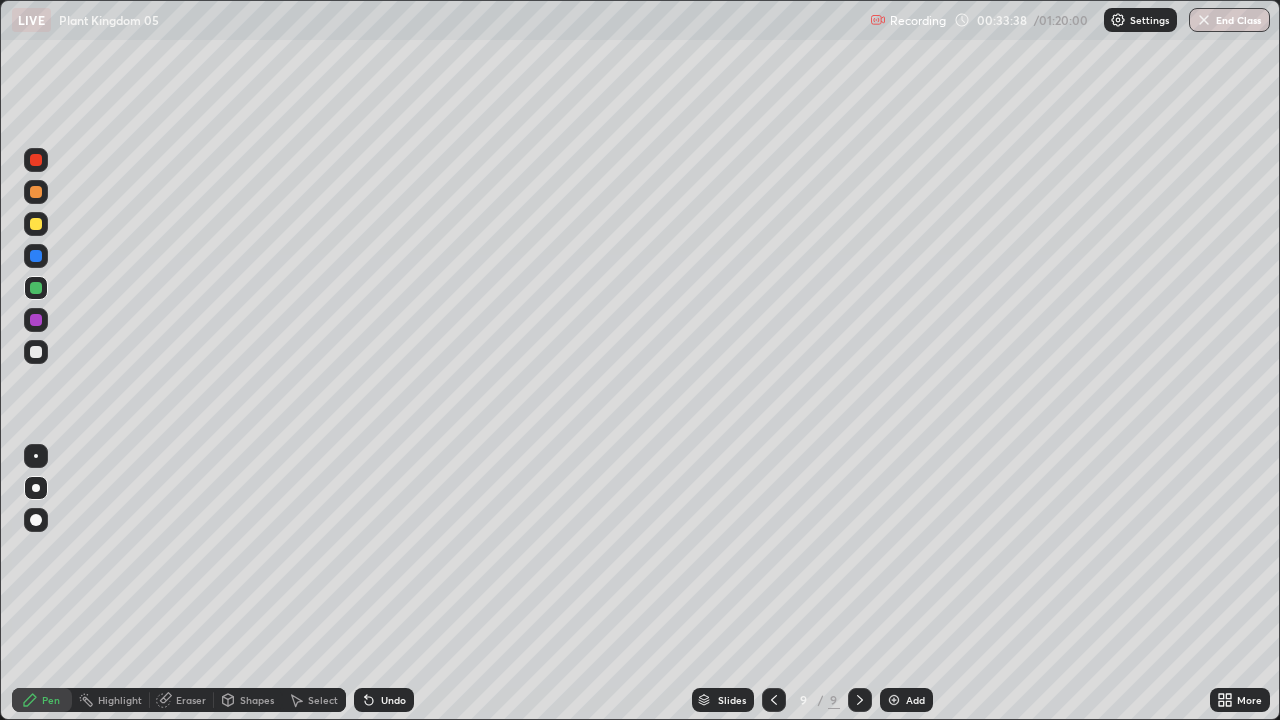 click 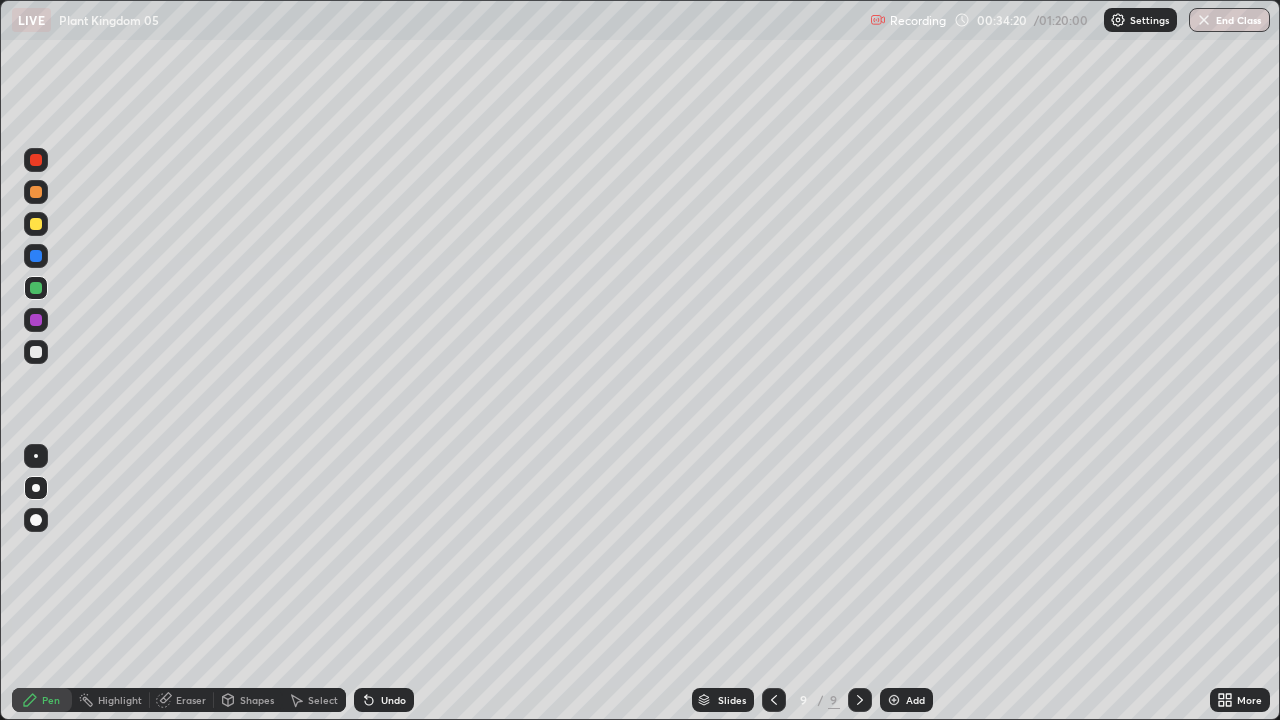 click at bounding box center (36, 352) 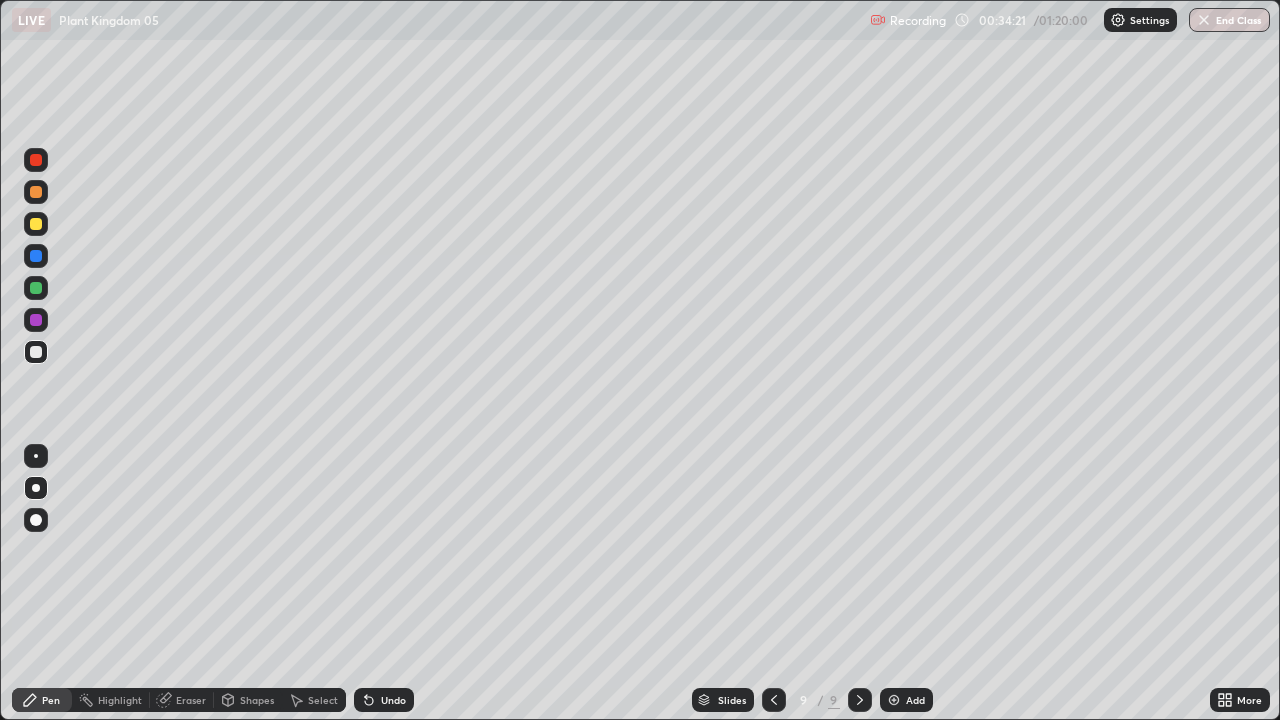click at bounding box center (36, 352) 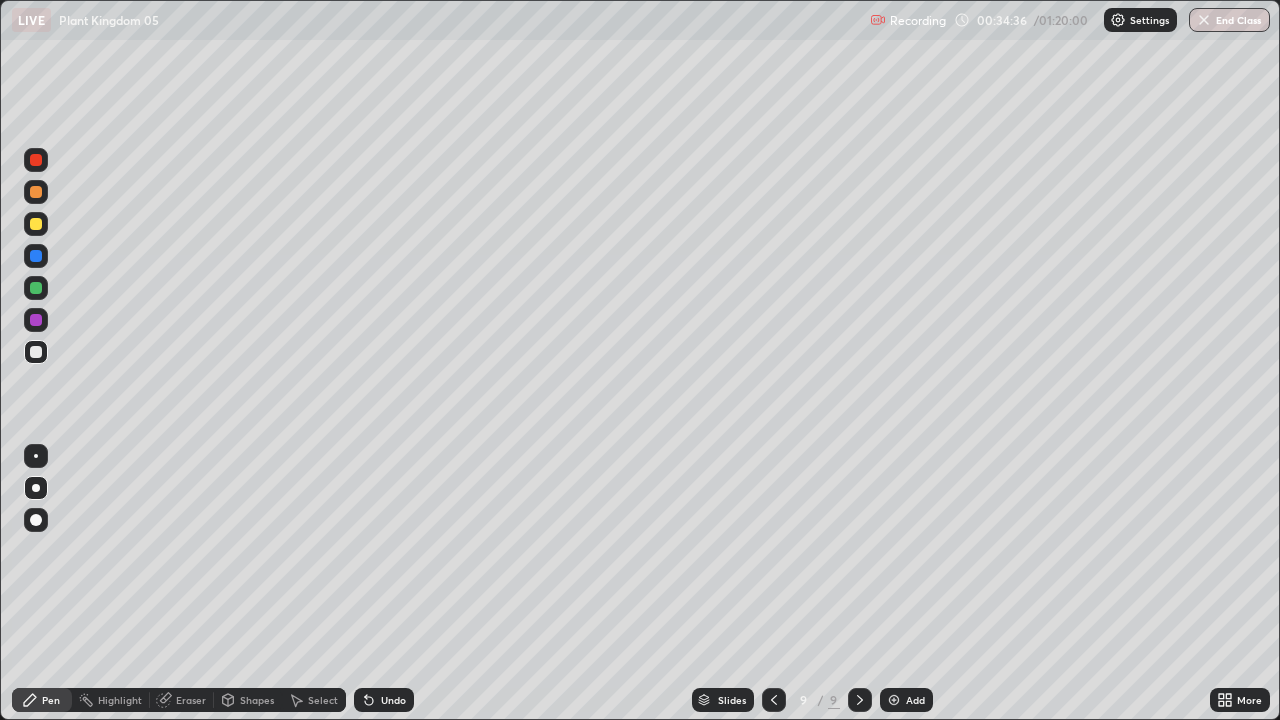 click on "Undo" at bounding box center [393, 700] 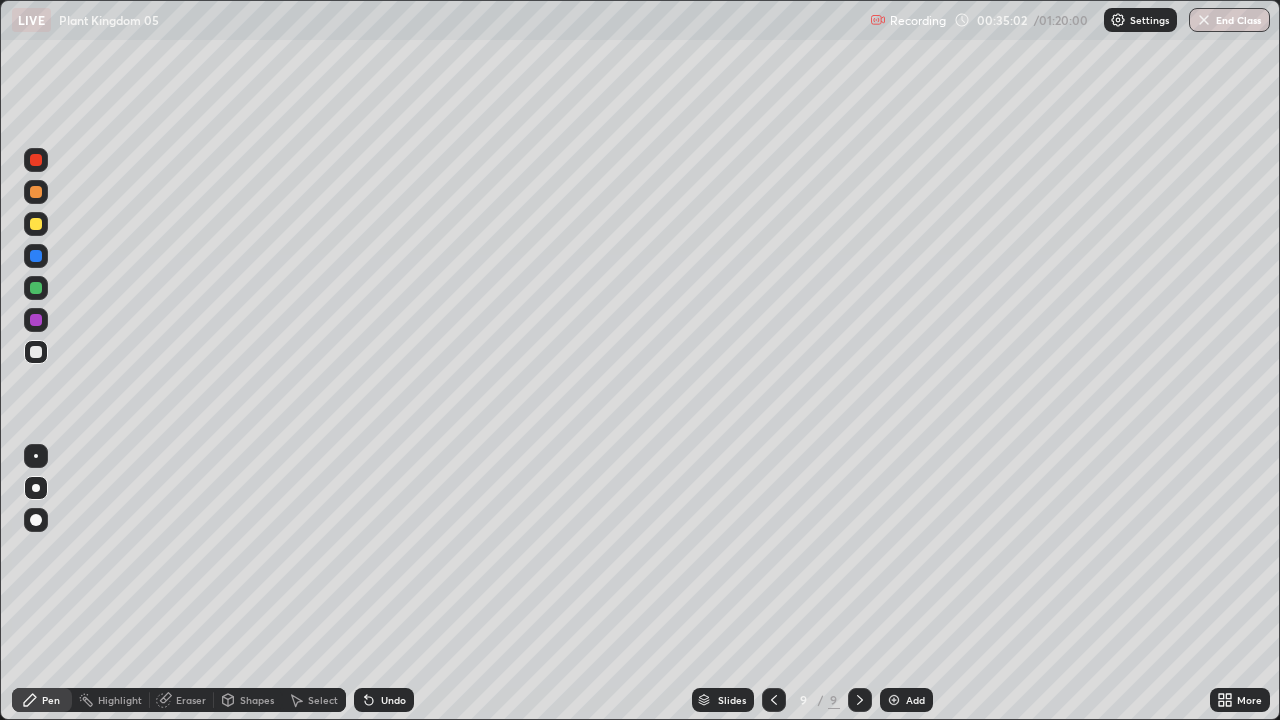click at bounding box center [36, 256] 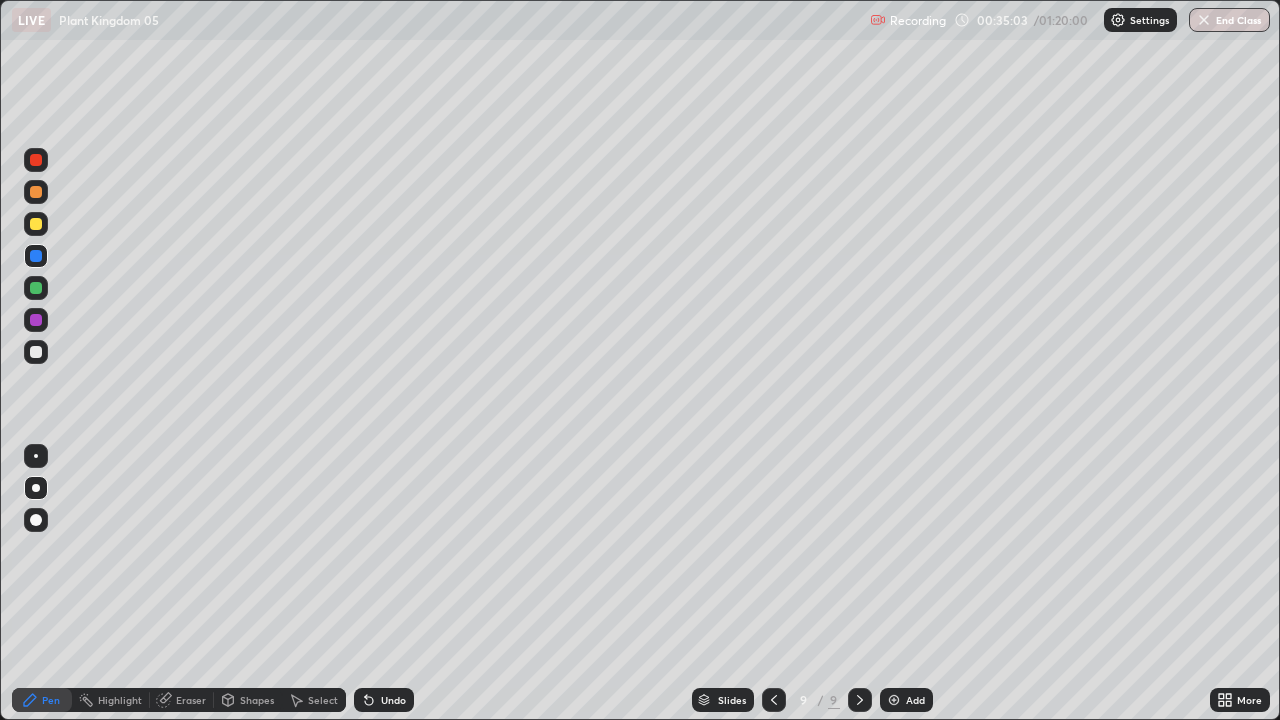 click at bounding box center [36, 256] 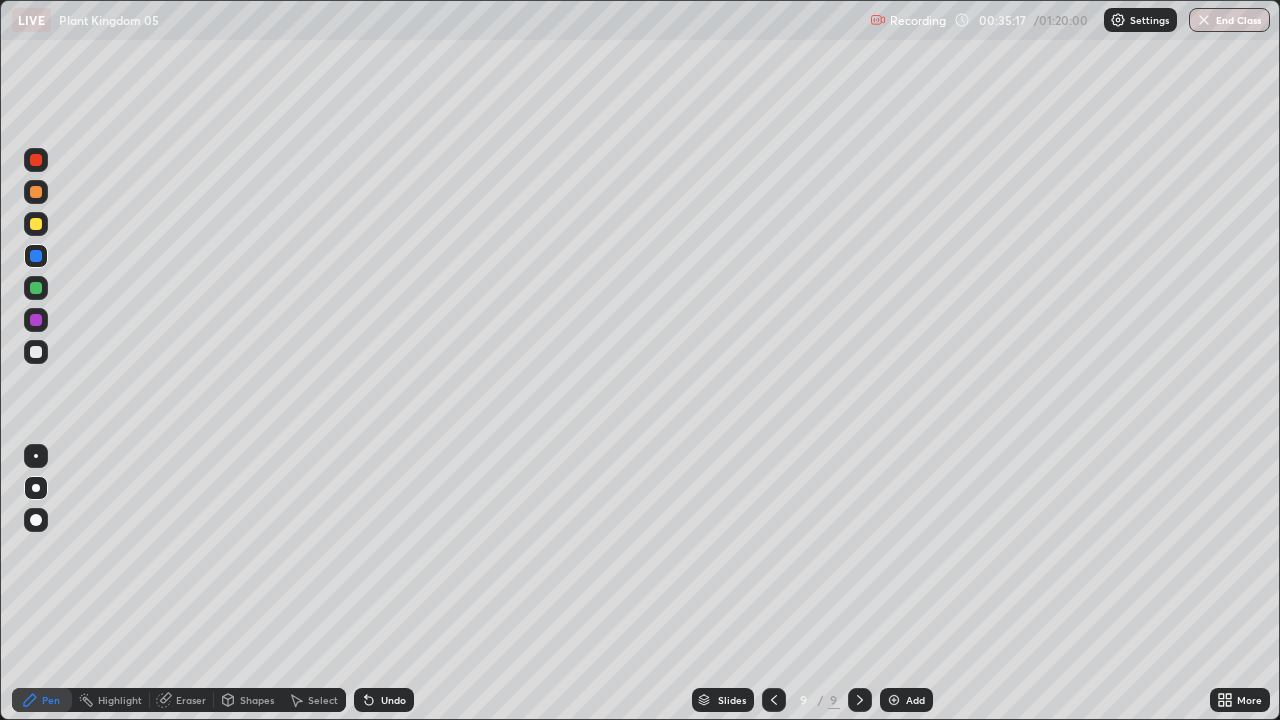 click at bounding box center [36, 352] 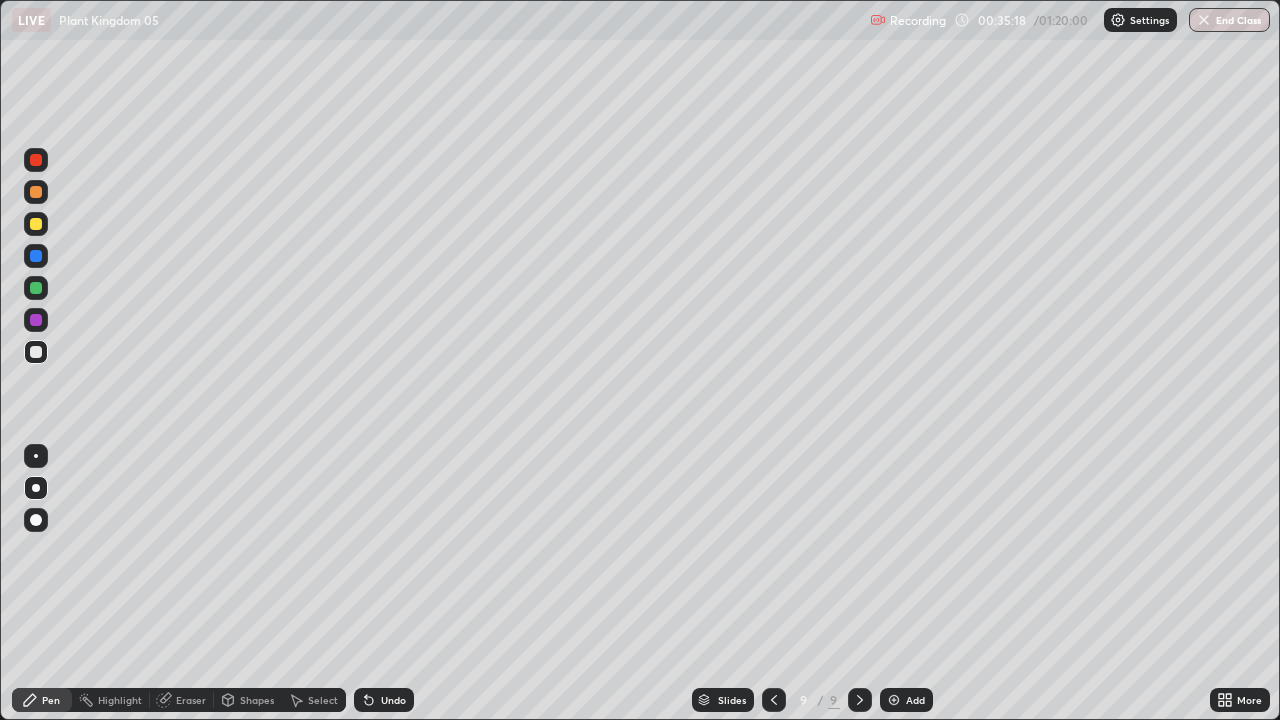click at bounding box center (36, 352) 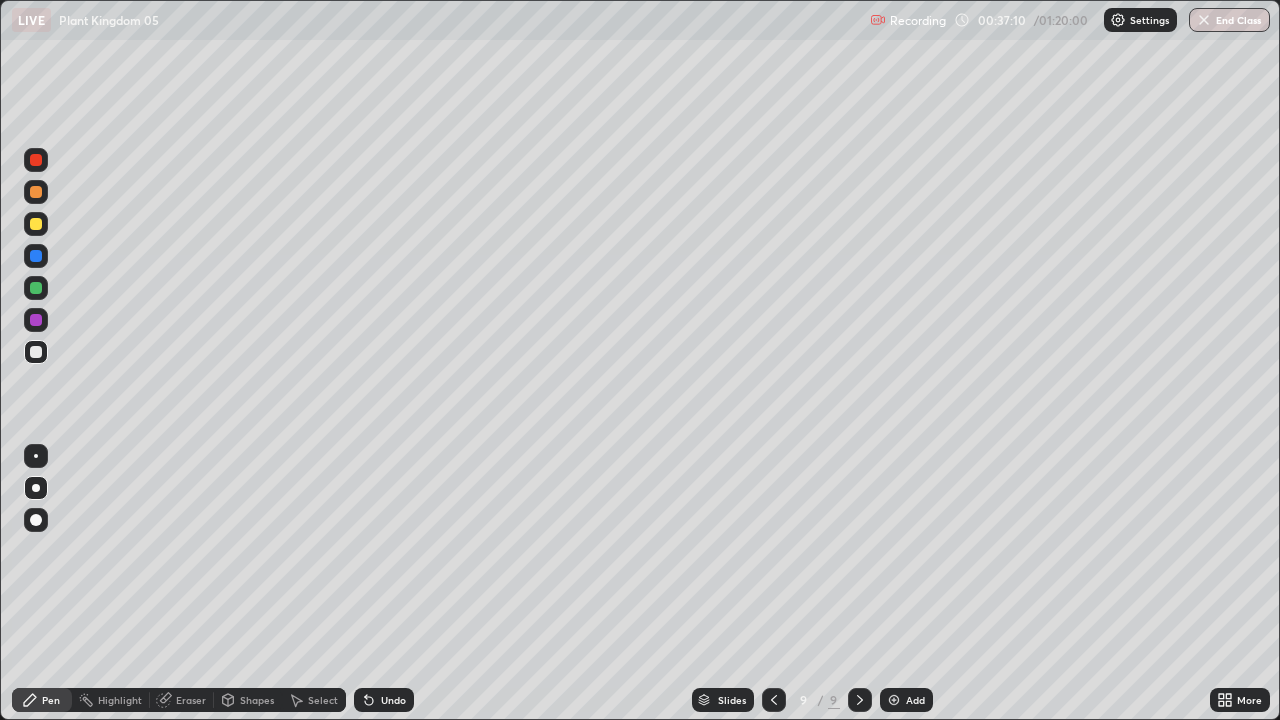 click on "Shapes" at bounding box center [248, 700] 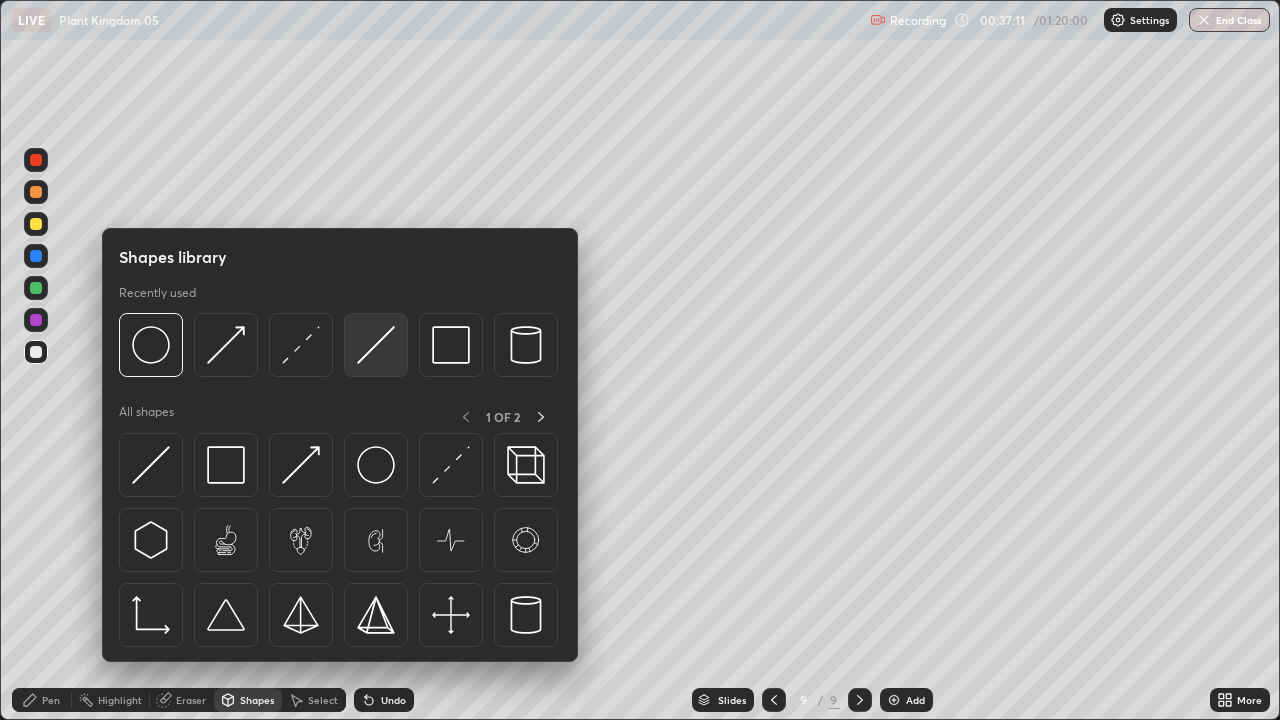 click at bounding box center (376, 345) 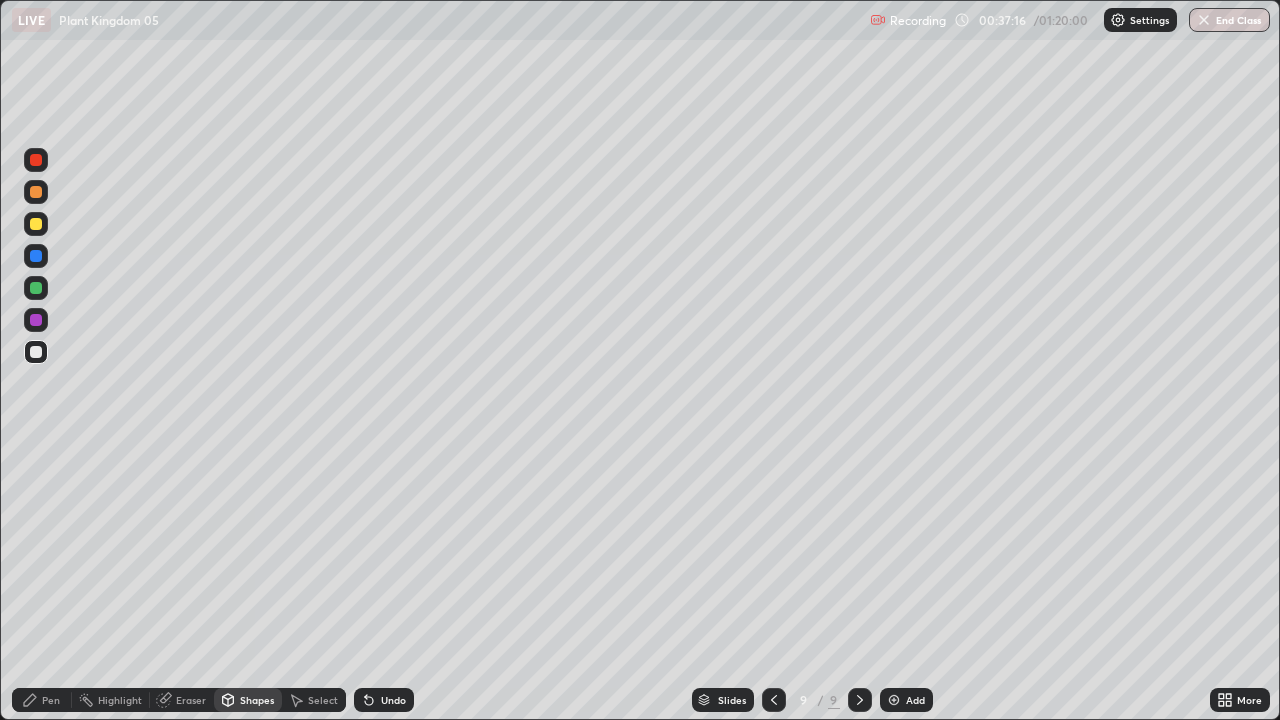click 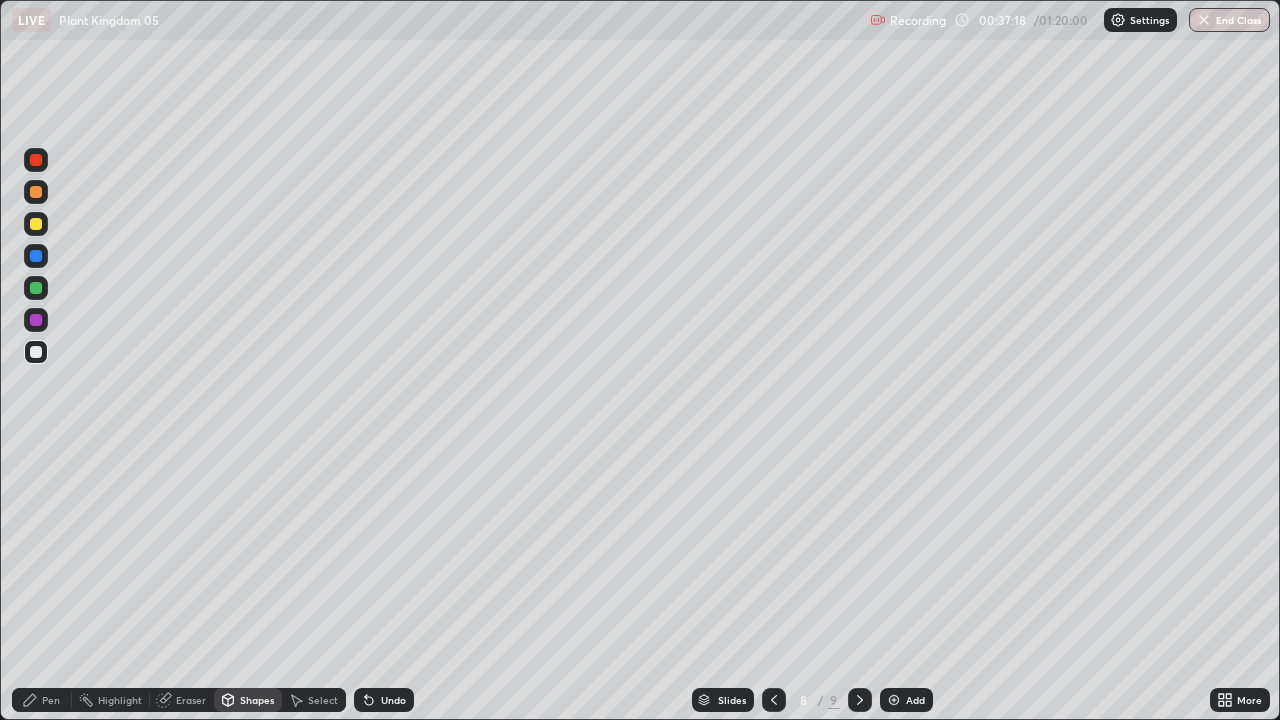 click 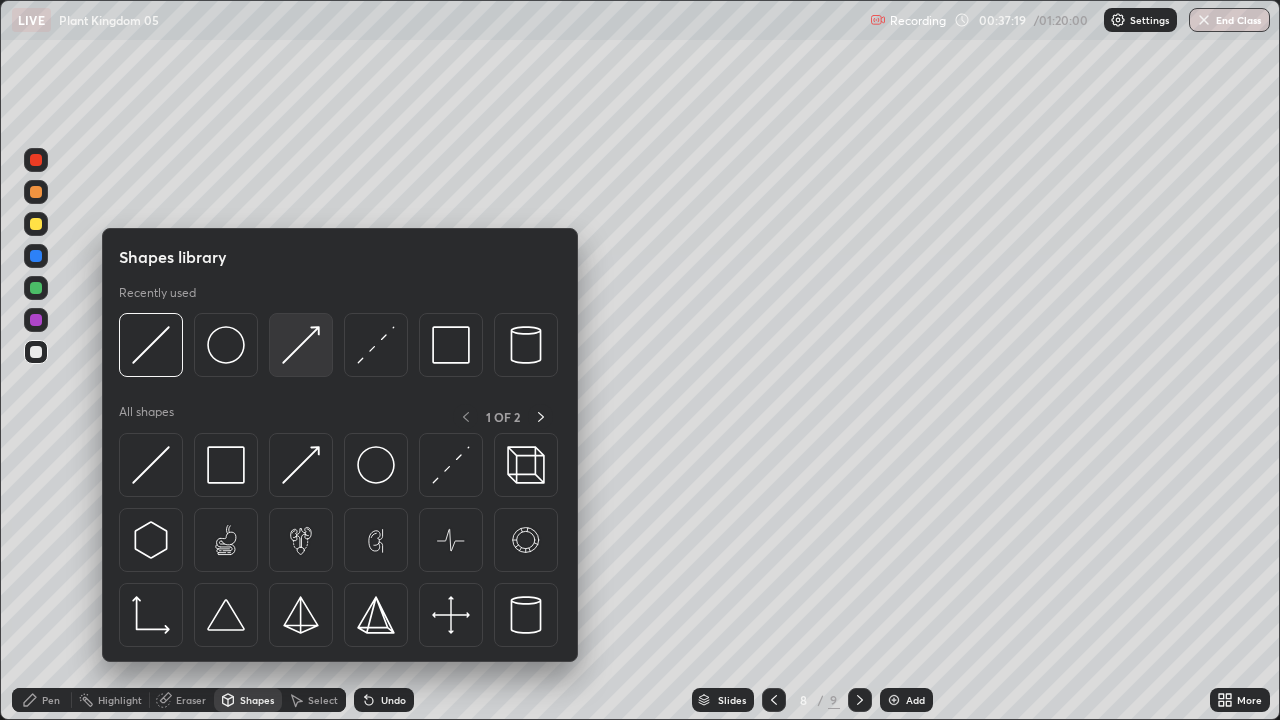 click at bounding box center [301, 345] 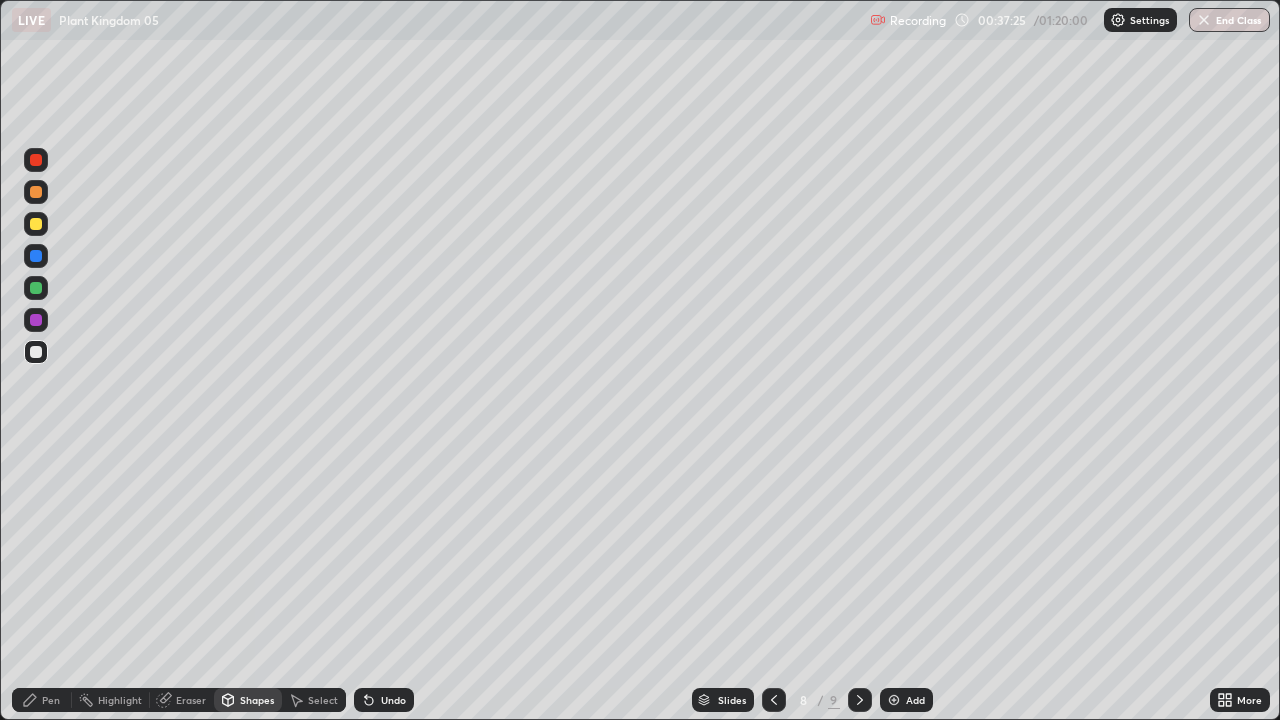 click on "Undo" at bounding box center [393, 700] 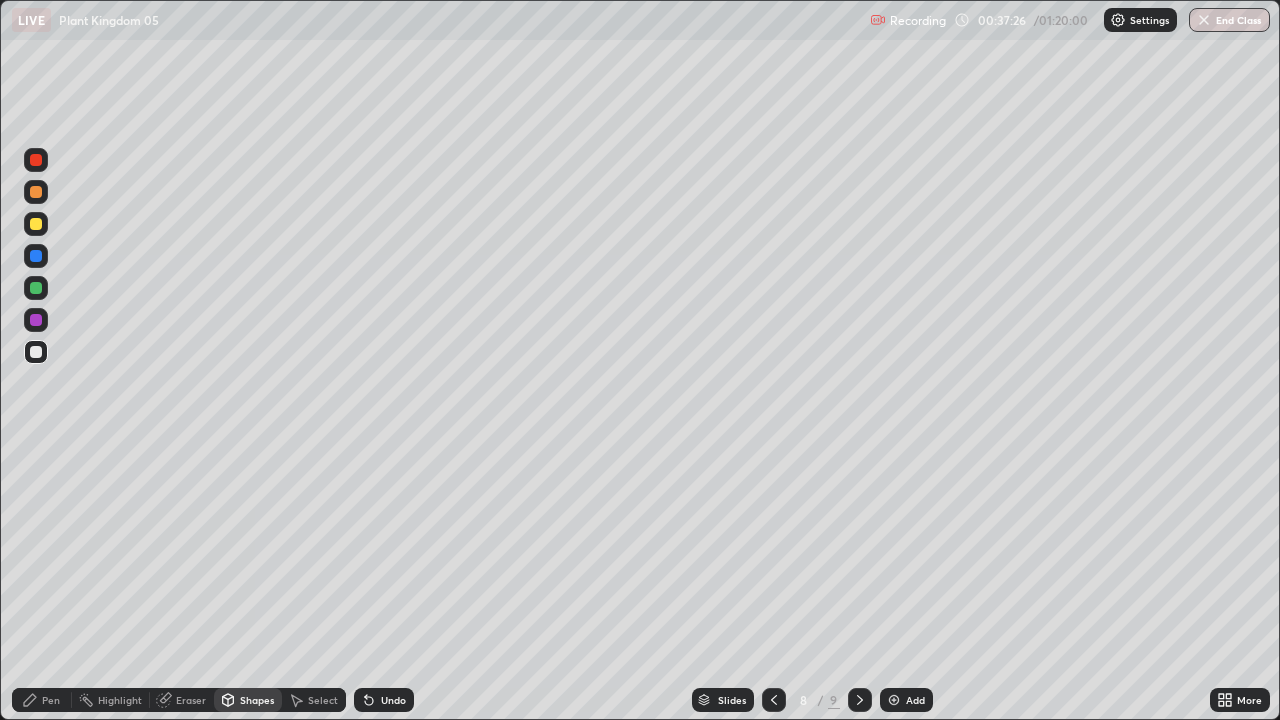 click on "Pen" at bounding box center (51, 700) 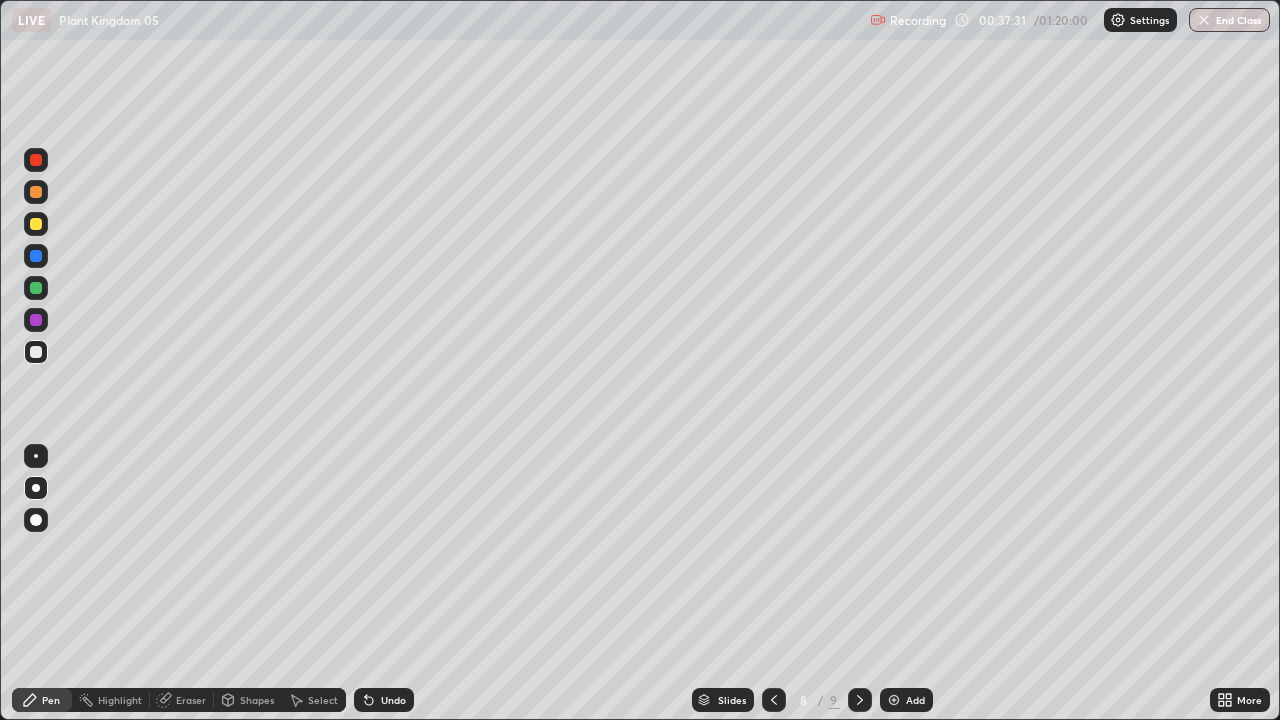 click 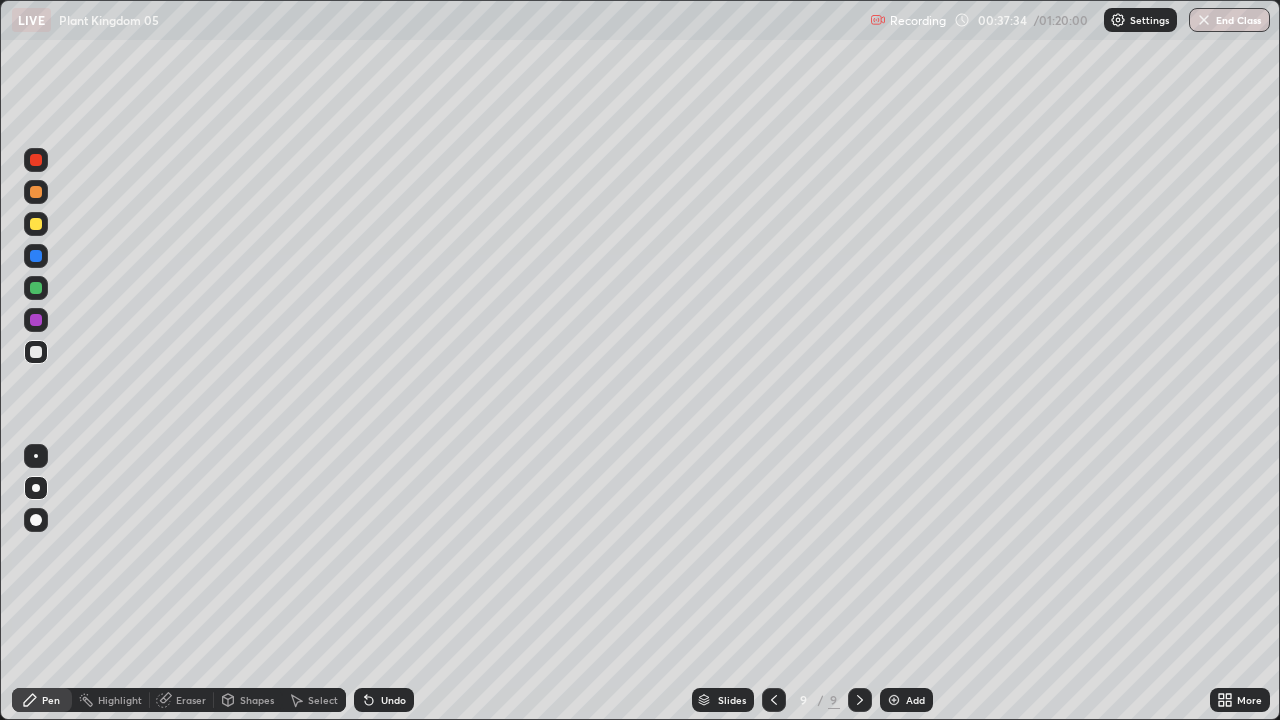 click 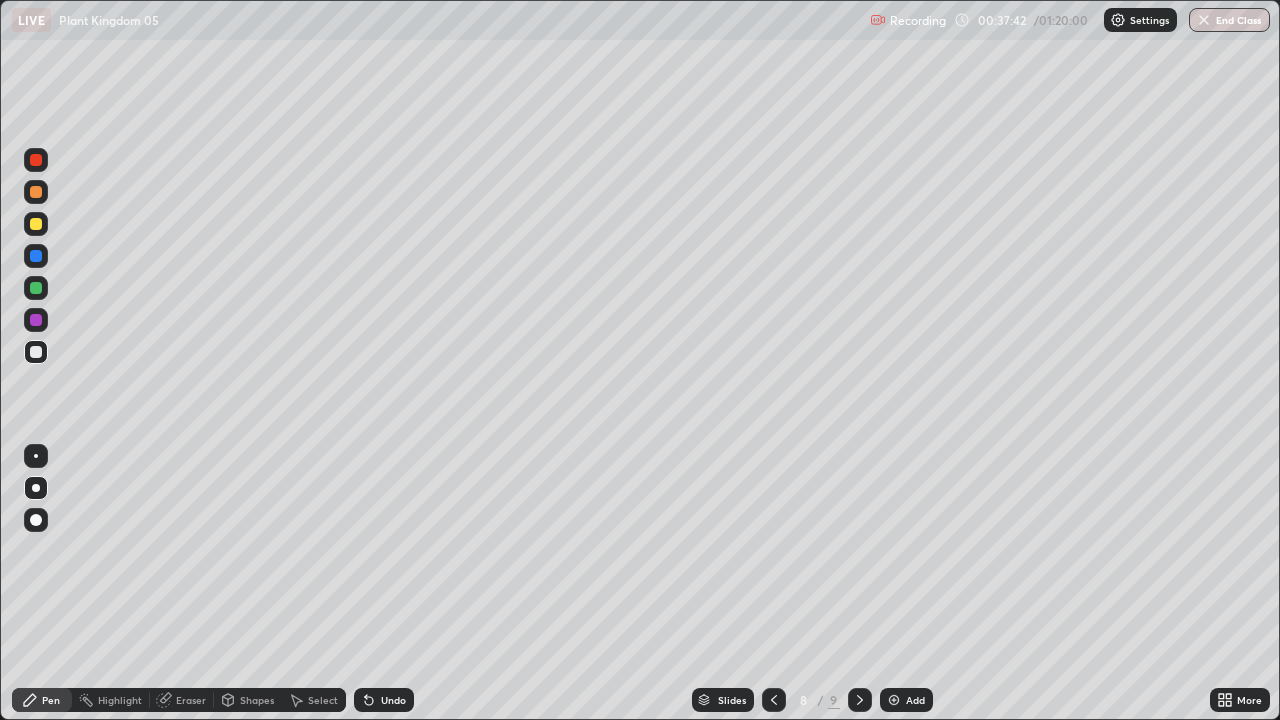 click 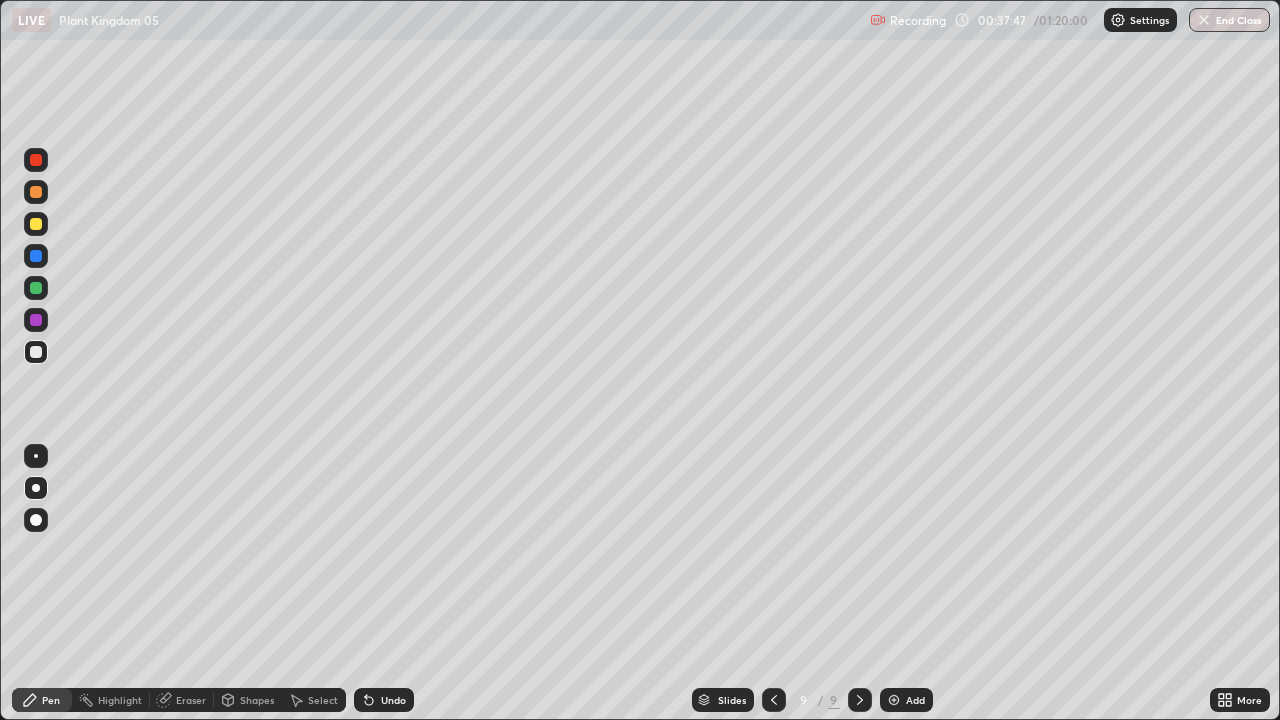 click at bounding box center (36, 320) 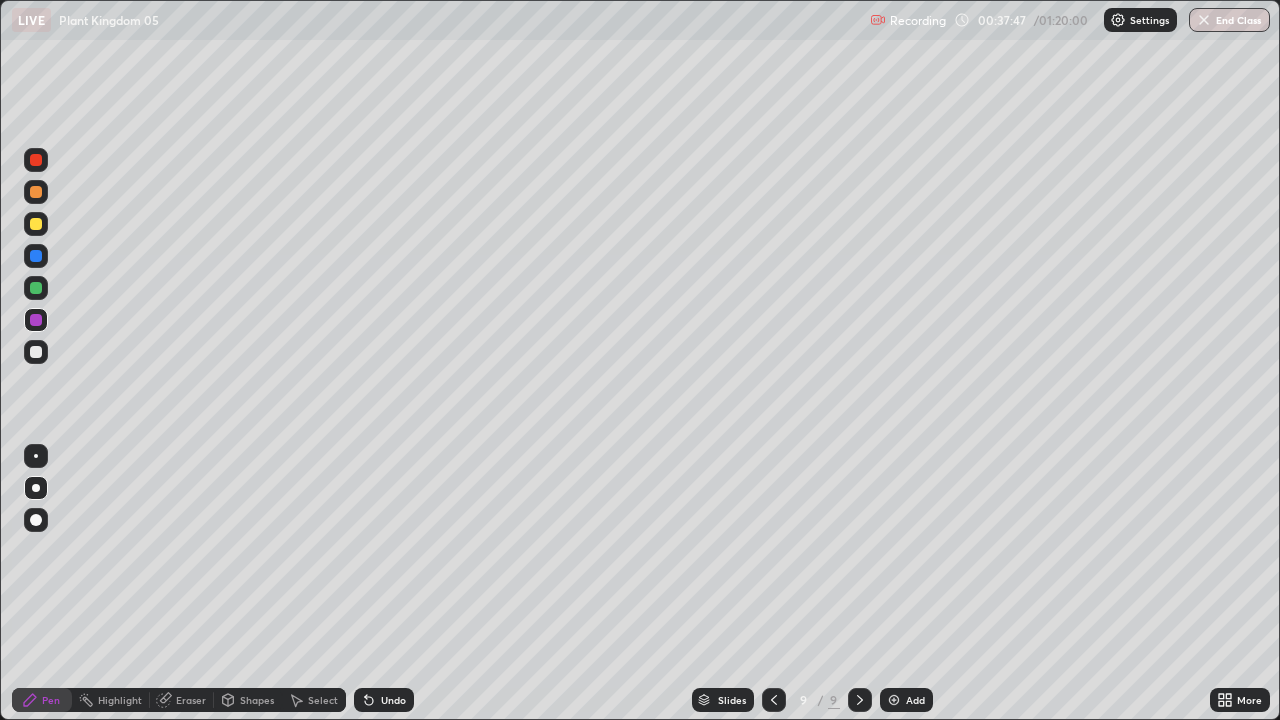 click at bounding box center (36, 320) 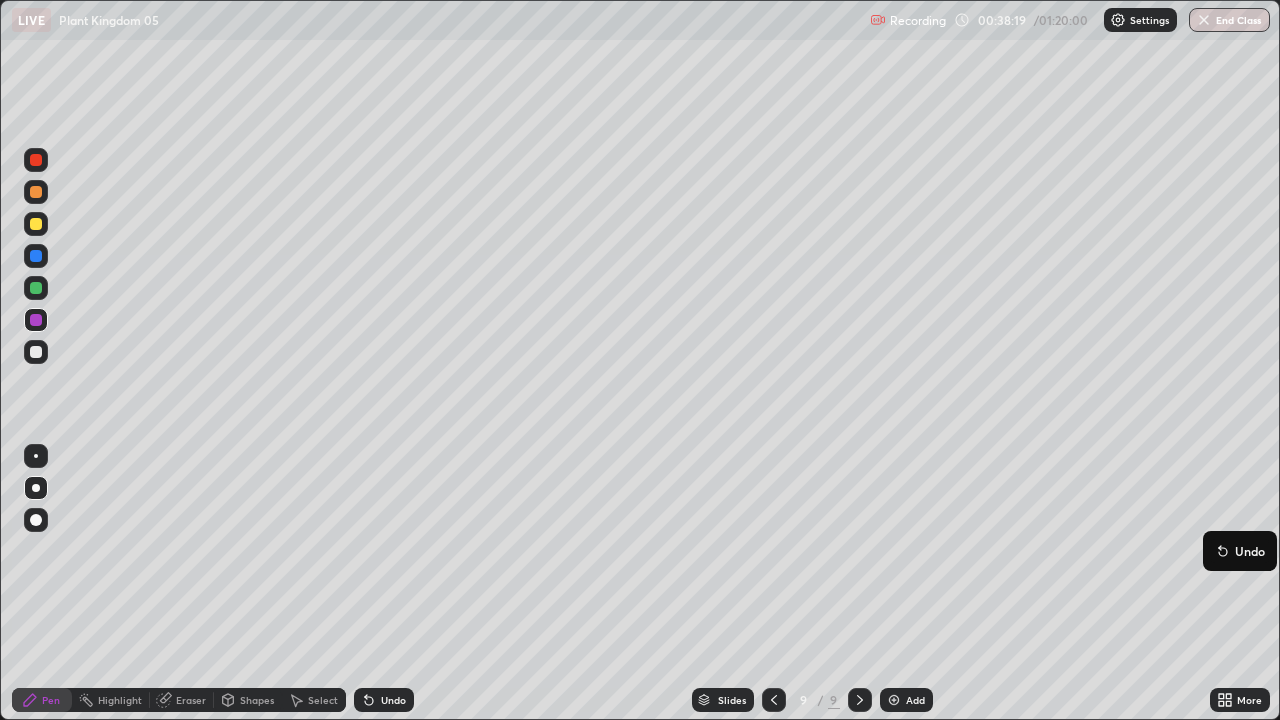 click on "Add" at bounding box center [915, 700] 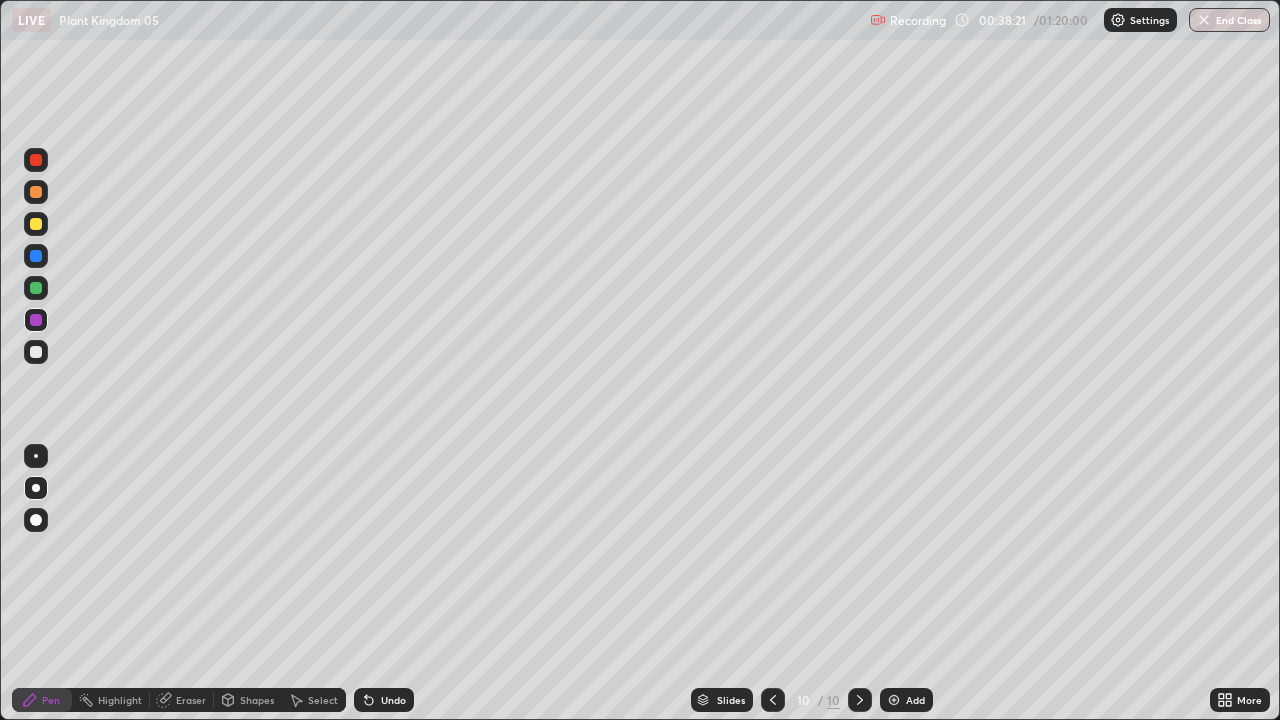 click on "Pen" at bounding box center (42, 700) 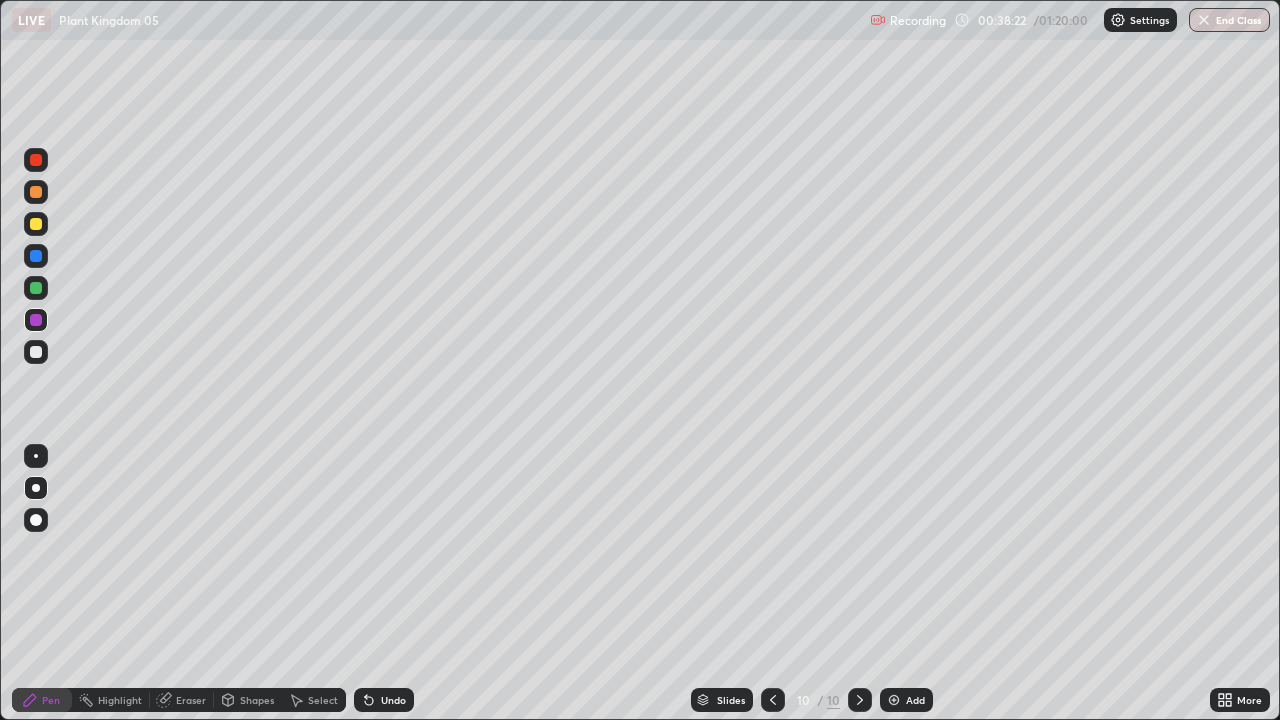 click at bounding box center [36, 320] 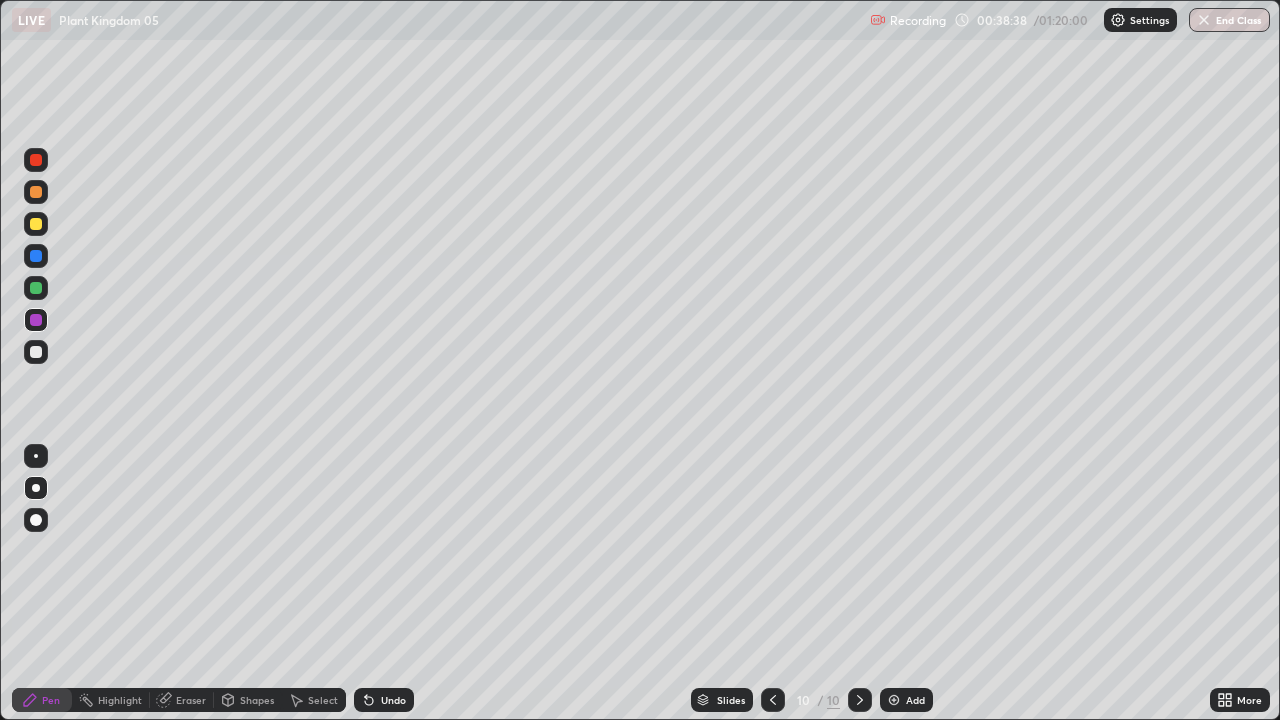 click at bounding box center [36, 256] 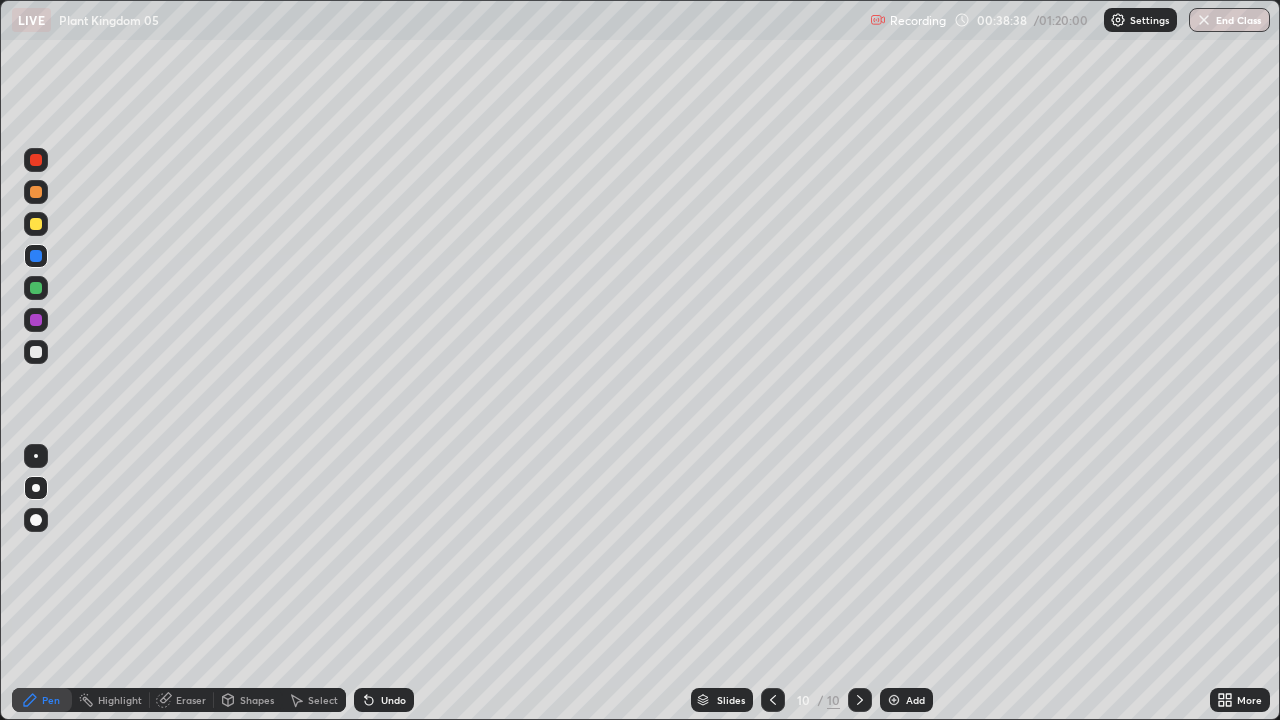 click at bounding box center (36, 256) 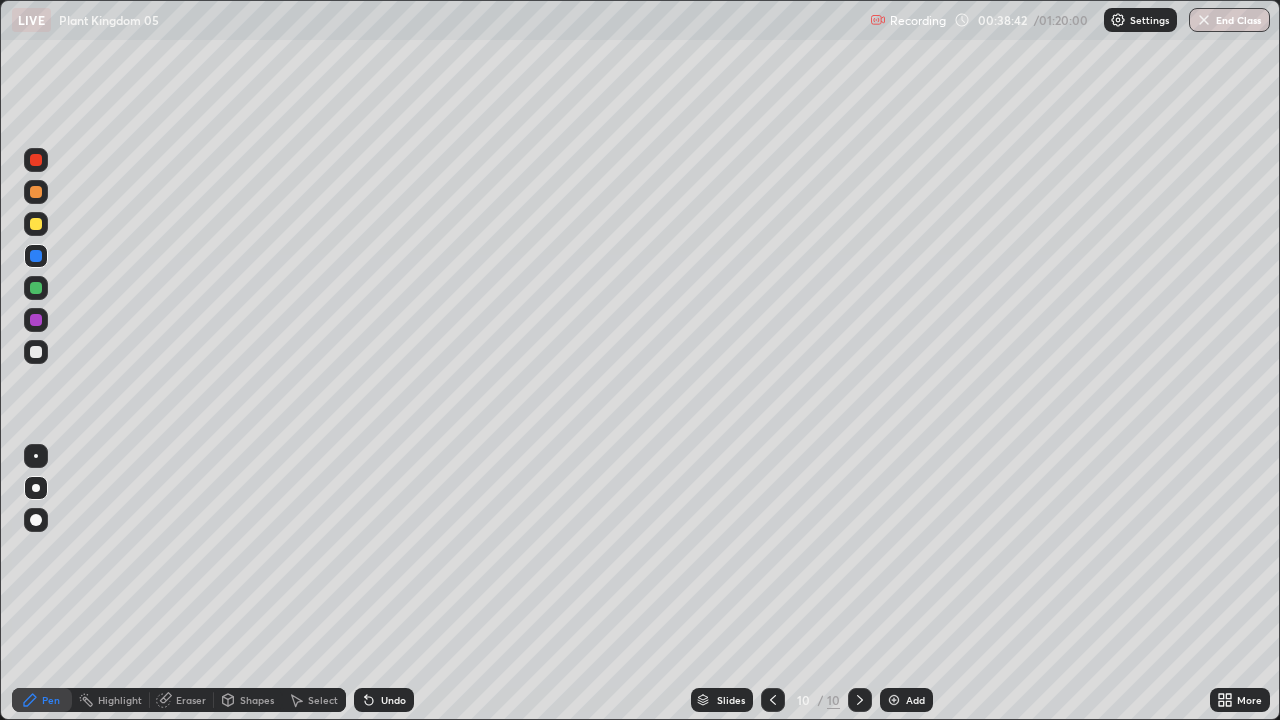 click at bounding box center (36, 224) 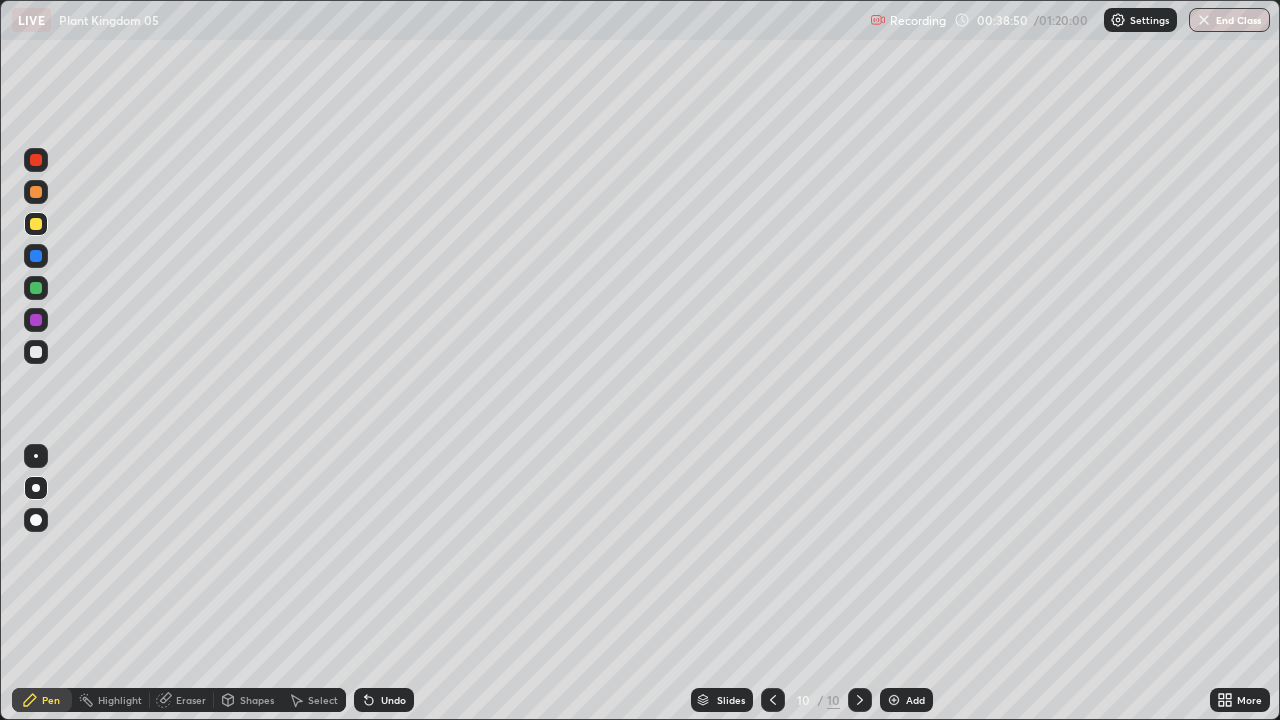 click at bounding box center [36, 352] 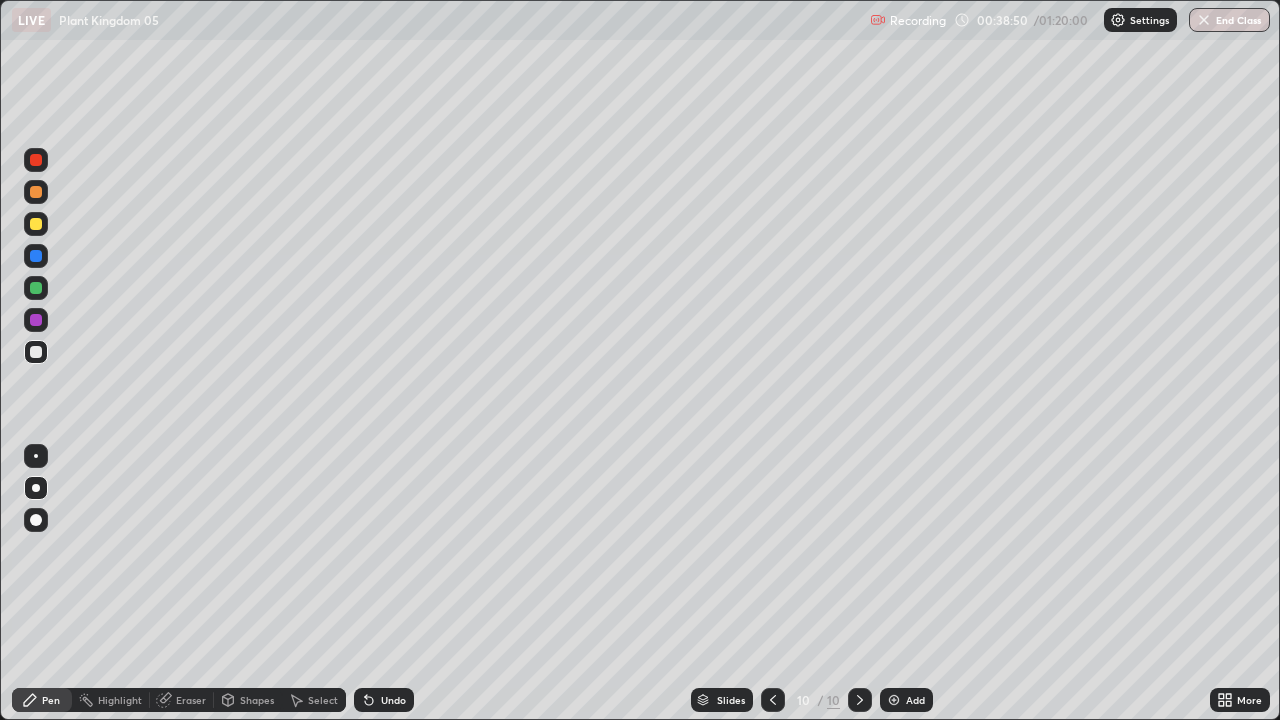click at bounding box center [36, 352] 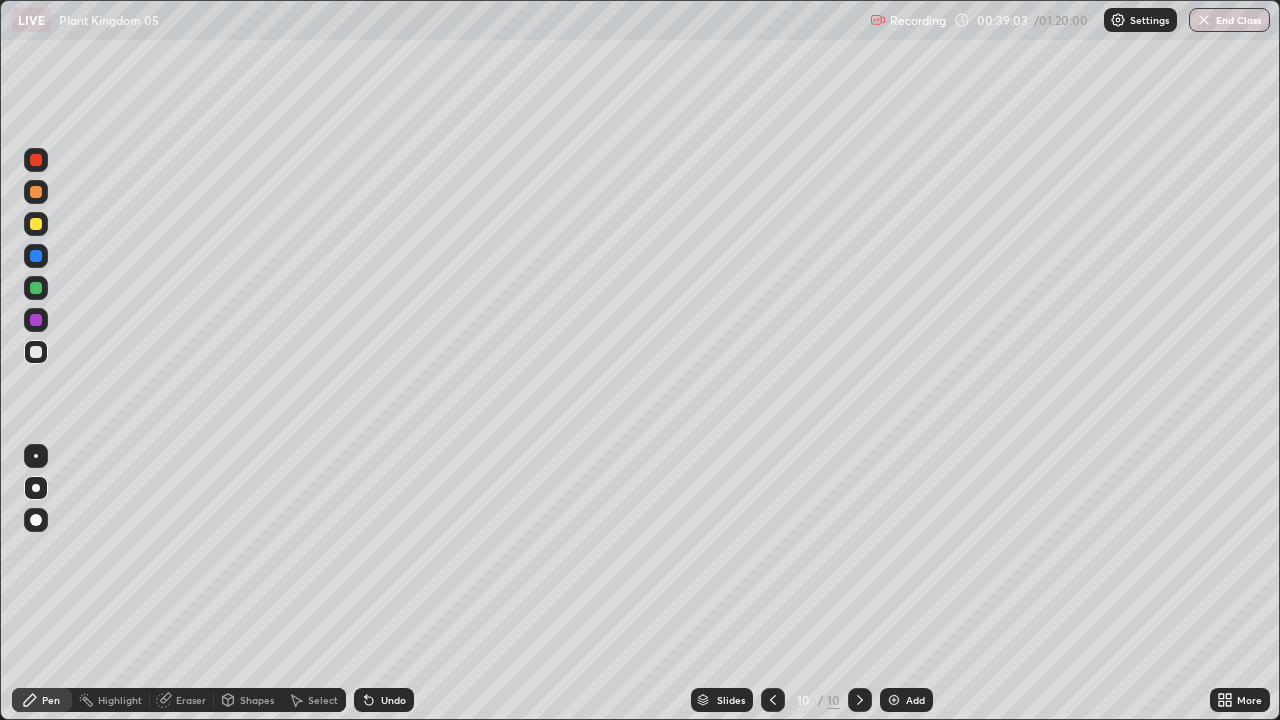 click on "Undo" at bounding box center (384, 700) 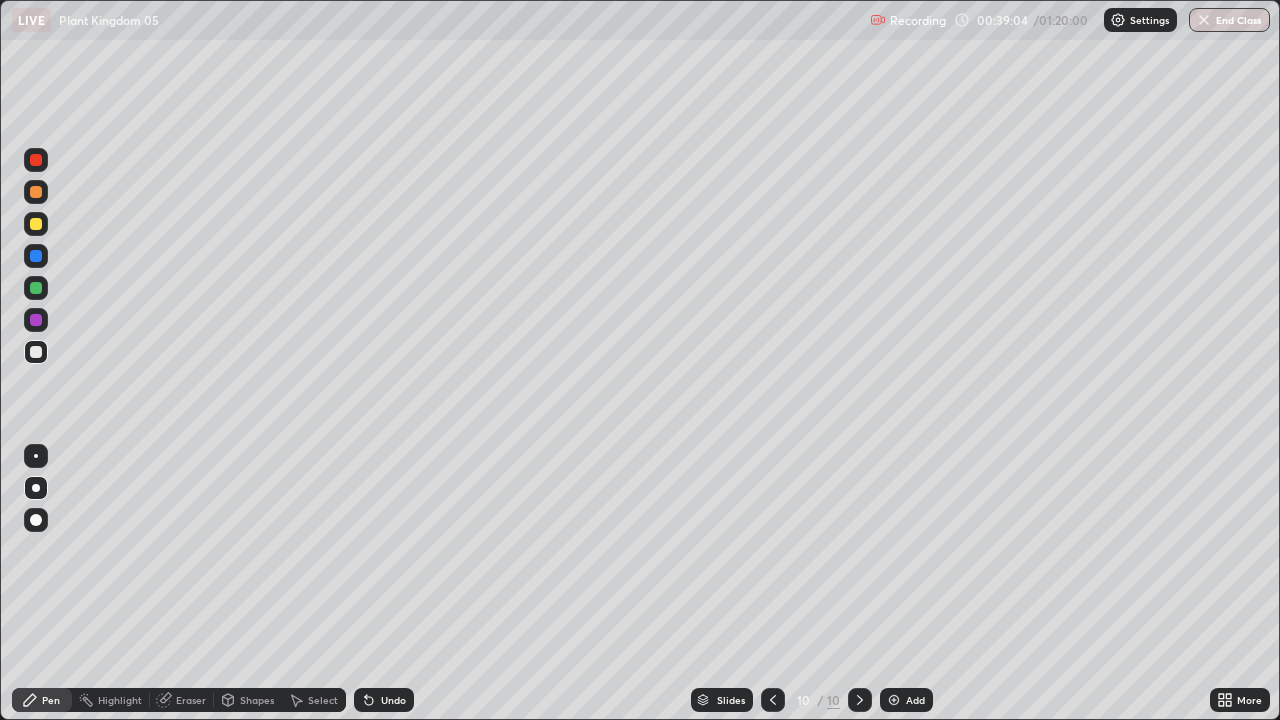 click on "Undo" at bounding box center (384, 700) 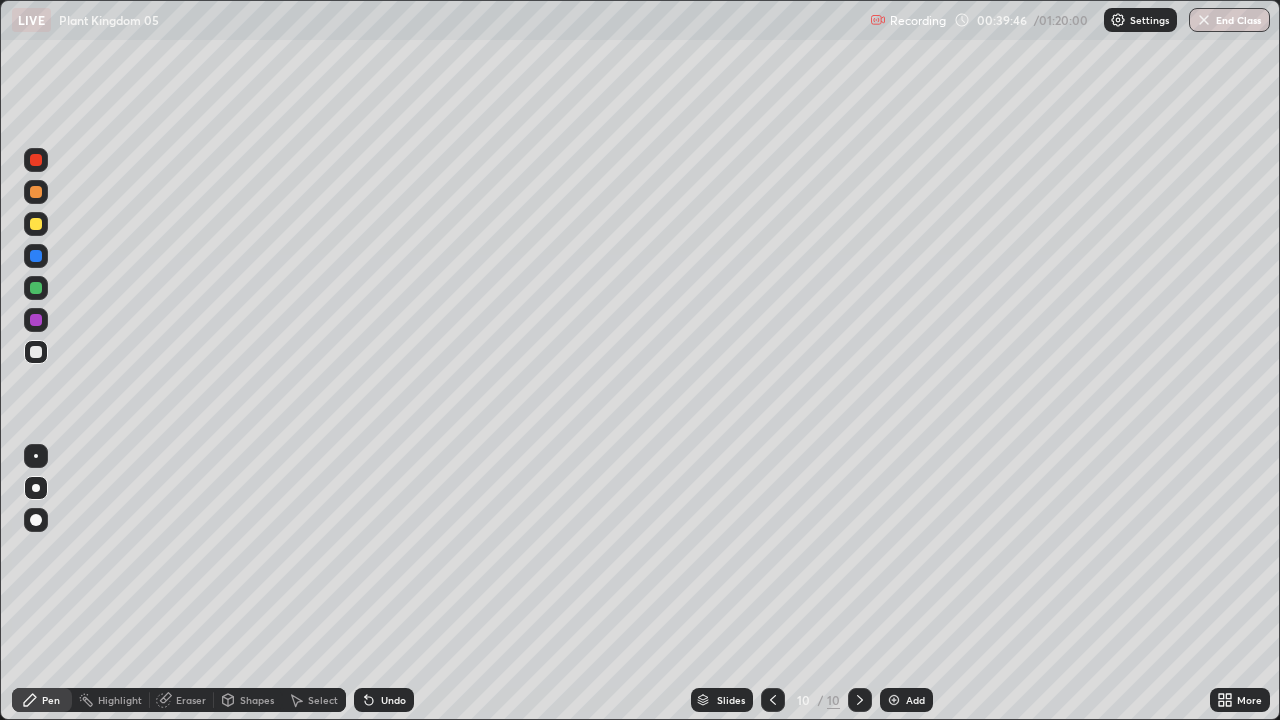 click at bounding box center [36, 320] 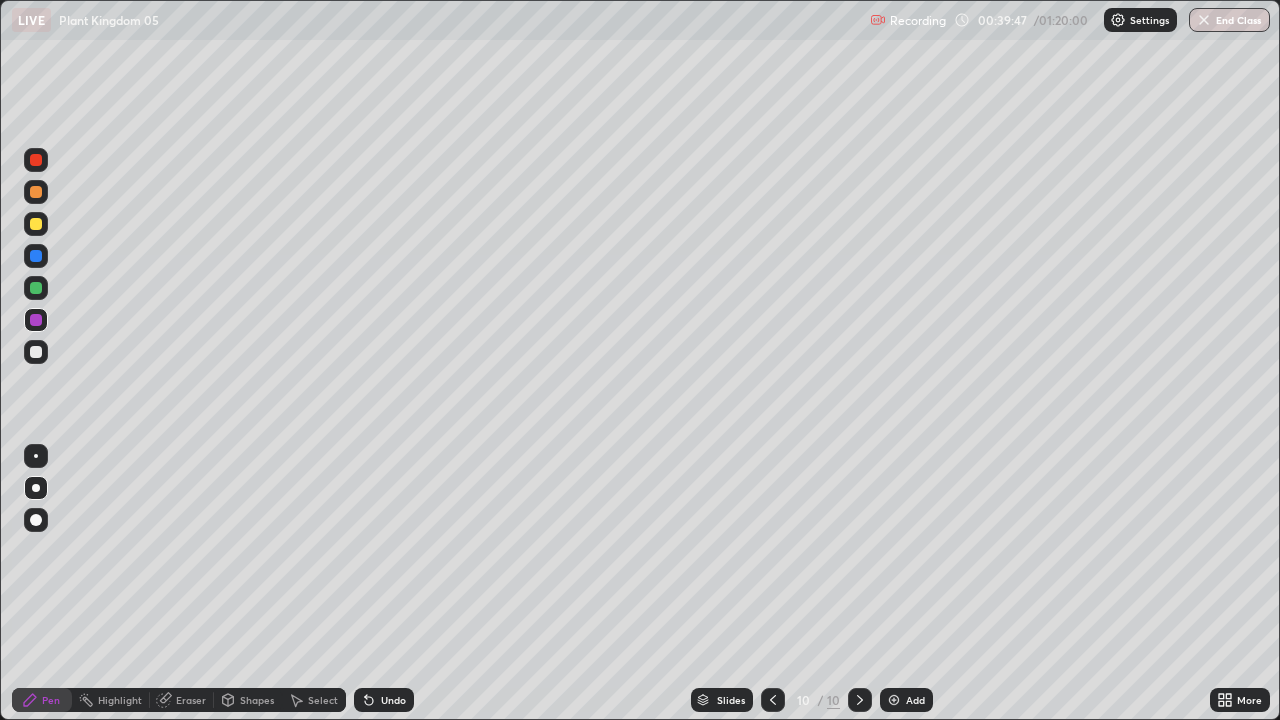 click at bounding box center (36, 320) 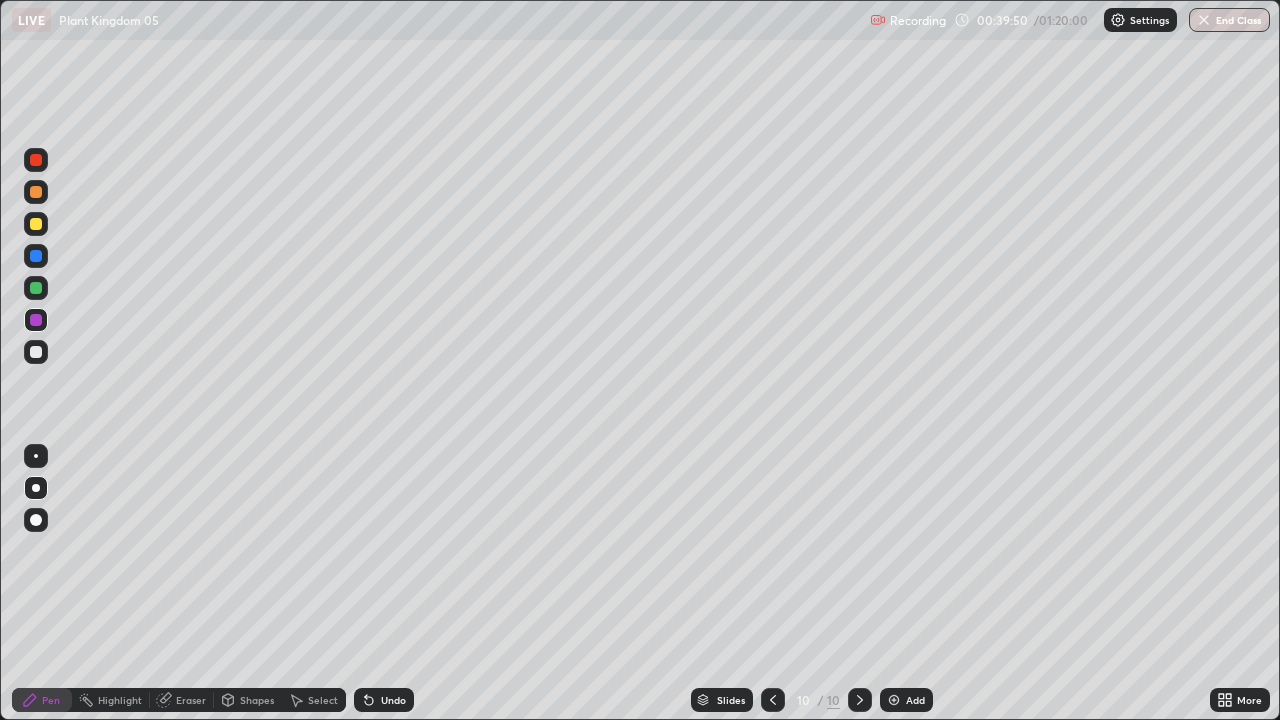click at bounding box center (36, 352) 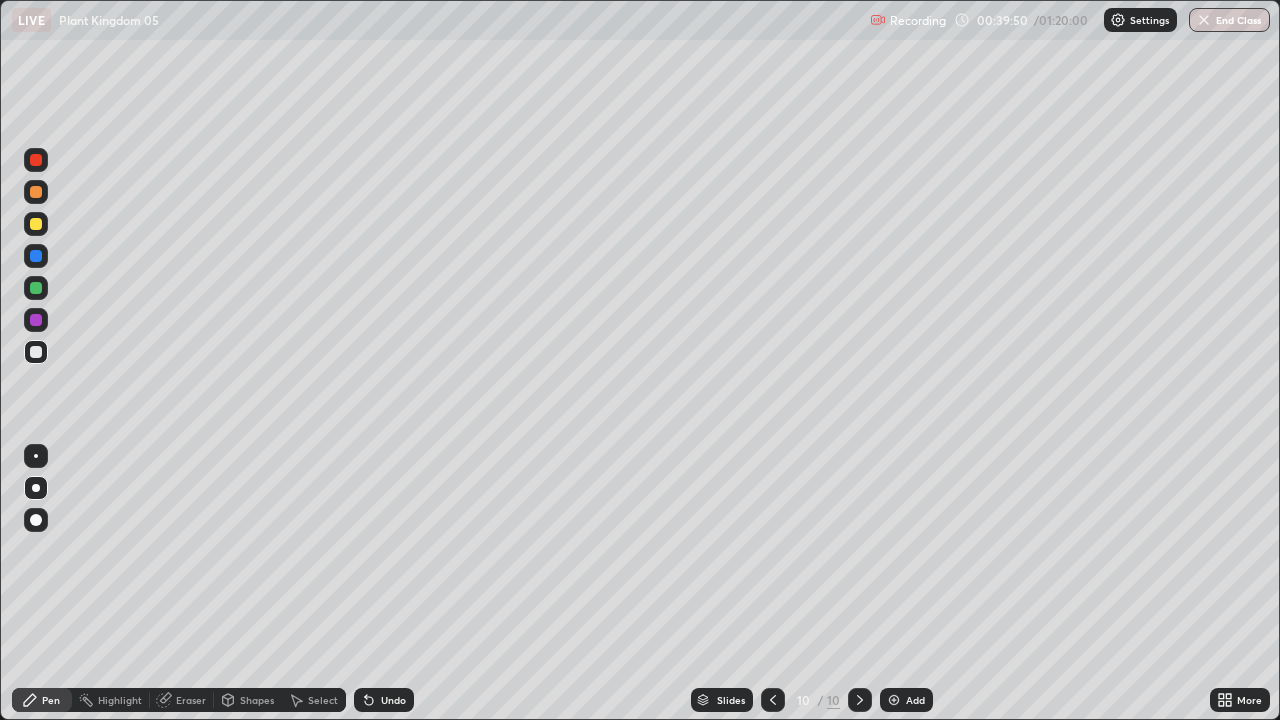 click at bounding box center (36, 352) 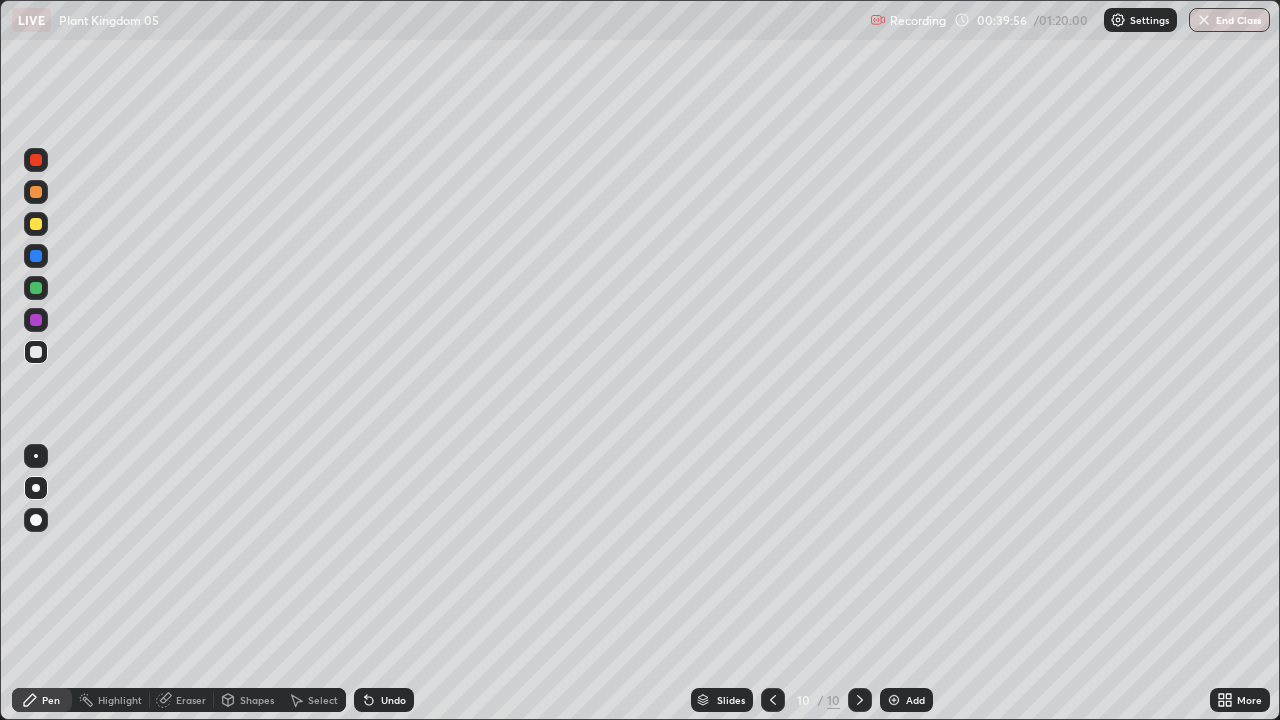 click at bounding box center [36, 288] 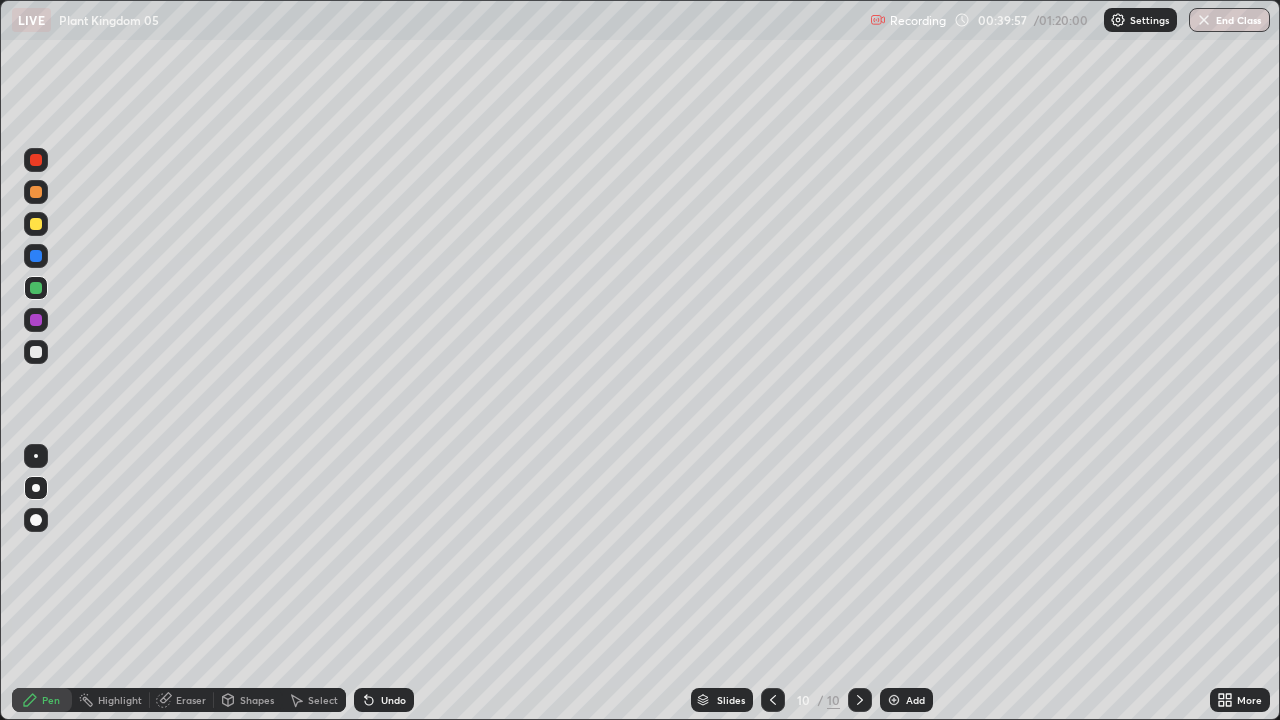 click at bounding box center (36, 288) 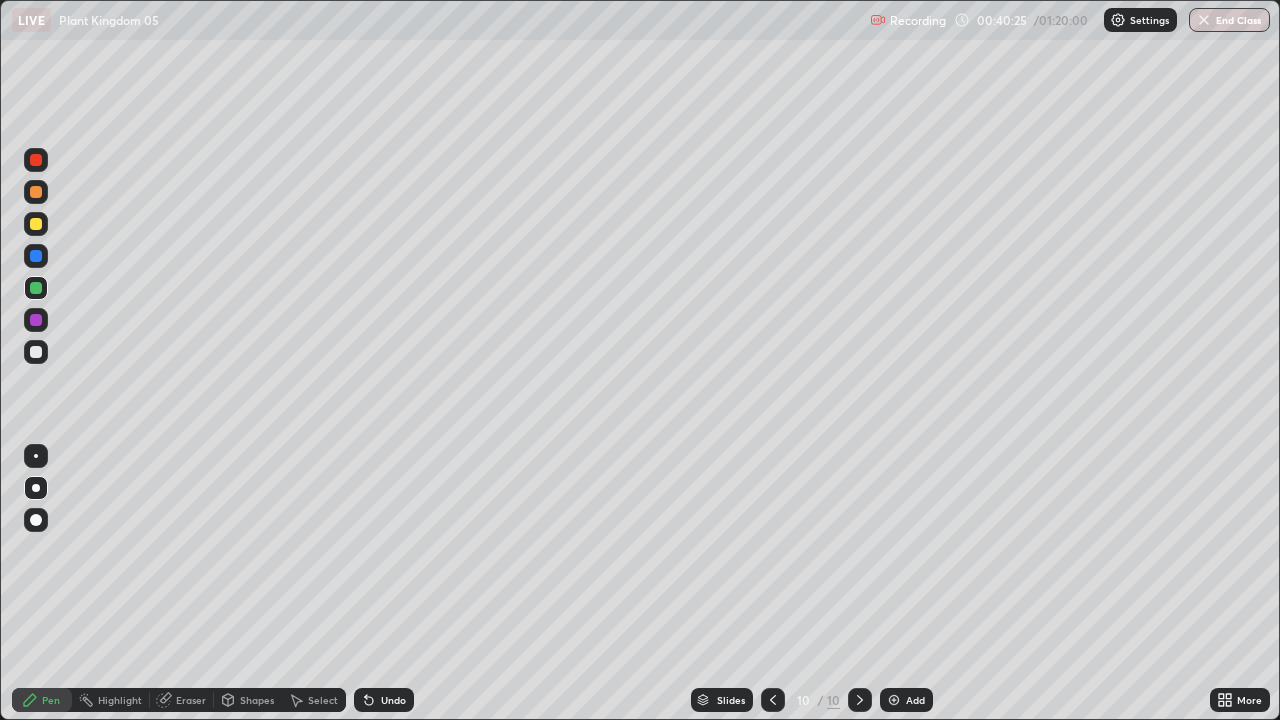 click 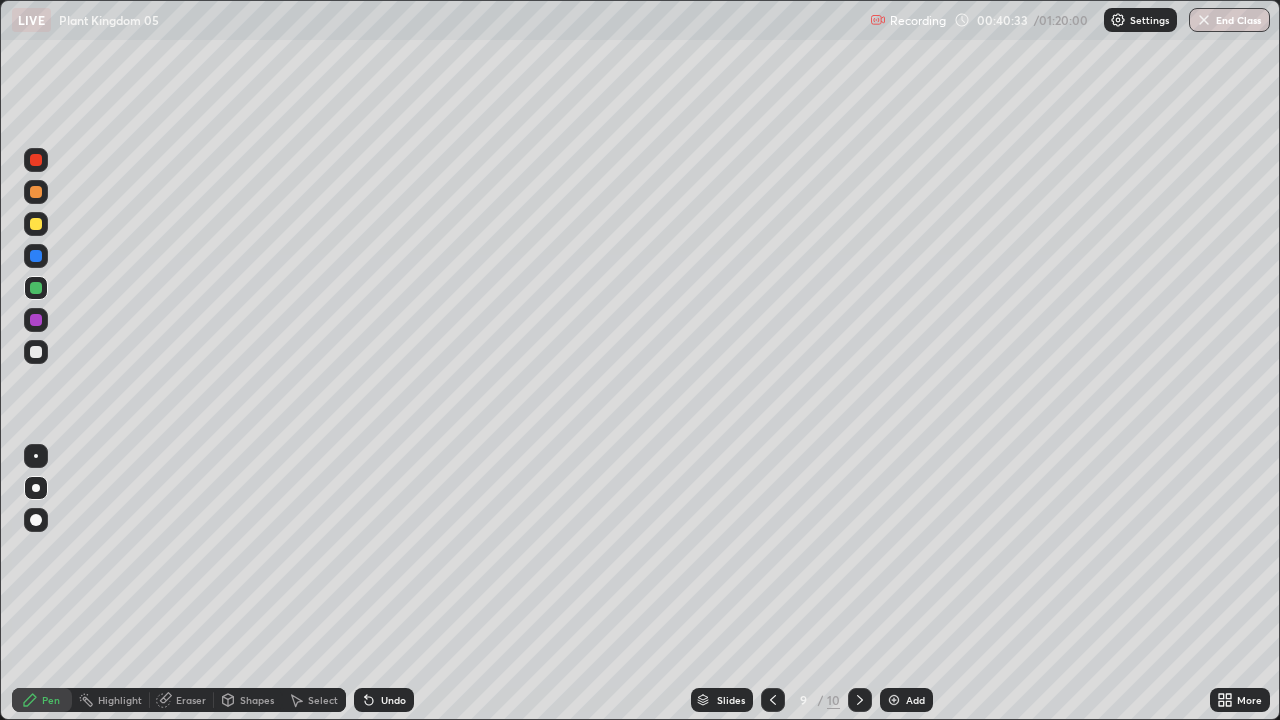click 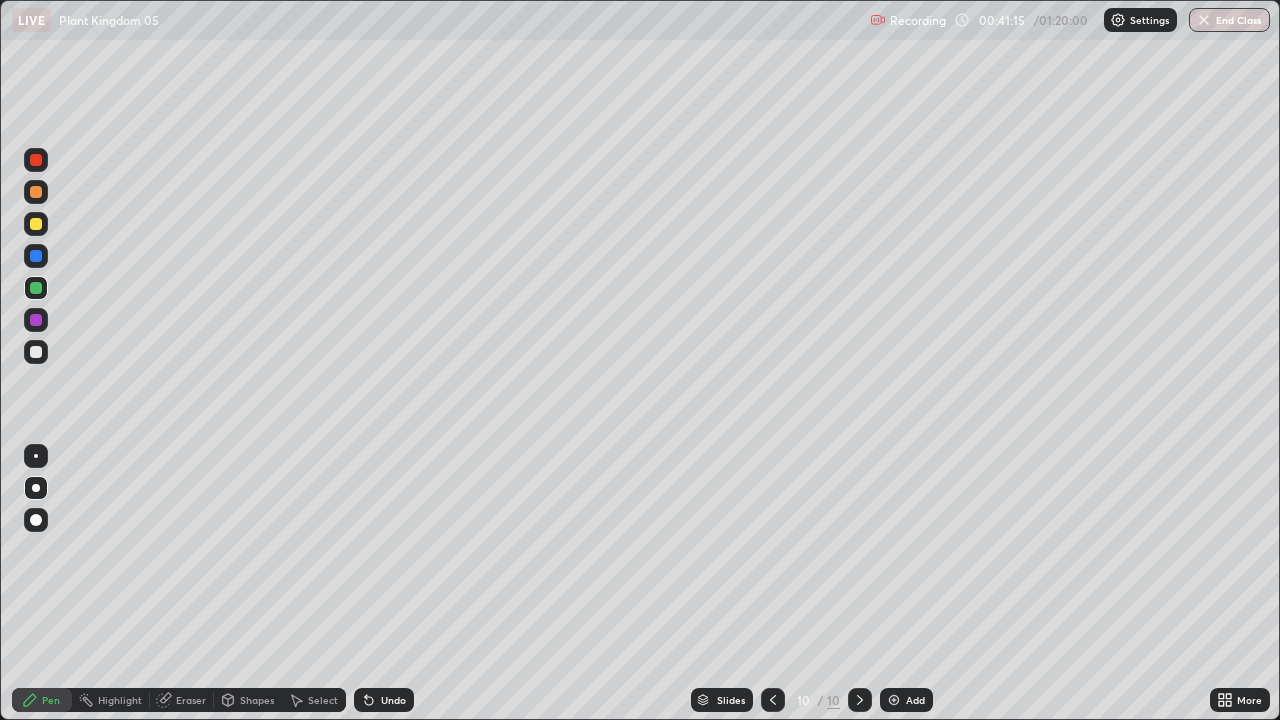 click at bounding box center [36, 352] 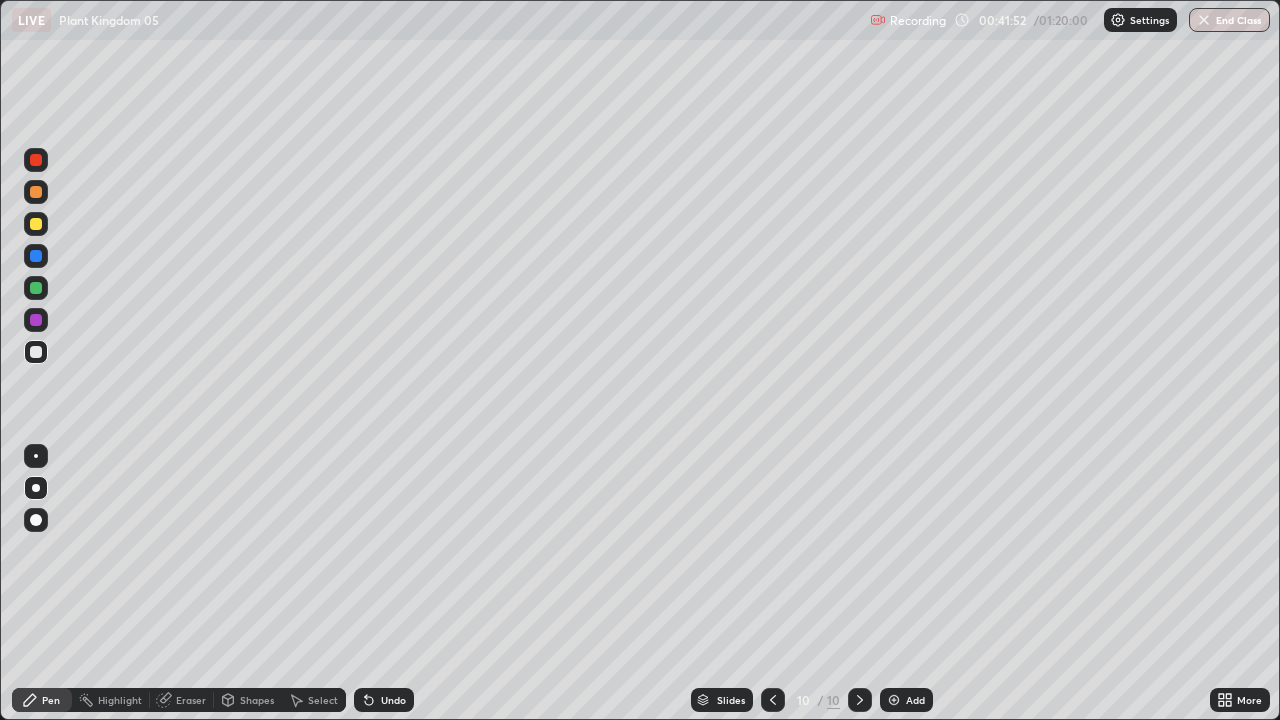 click 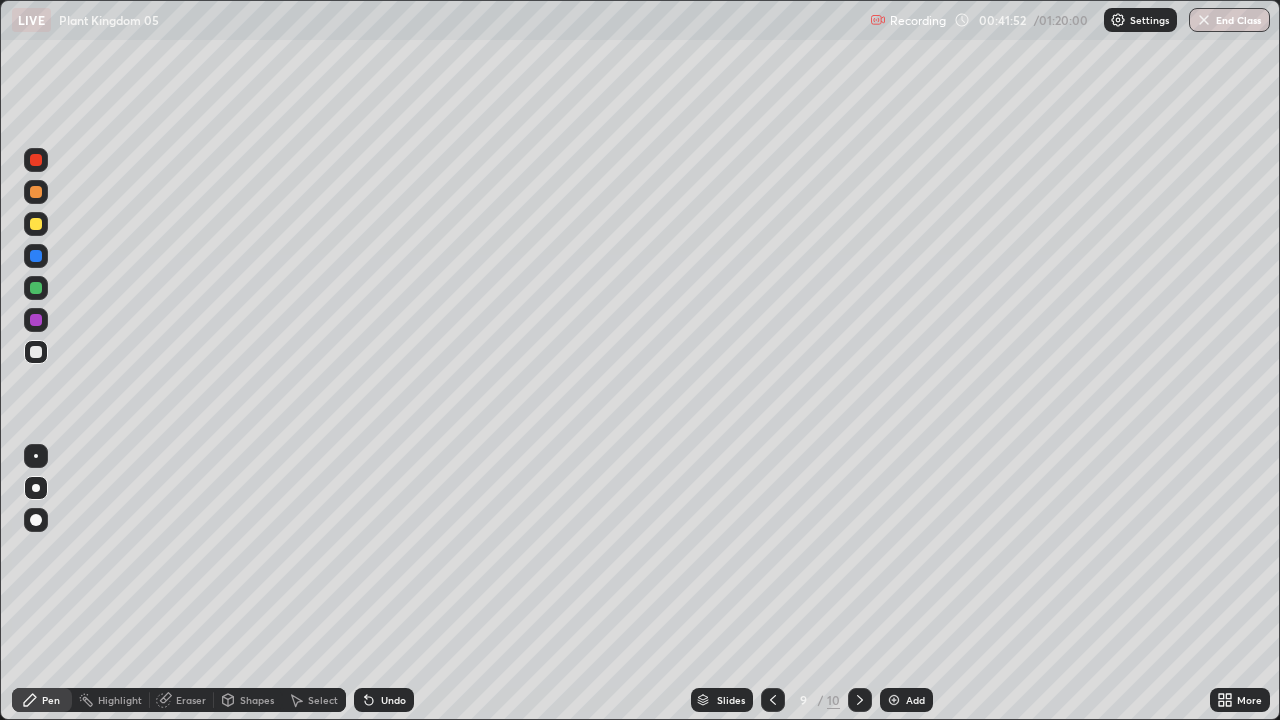 click 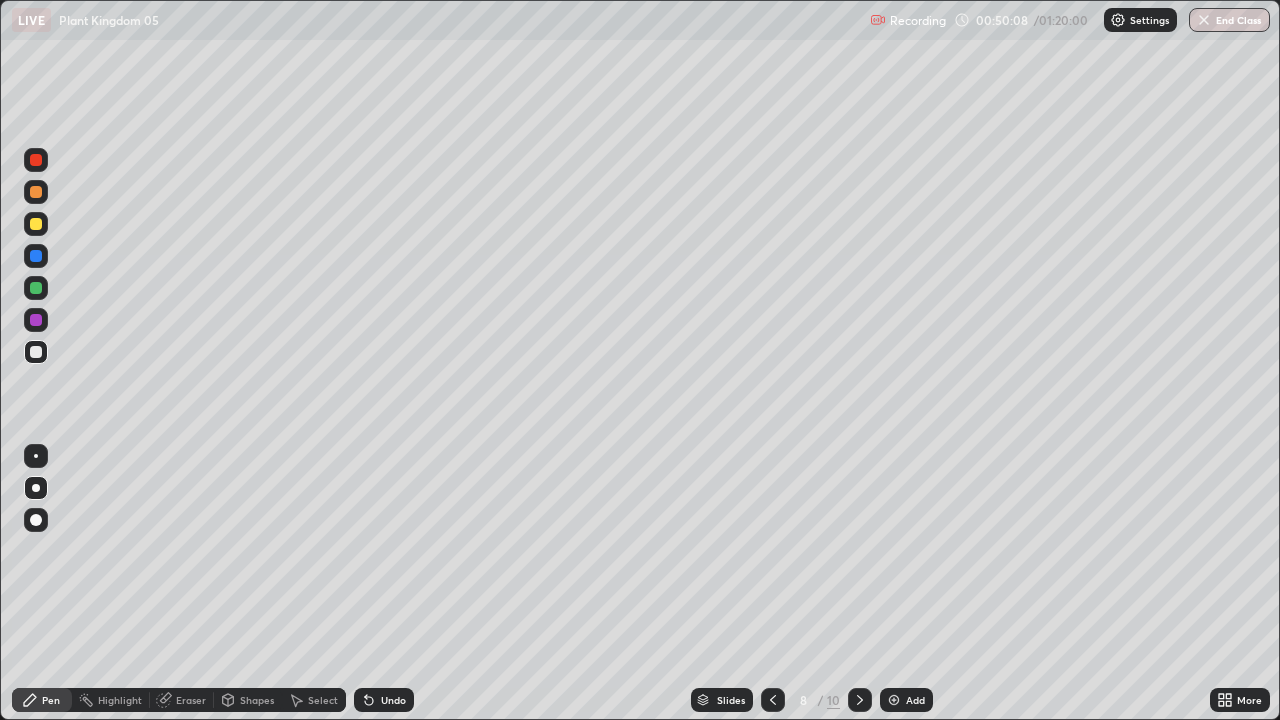 click at bounding box center (860, 700) 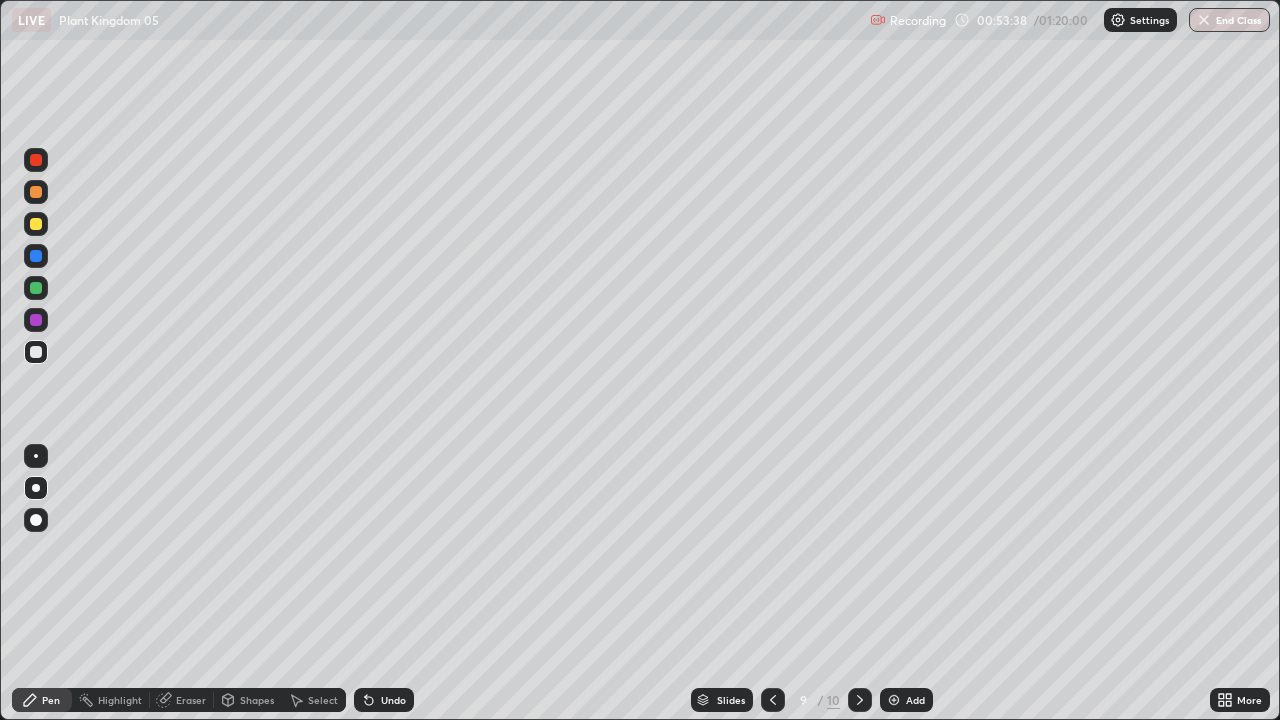 click 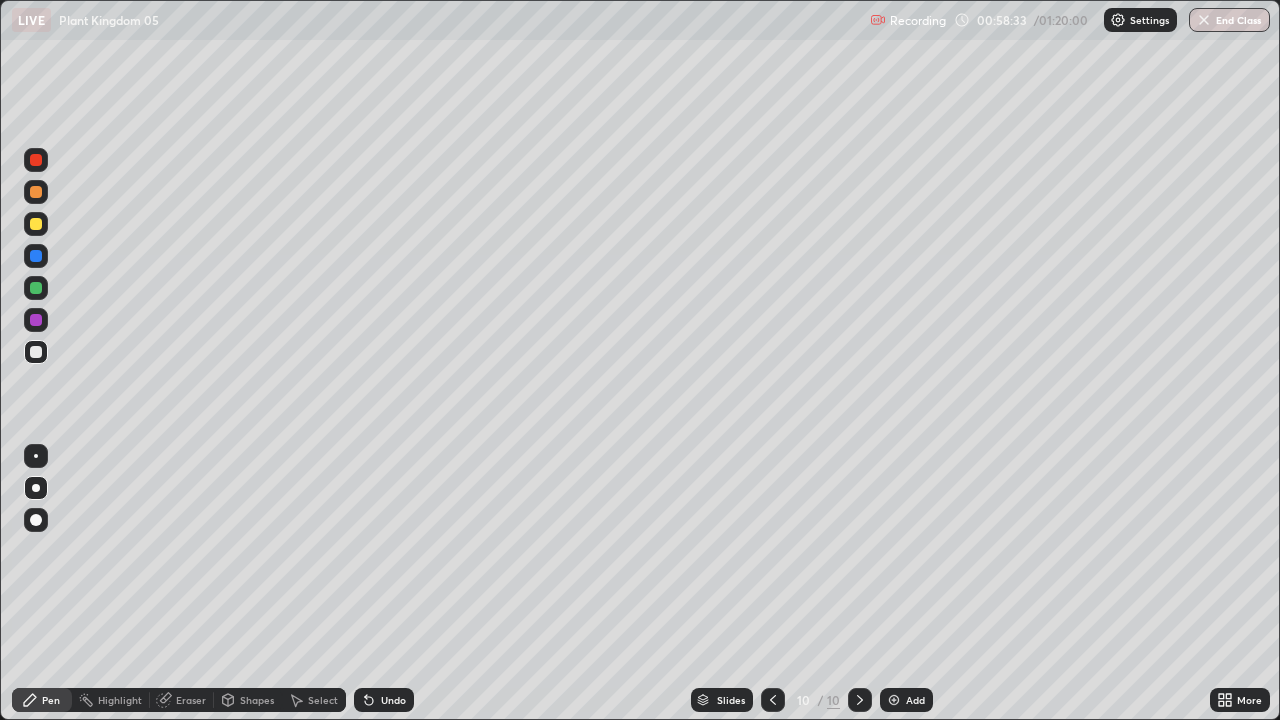 click on "Add" at bounding box center [915, 700] 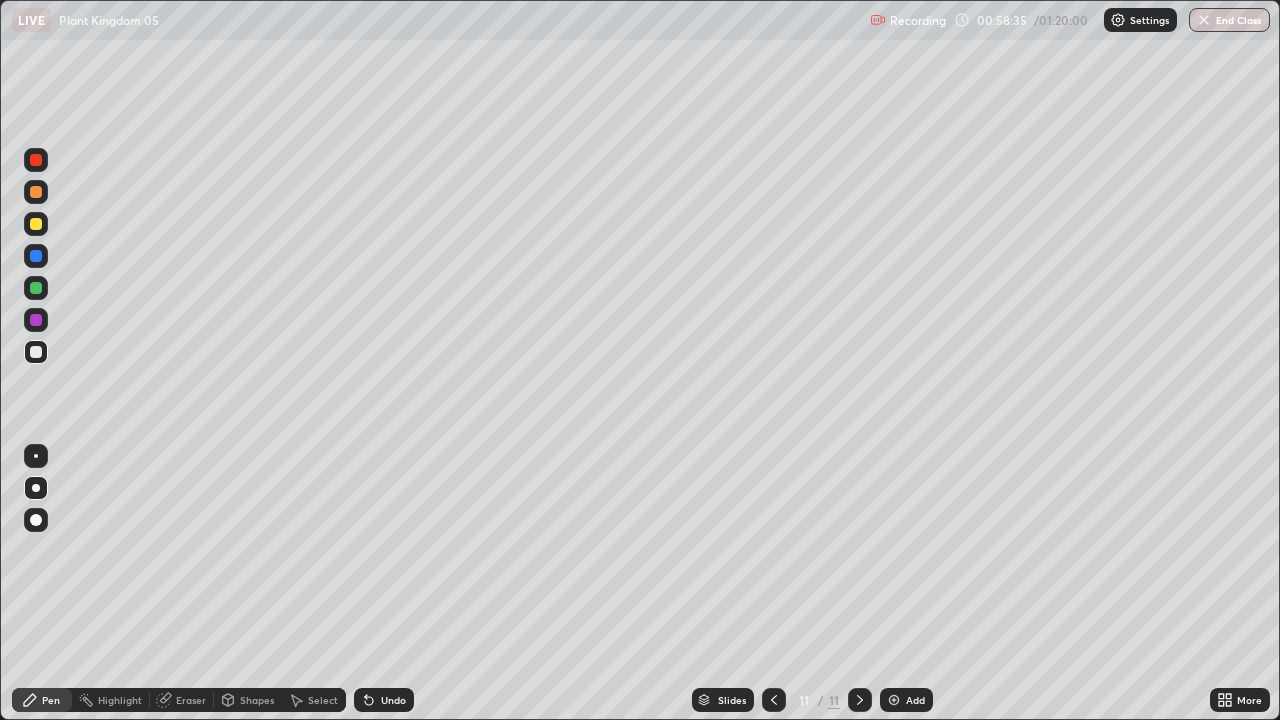 click 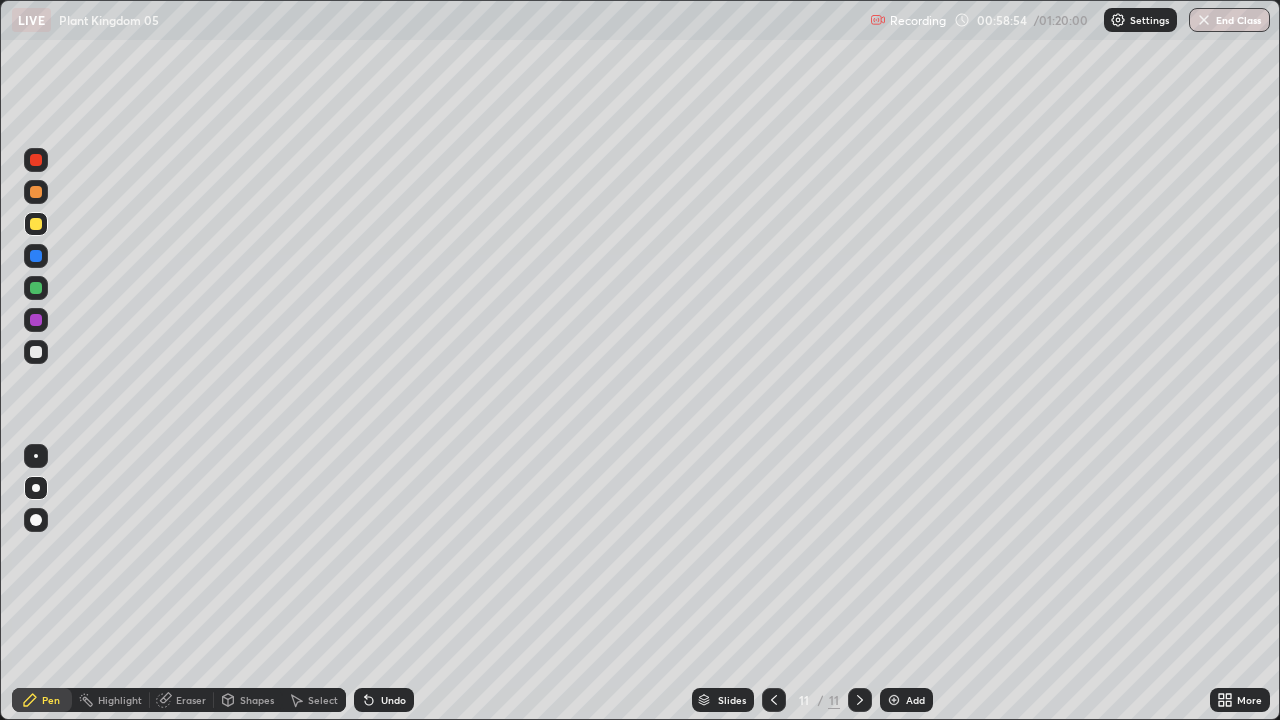 click at bounding box center [36, 288] 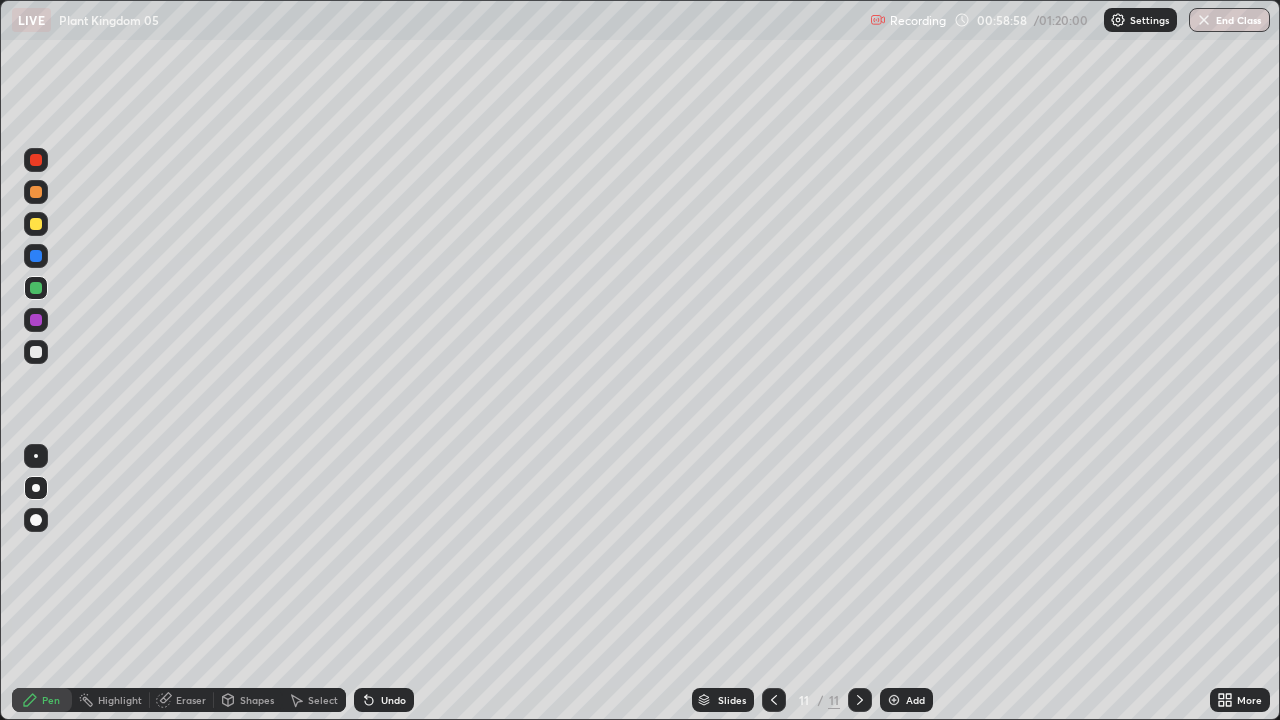 click at bounding box center [36, 224] 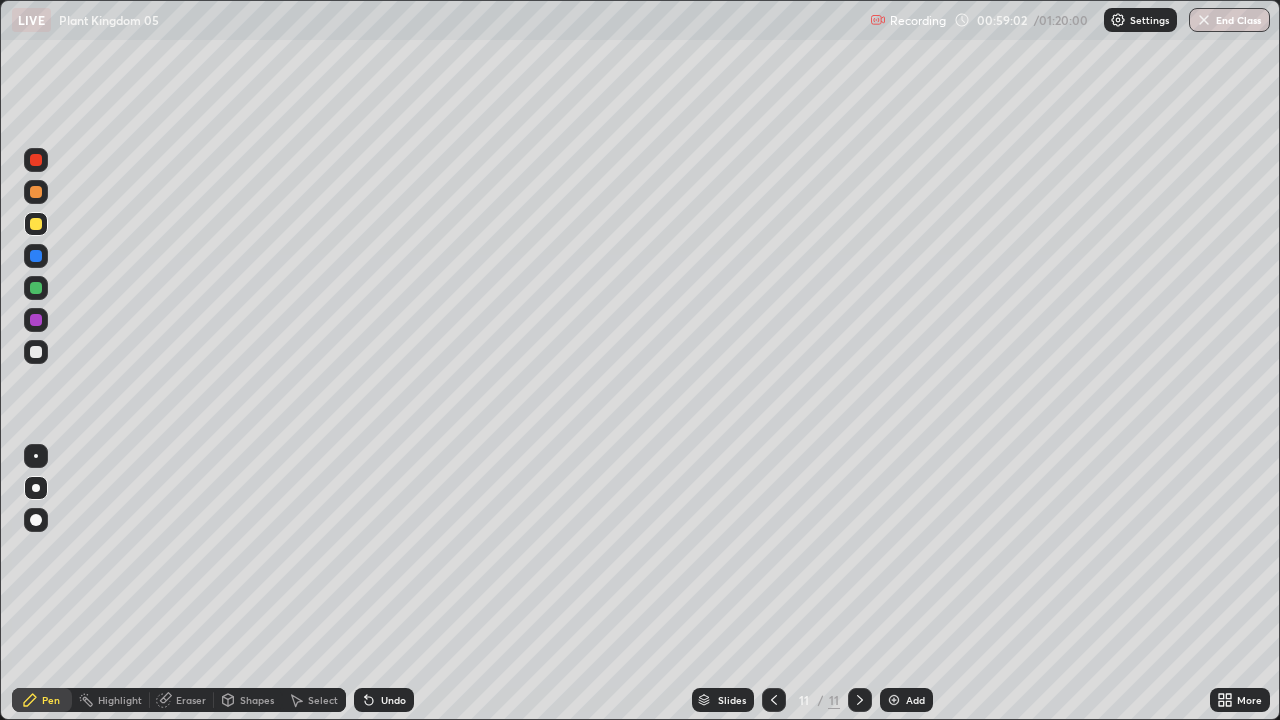 click at bounding box center (36, 288) 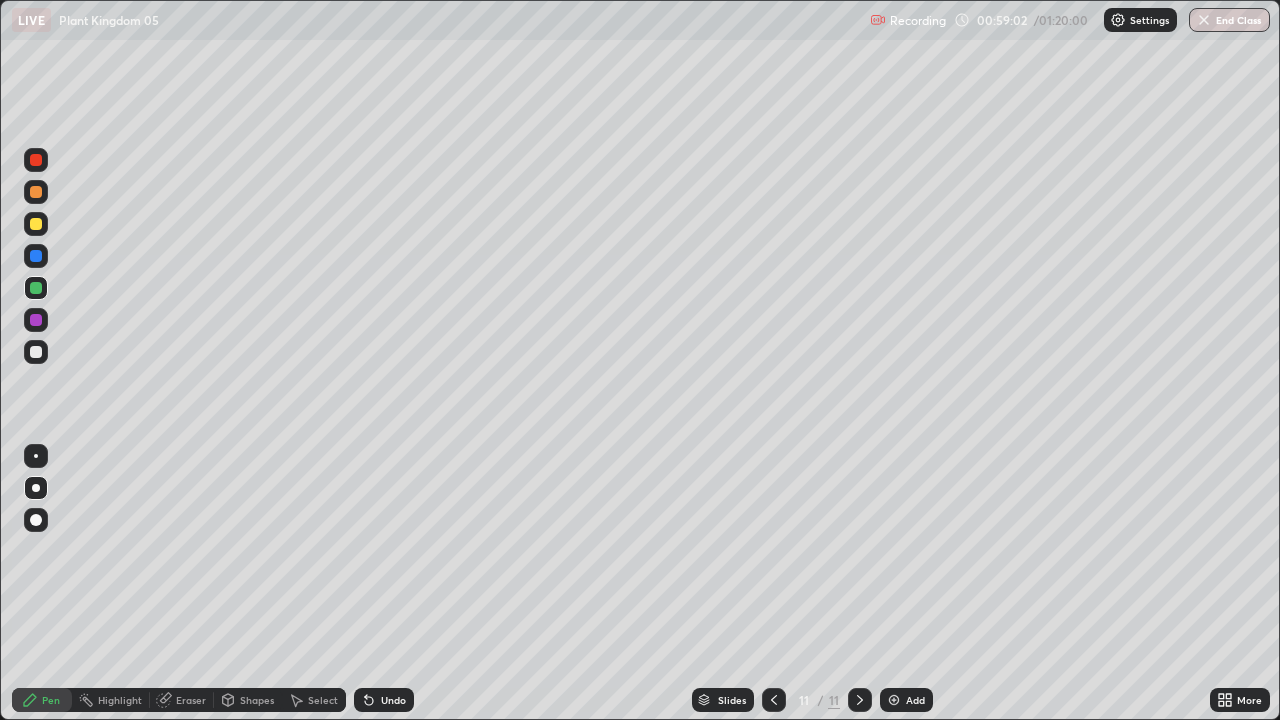 click at bounding box center [36, 288] 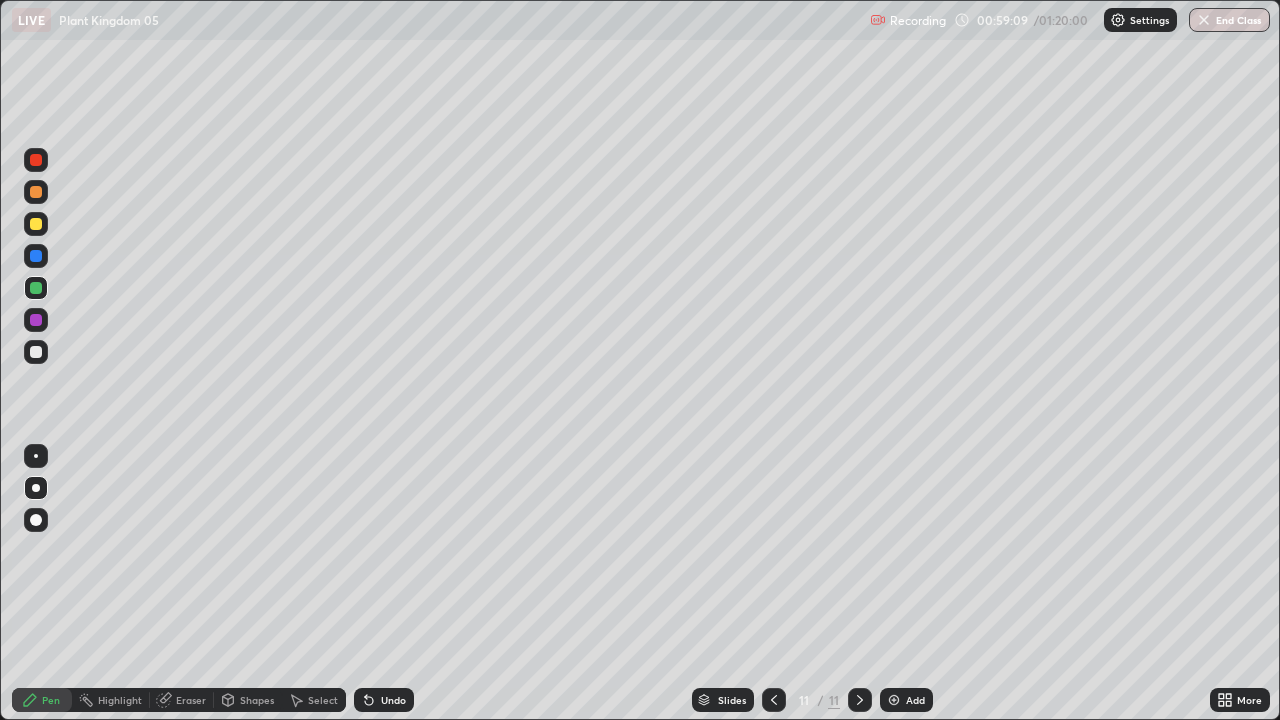 click at bounding box center (36, 320) 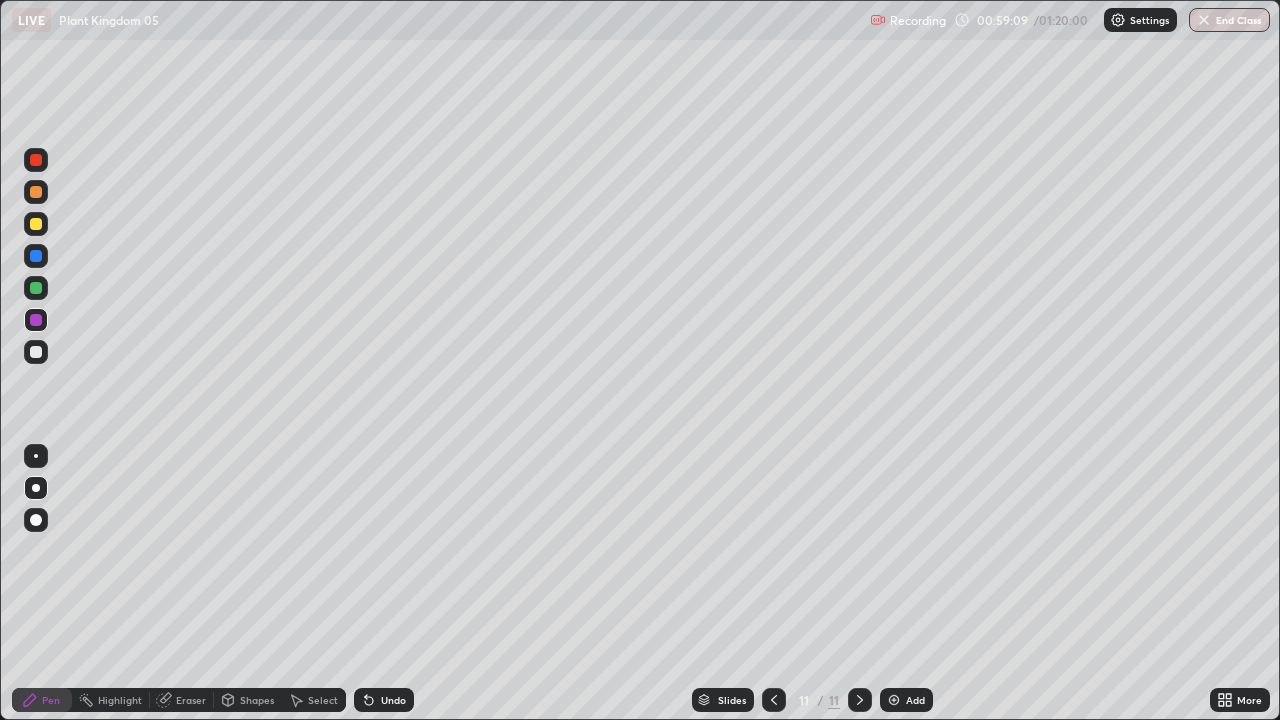 click at bounding box center (36, 320) 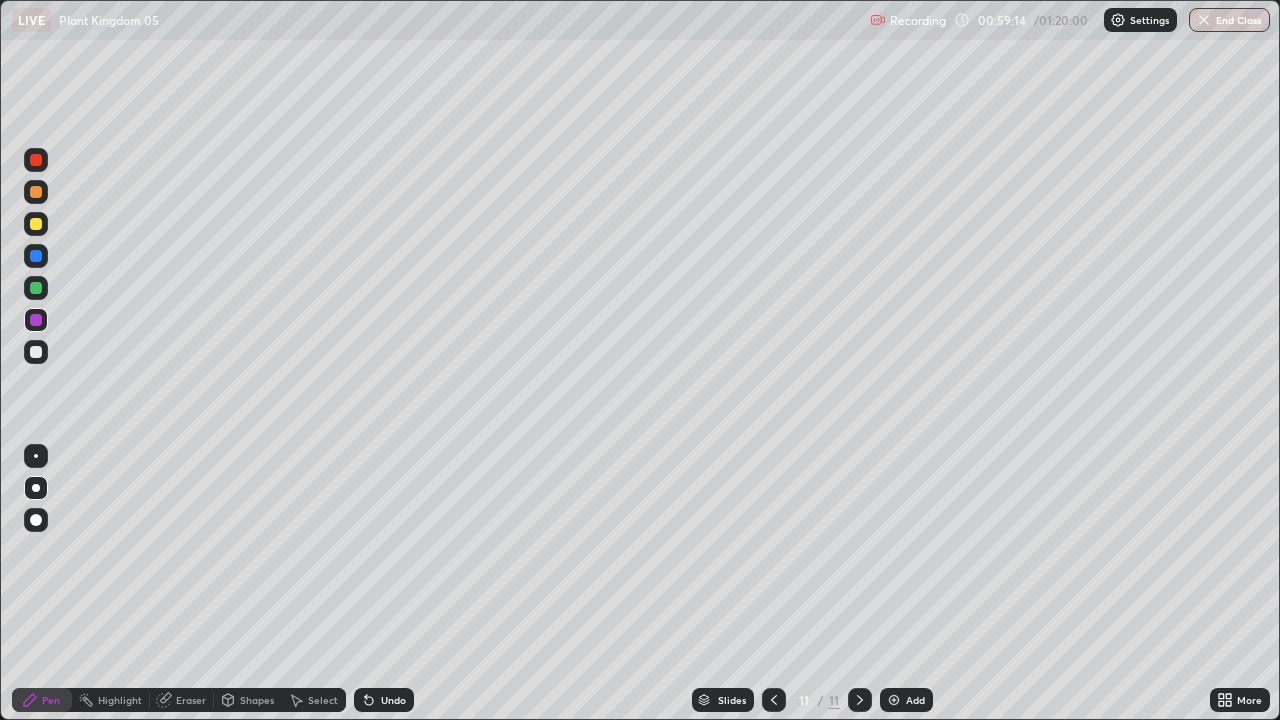 click on "Undo" at bounding box center [393, 700] 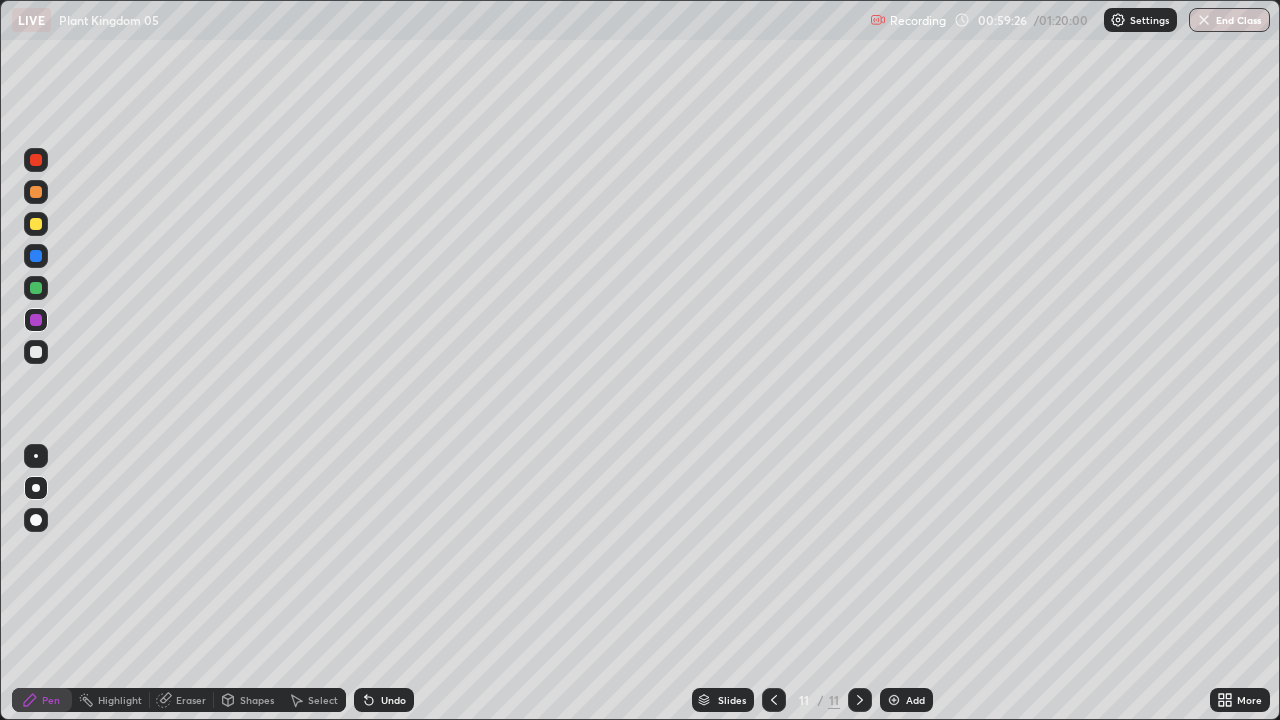 click at bounding box center [36, 288] 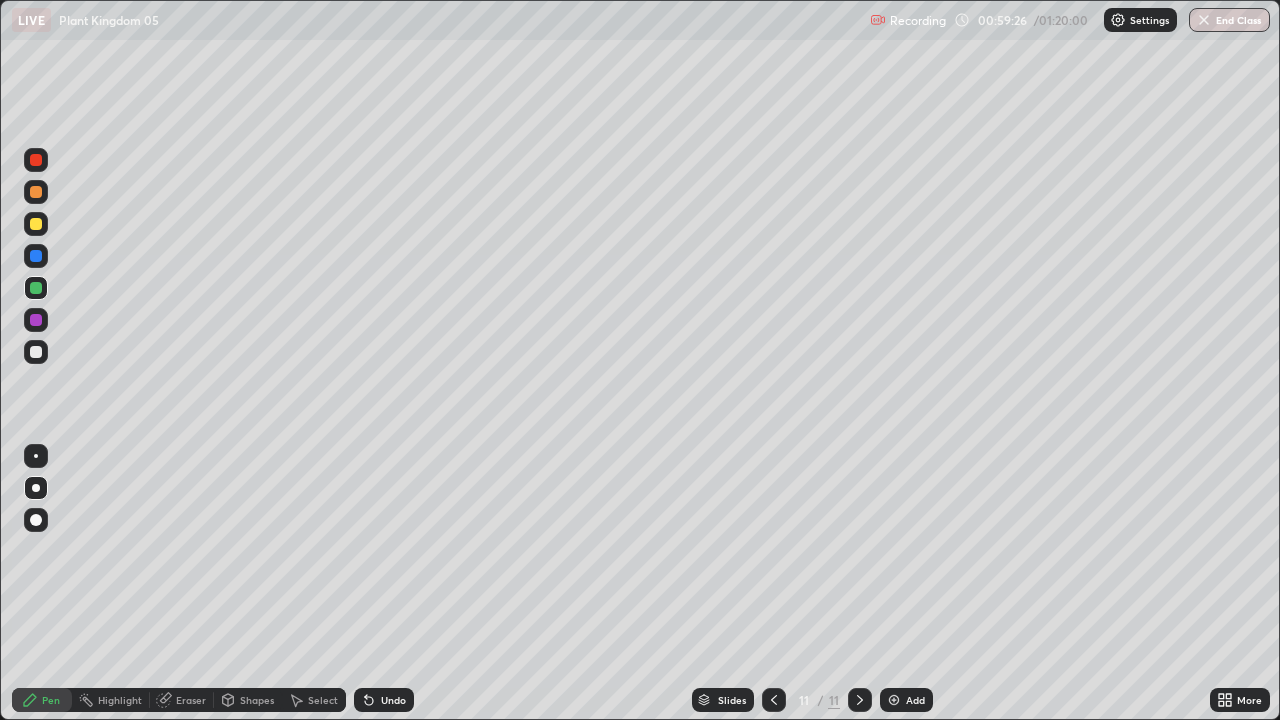 click at bounding box center [36, 288] 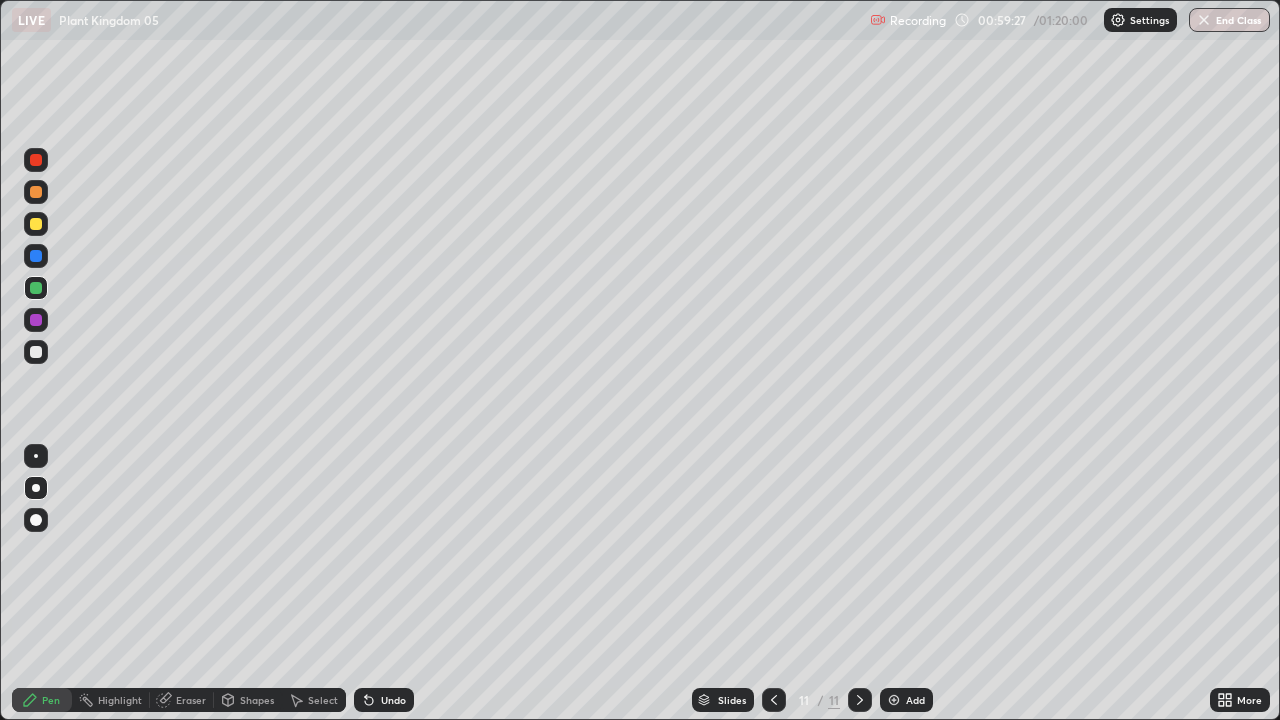 click at bounding box center (36, 288) 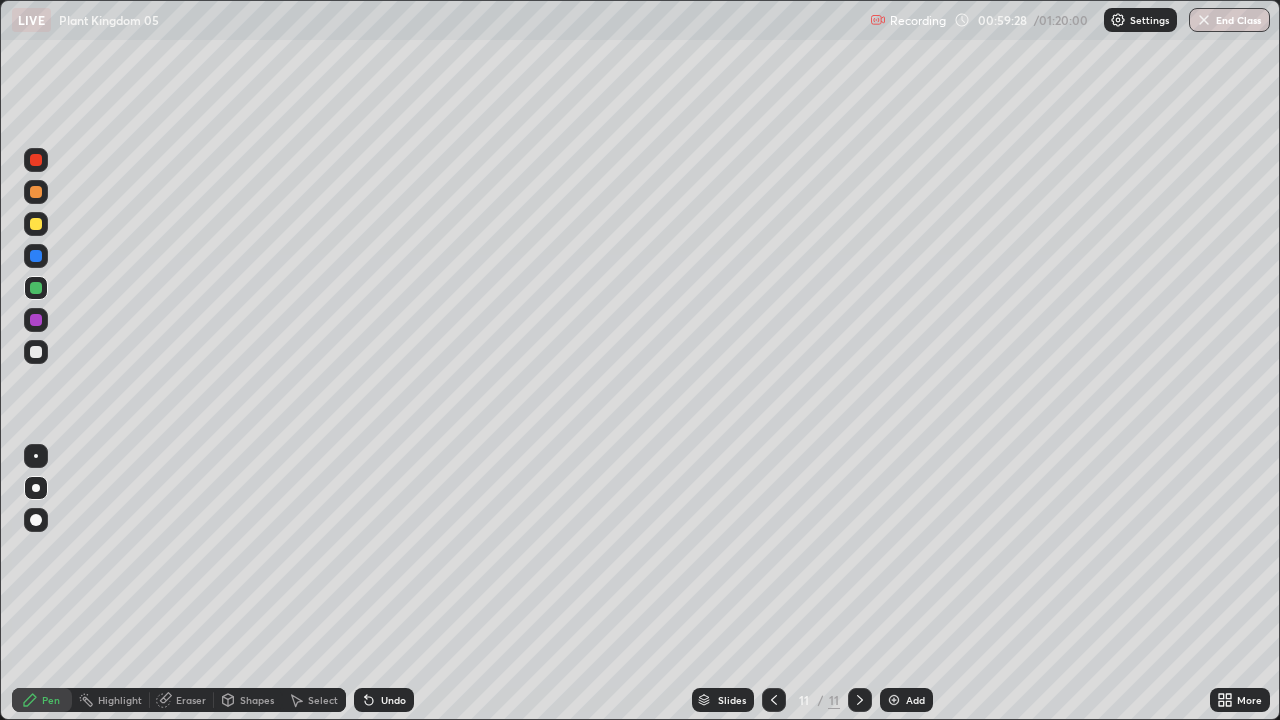 click at bounding box center [36, 224] 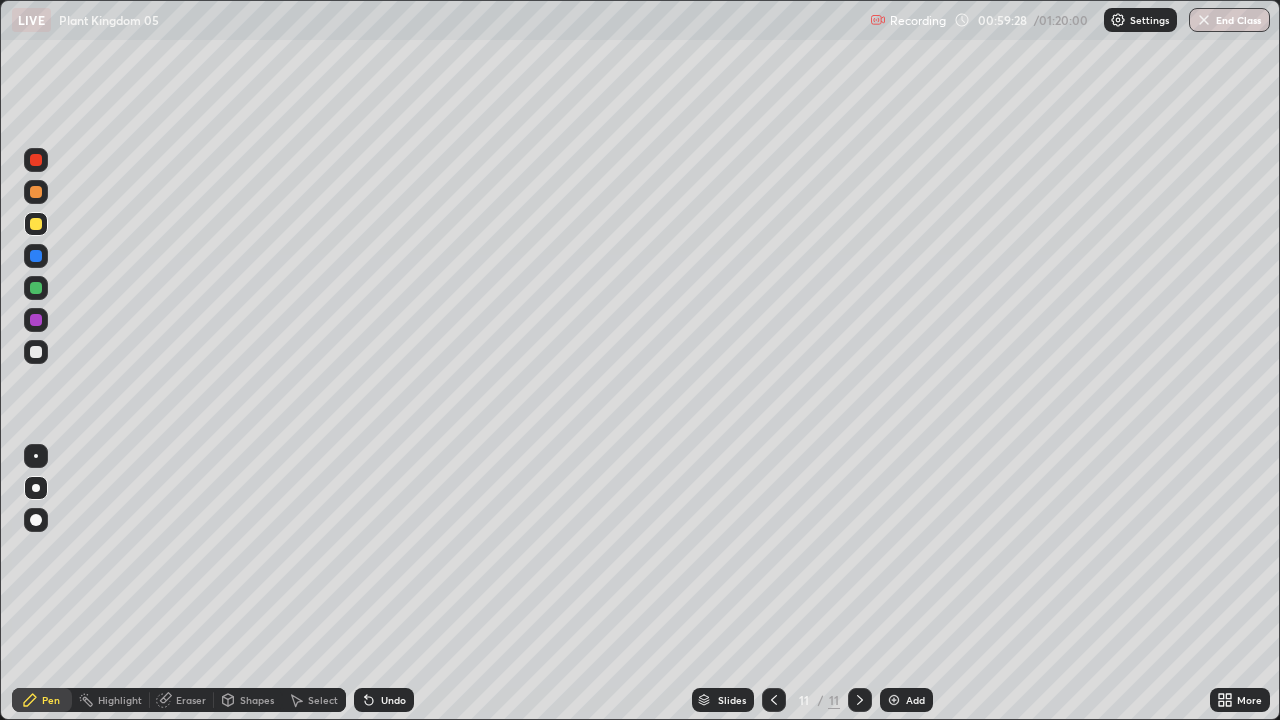click at bounding box center [36, 224] 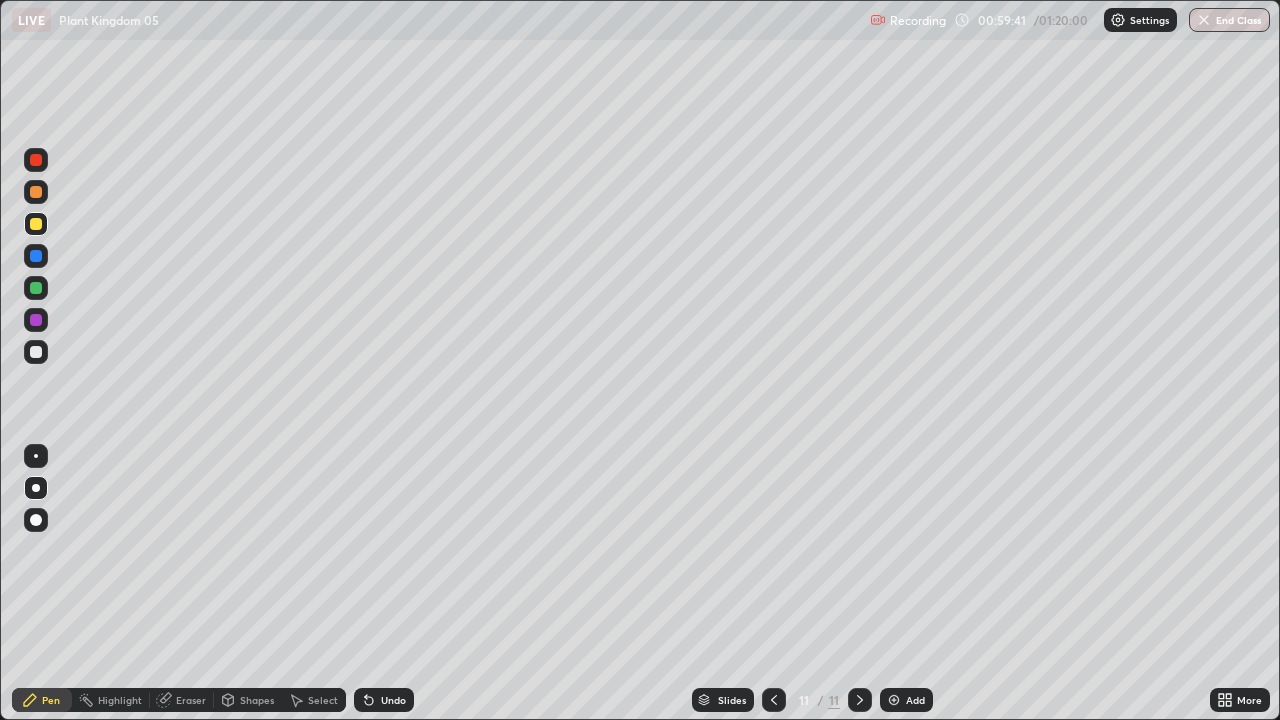 click on "Pen" at bounding box center (51, 700) 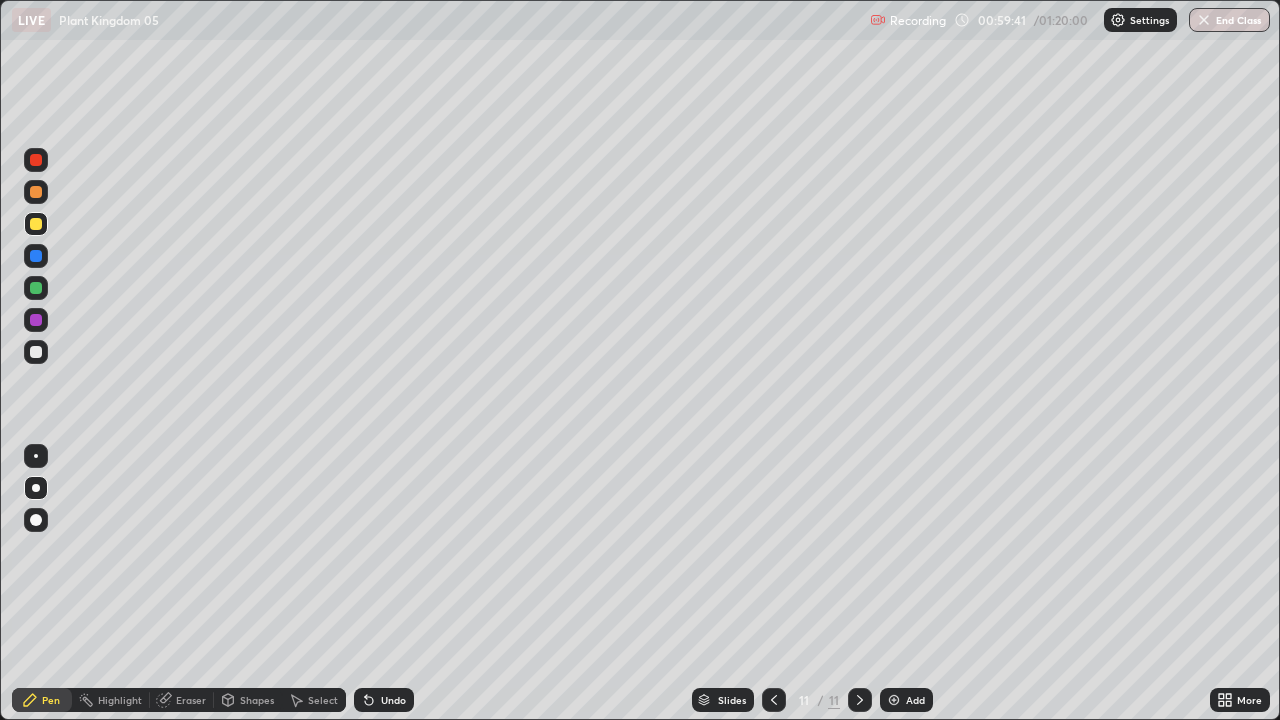 click on "Highlight" at bounding box center (120, 700) 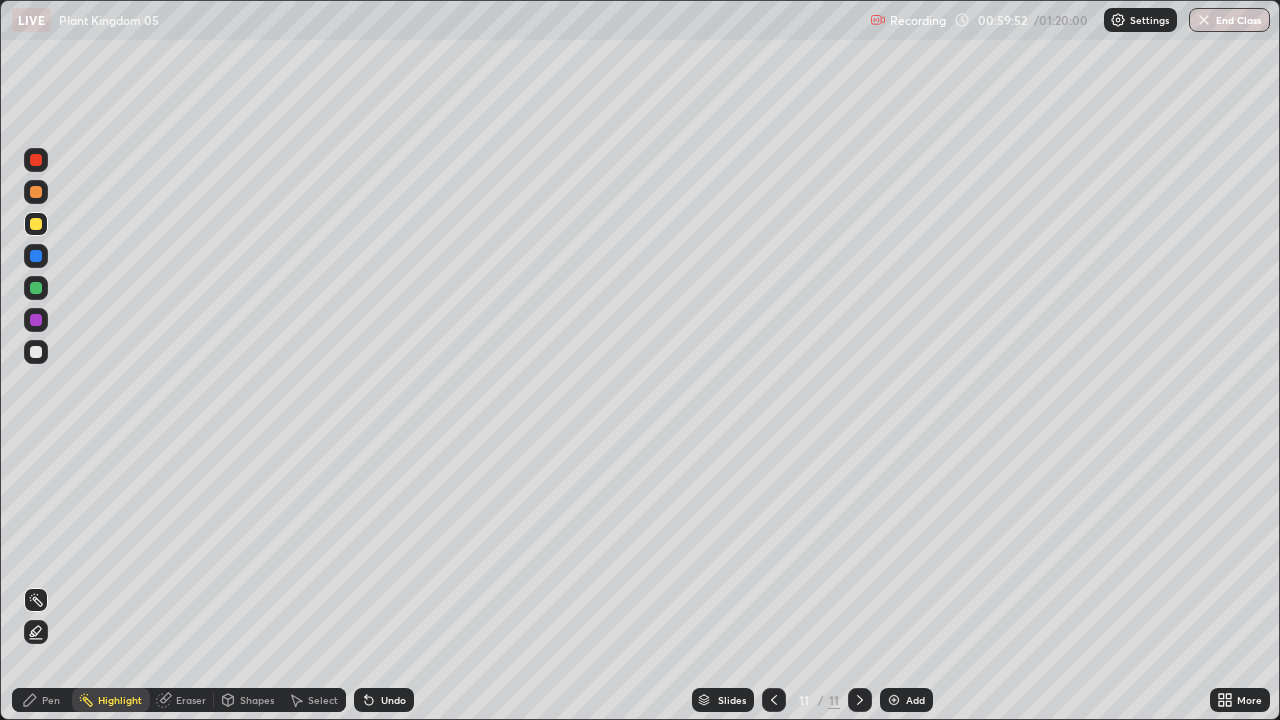 click on "Pen" at bounding box center [51, 700] 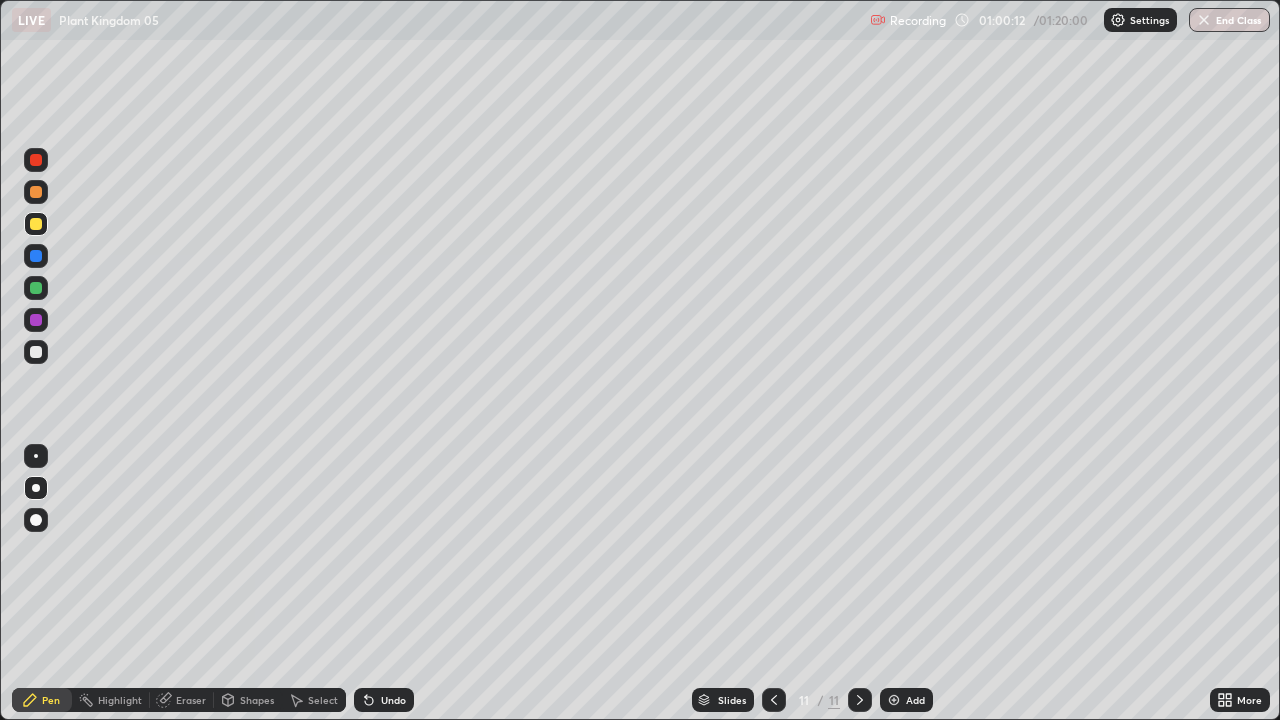 click at bounding box center (36, 352) 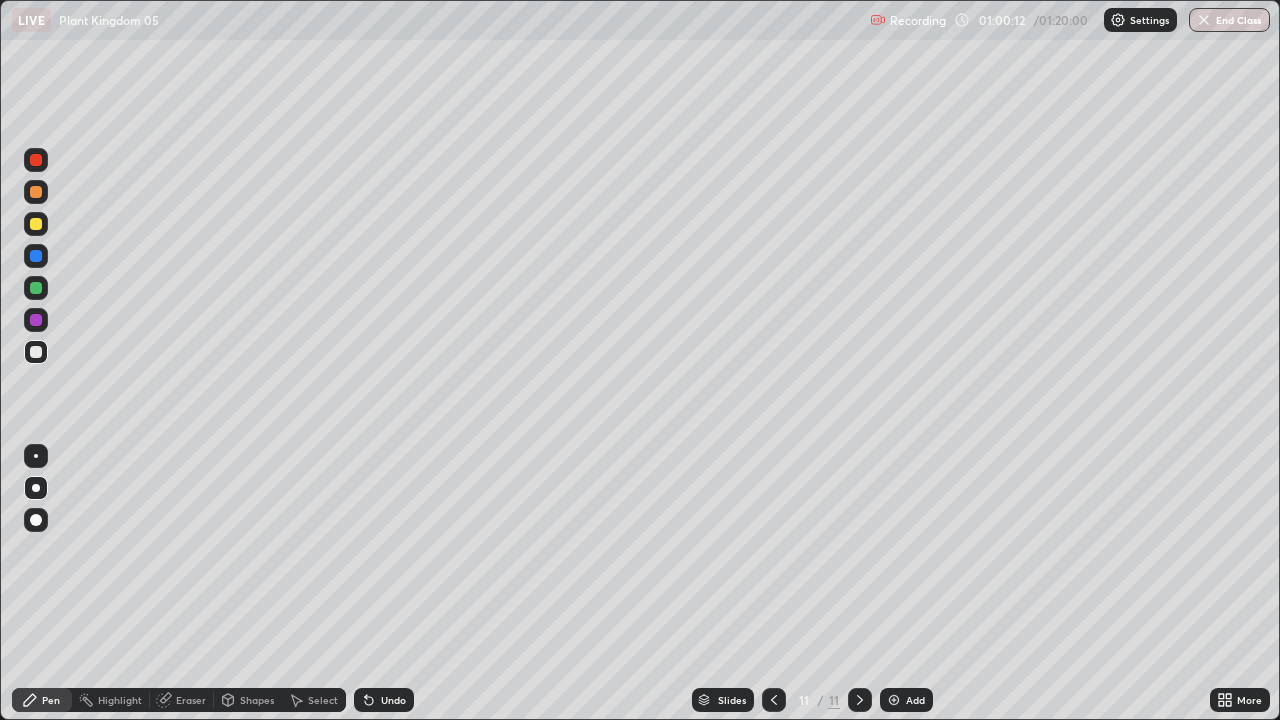 click at bounding box center (36, 352) 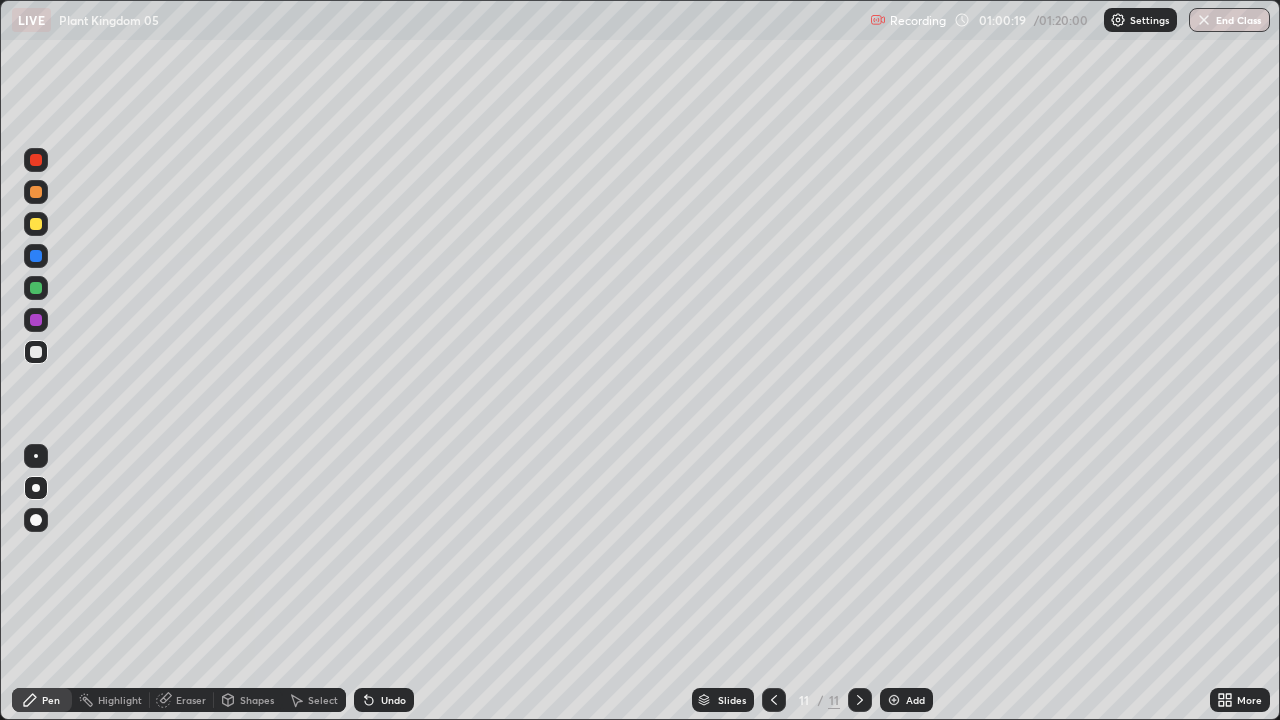 click on "Undo" at bounding box center [393, 700] 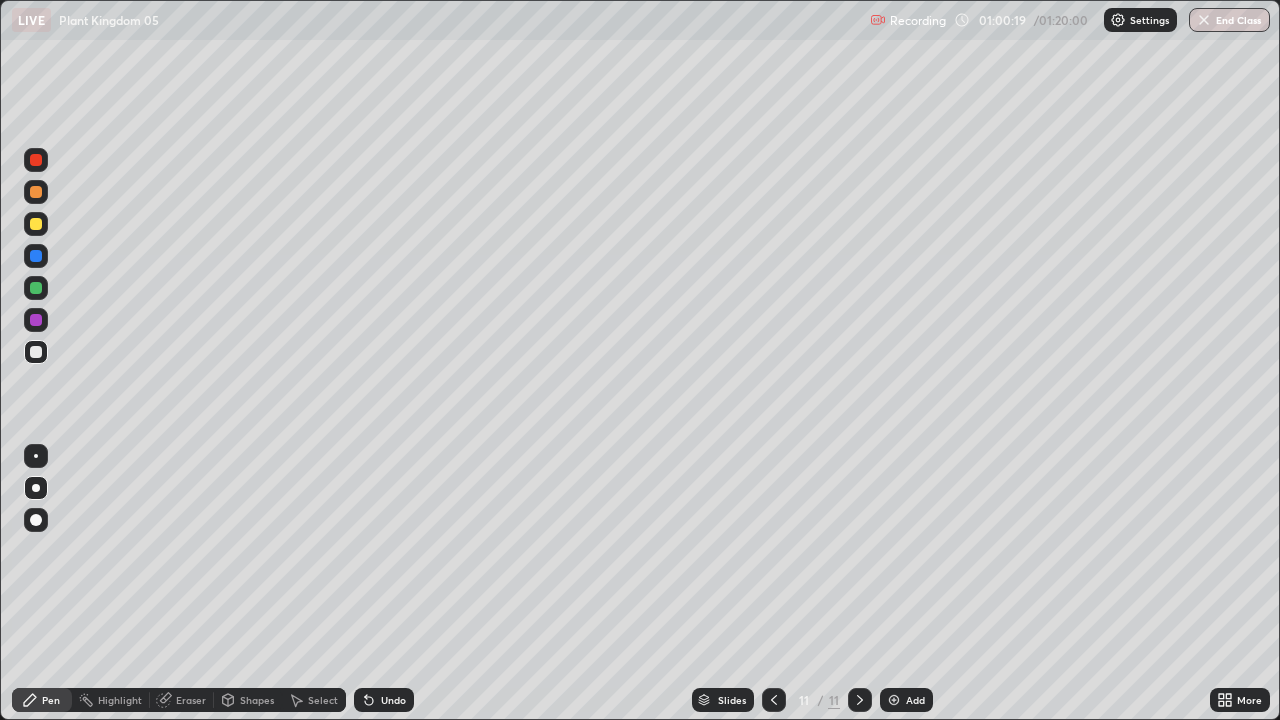 click on "Undo" at bounding box center (393, 700) 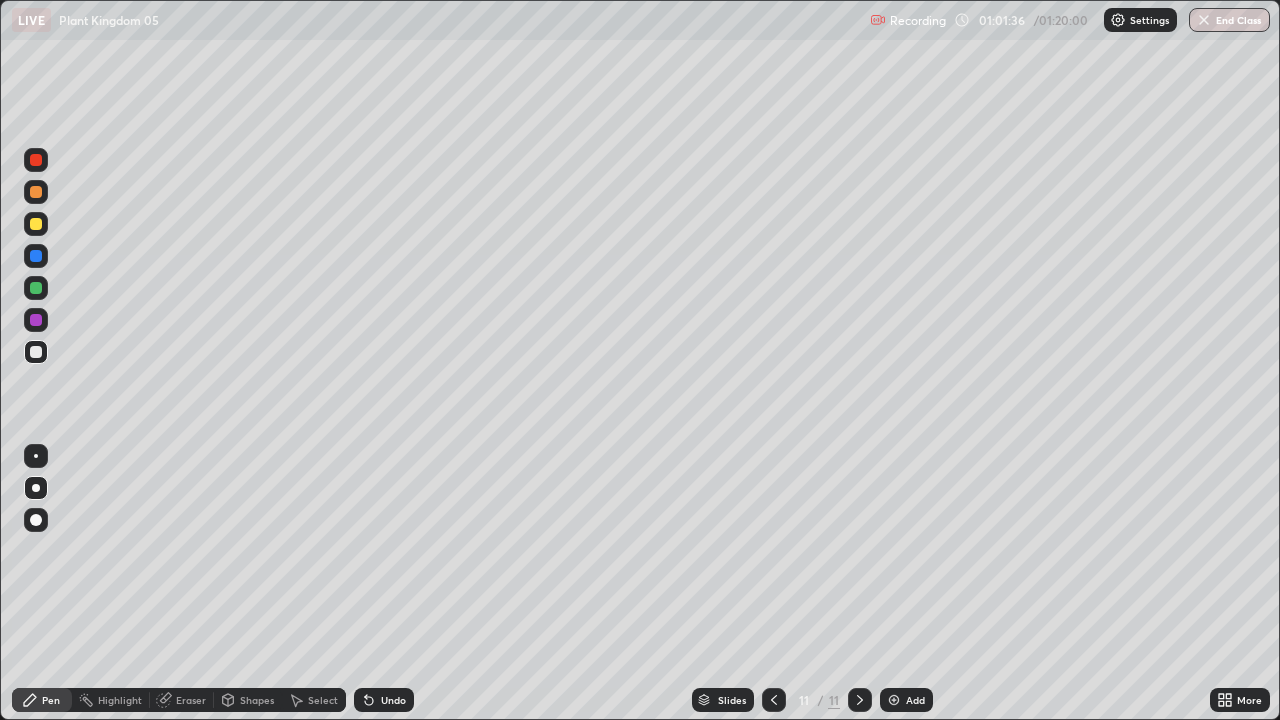 click on "Add" at bounding box center [906, 700] 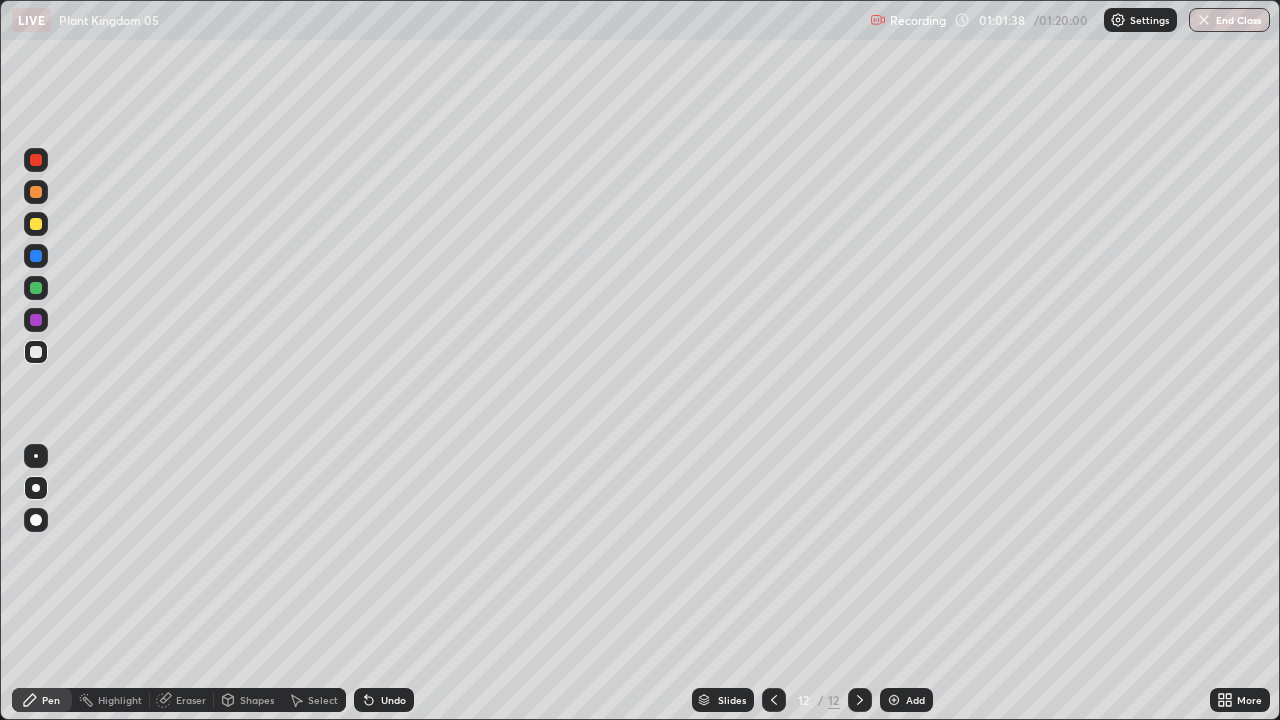 click at bounding box center (36, 224) 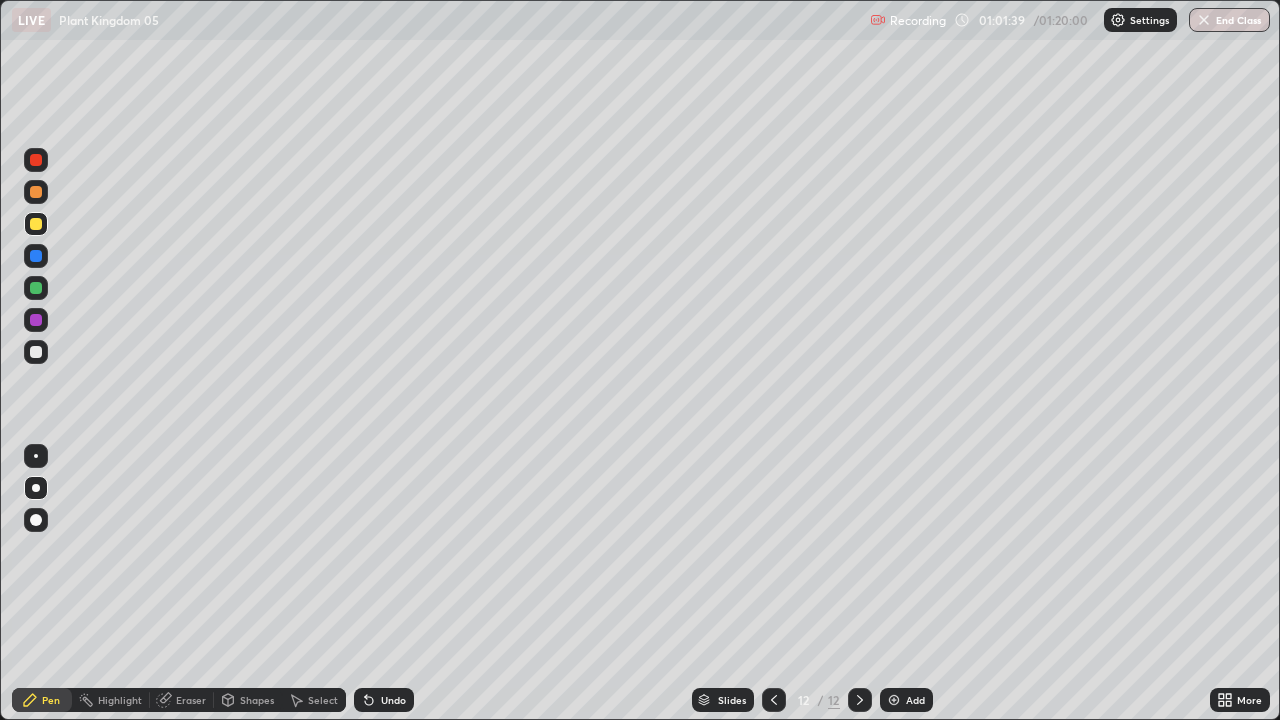 click at bounding box center [36, 224] 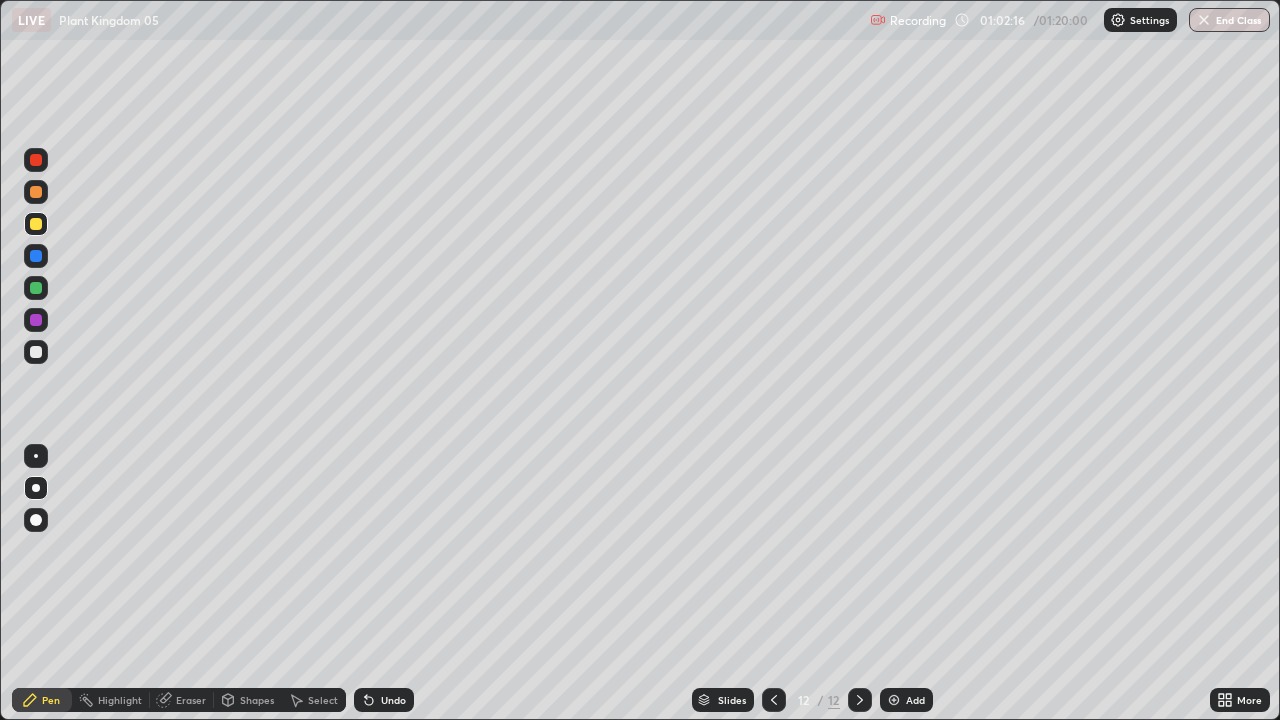 click at bounding box center (36, 320) 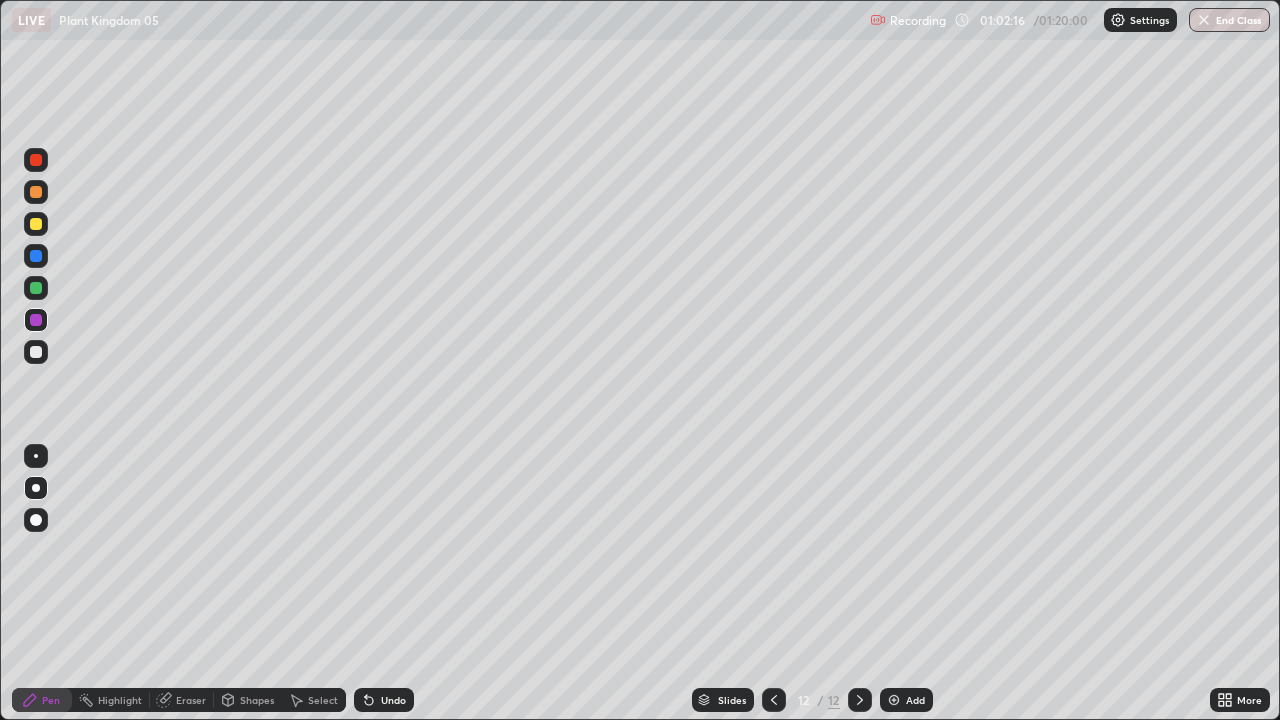 click at bounding box center (36, 320) 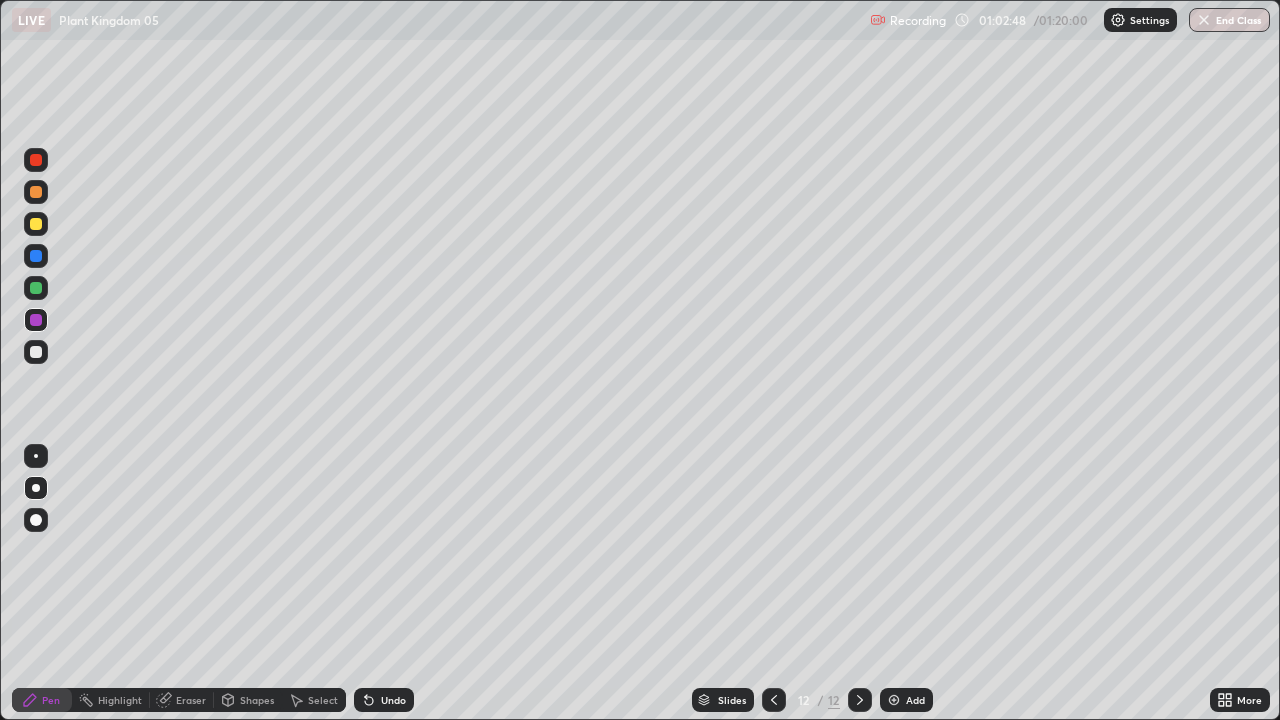 click at bounding box center [36, 224] 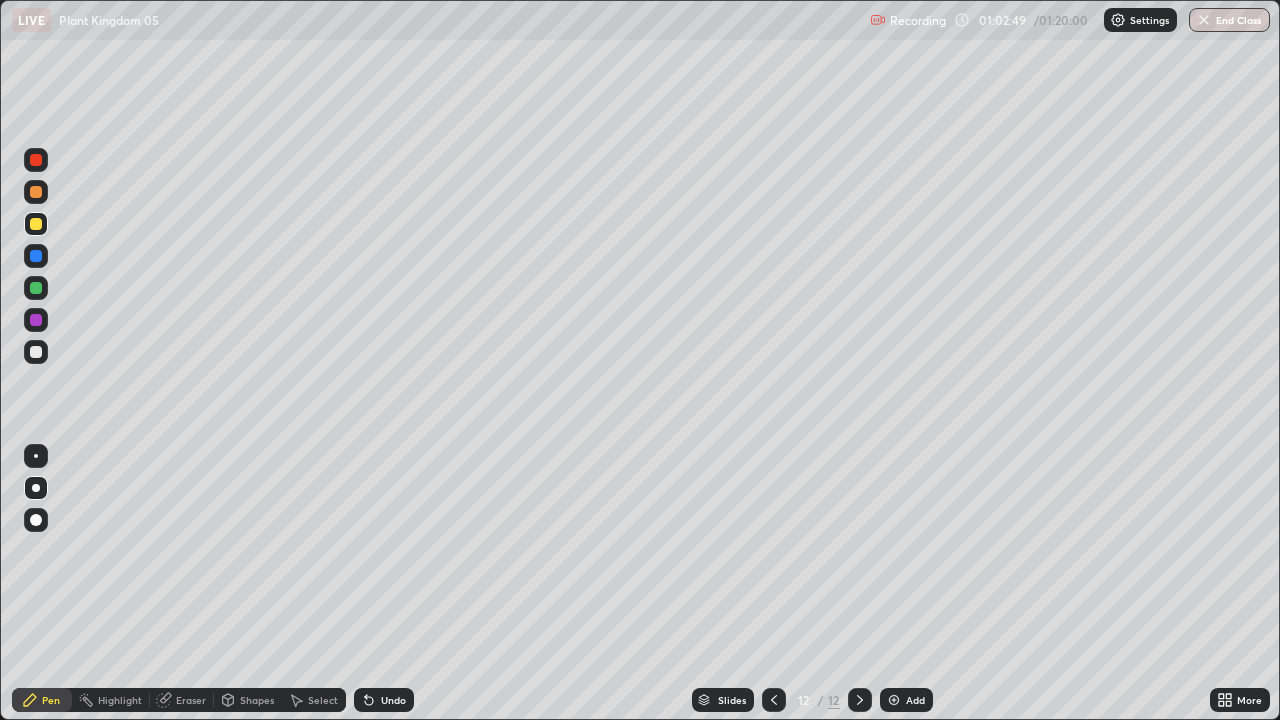 click at bounding box center (36, 224) 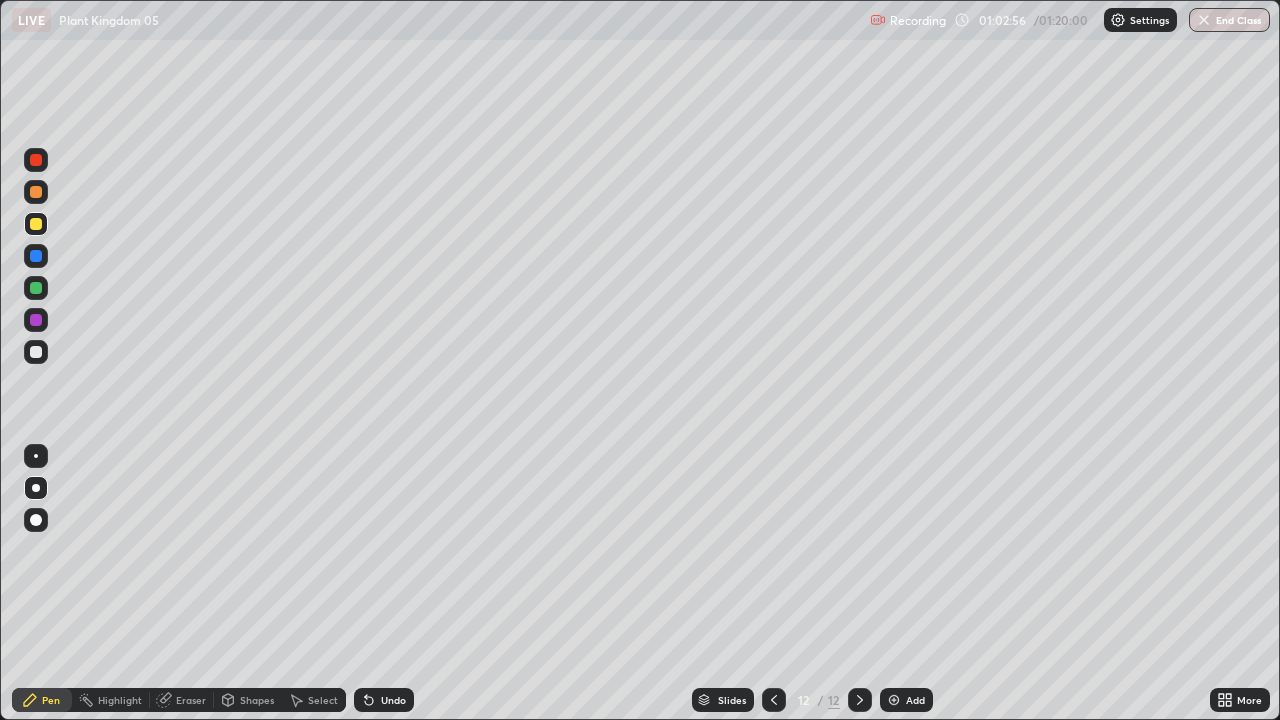 click on "Undo" at bounding box center (393, 700) 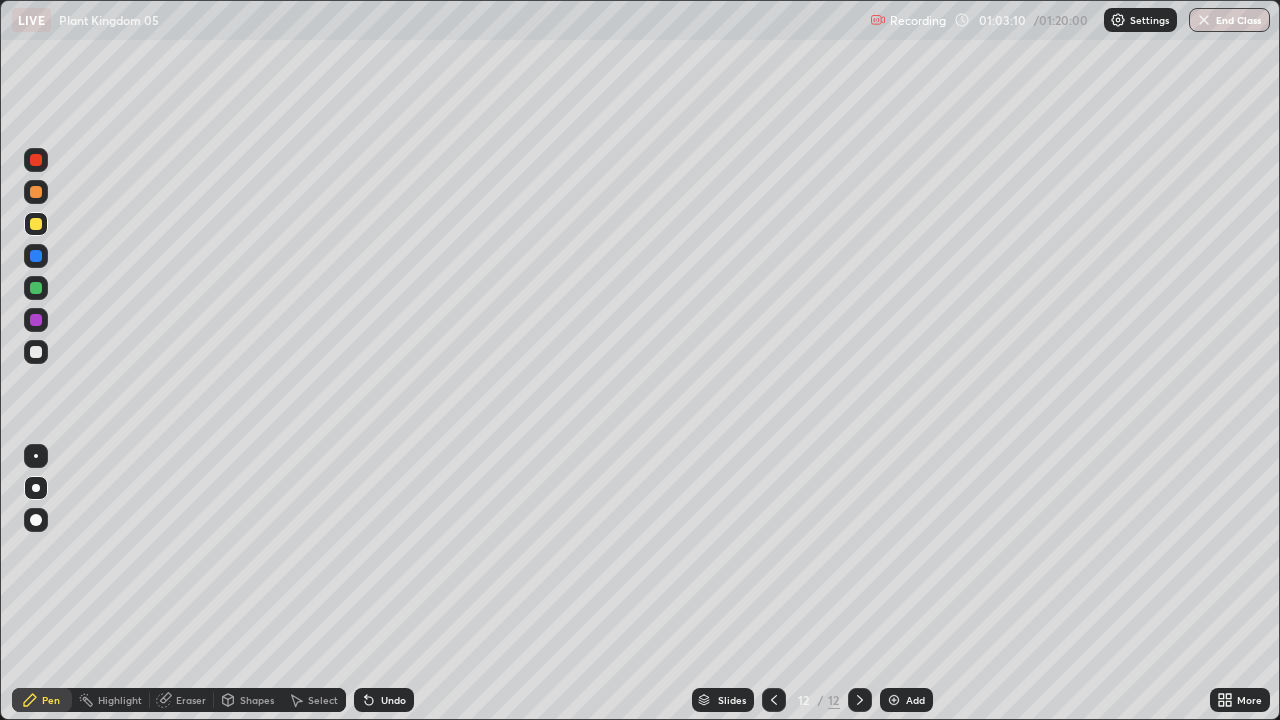 click at bounding box center (36, 256) 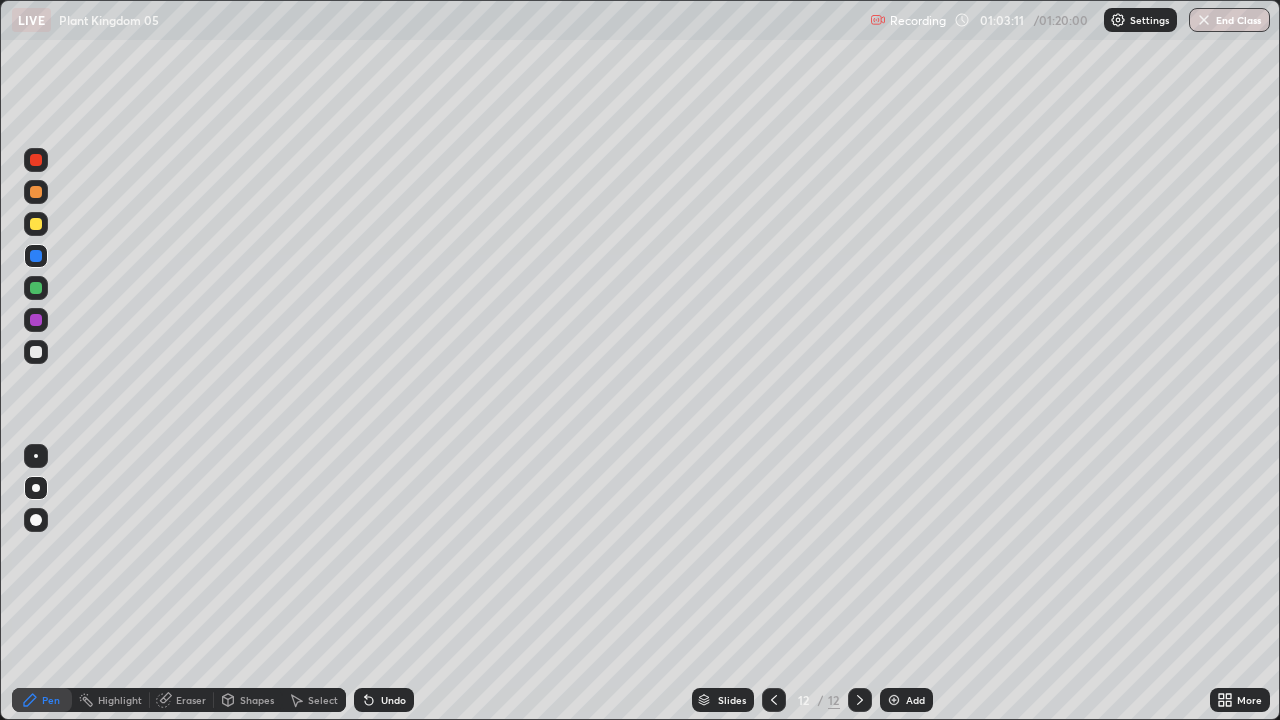 click at bounding box center (36, 256) 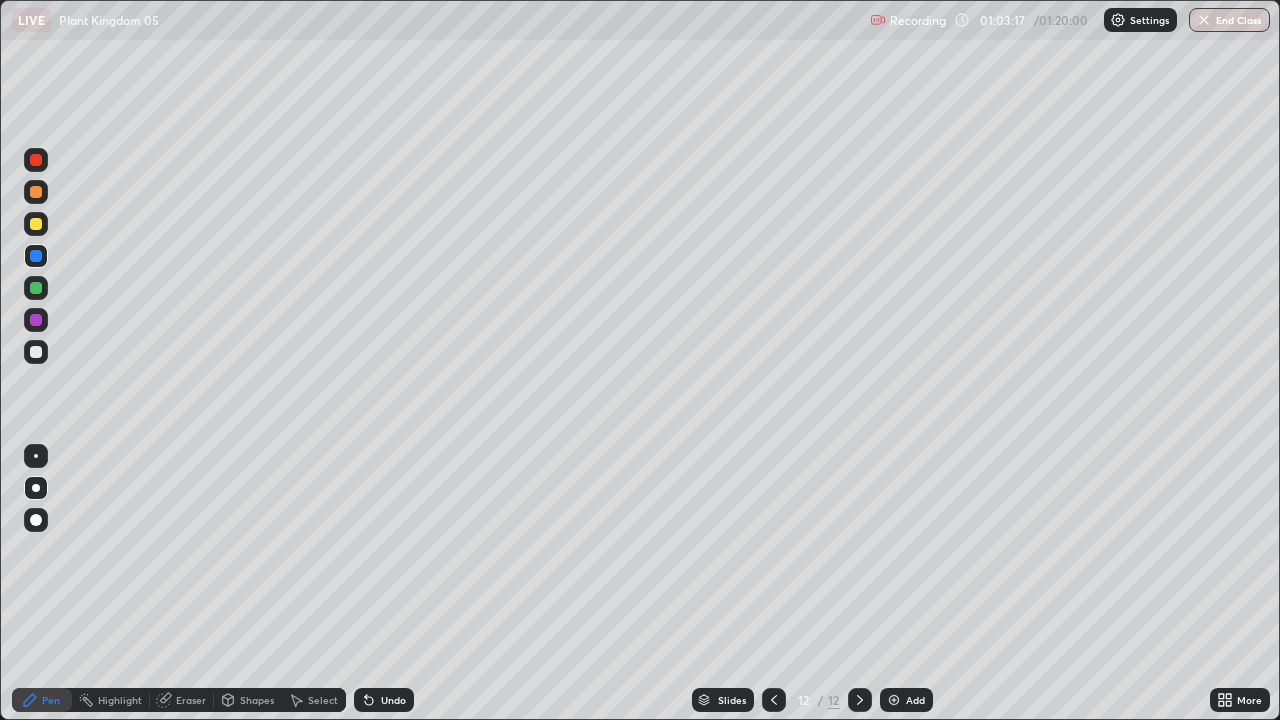 click at bounding box center [36, 352] 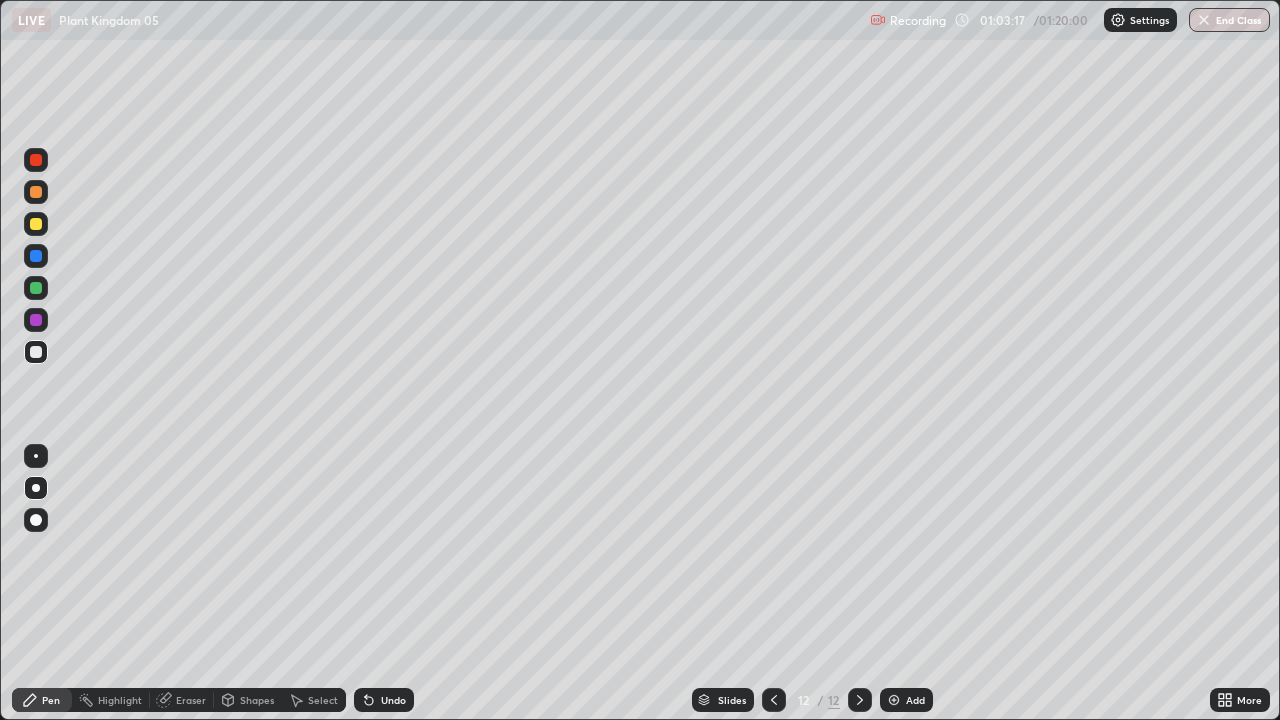 click at bounding box center [36, 352] 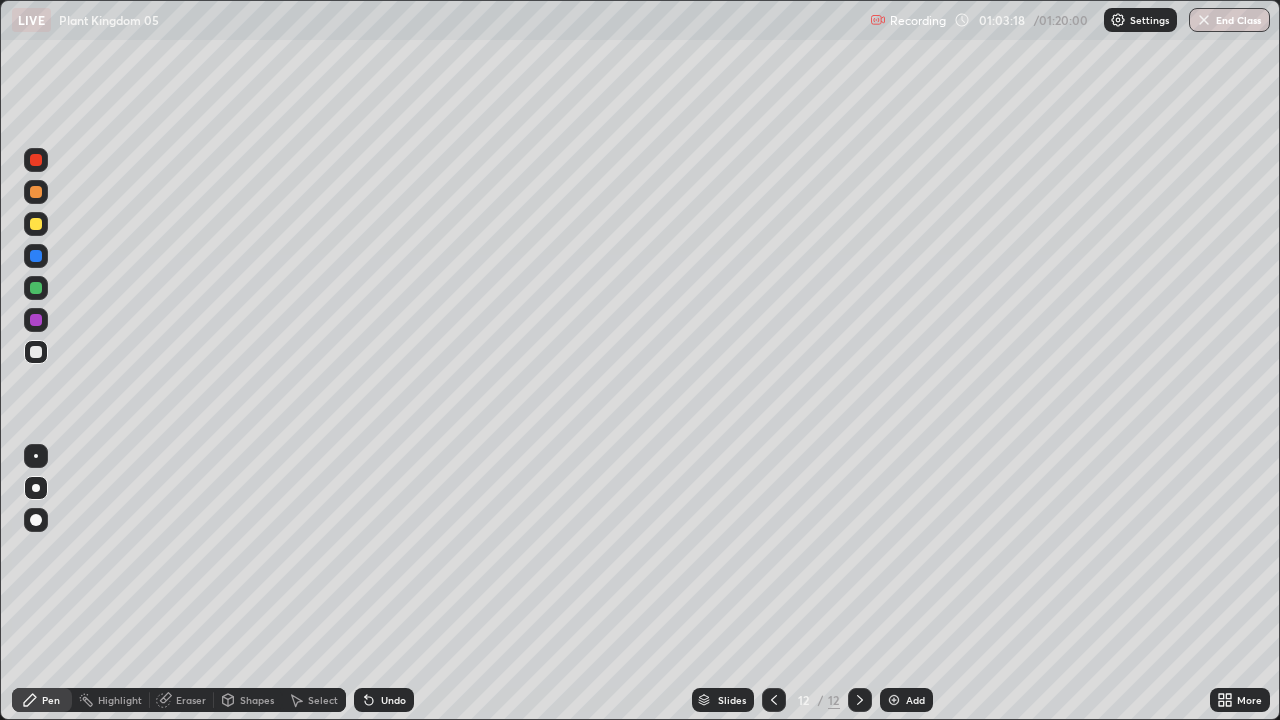 click at bounding box center [36, 288] 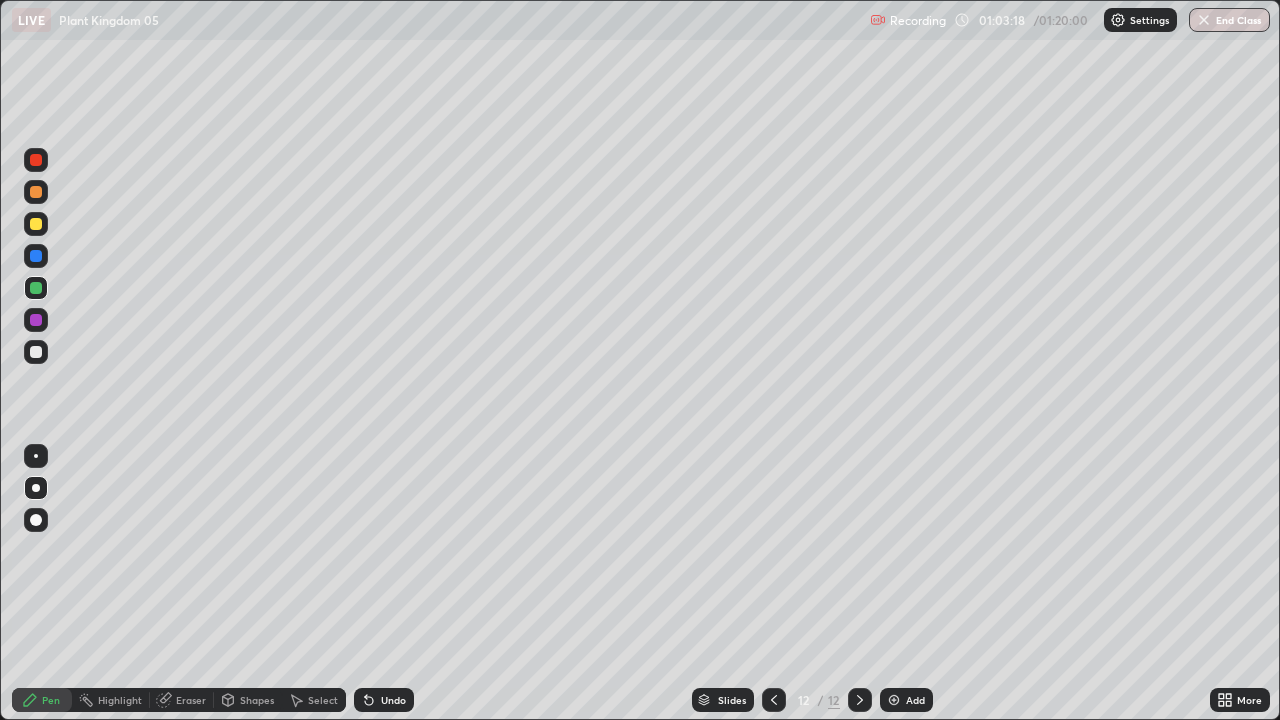 click at bounding box center (36, 288) 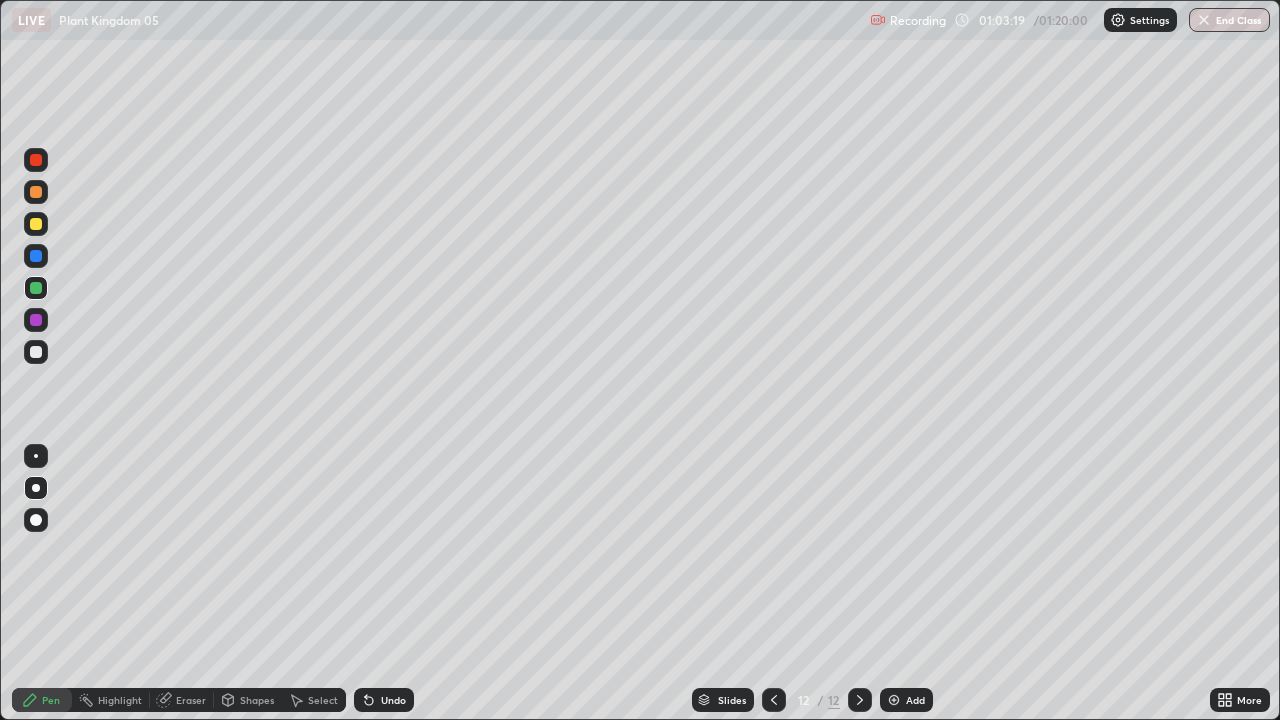 click at bounding box center [36, 224] 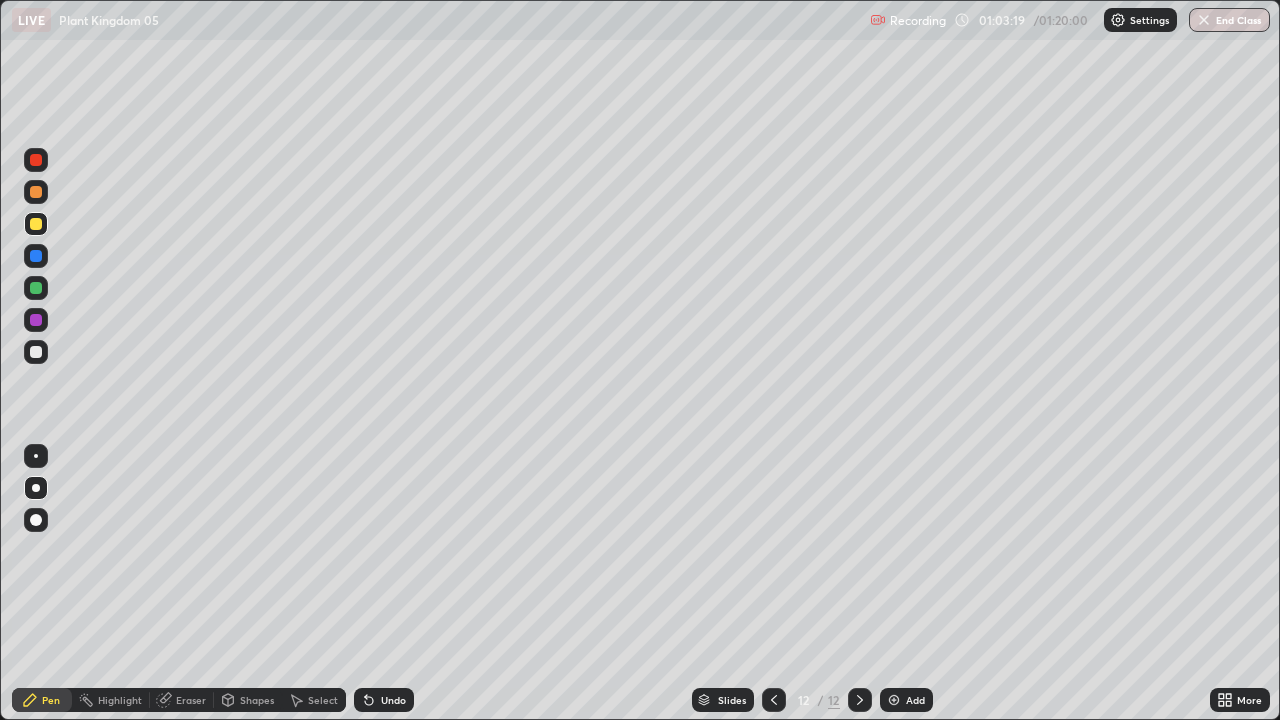 click at bounding box center (36, 224) 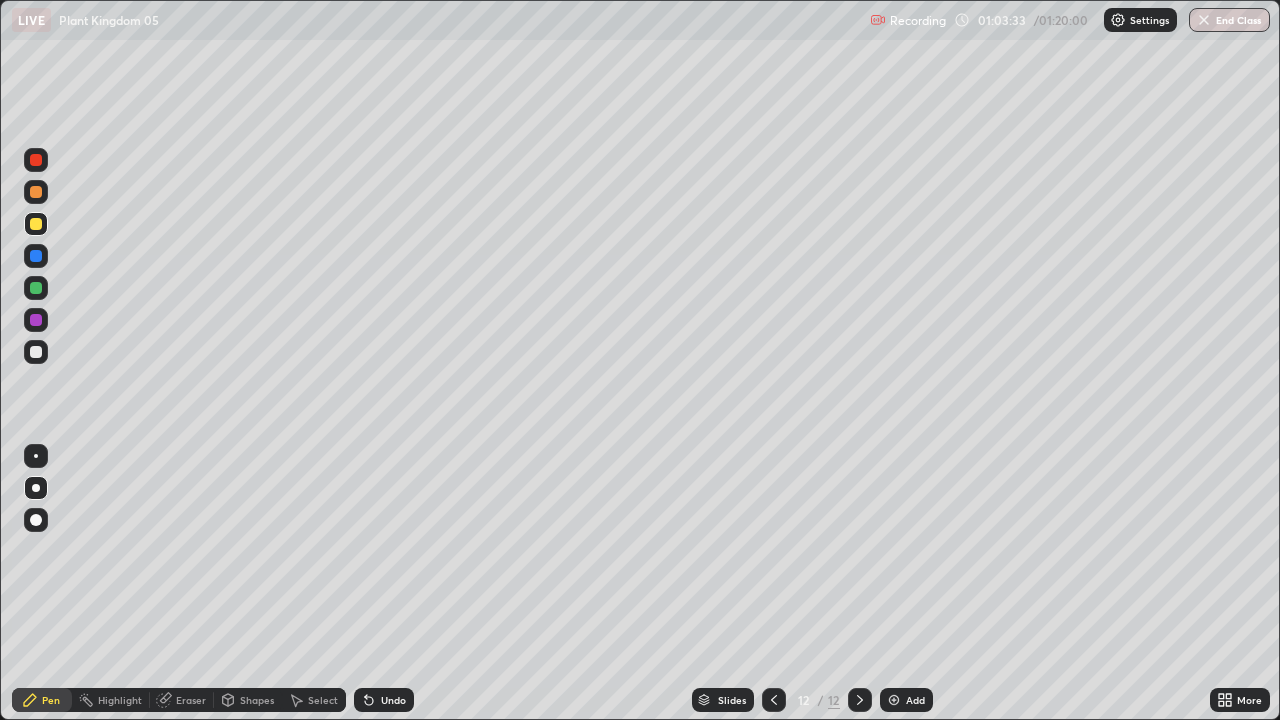 click at bounding box center (36, 160) 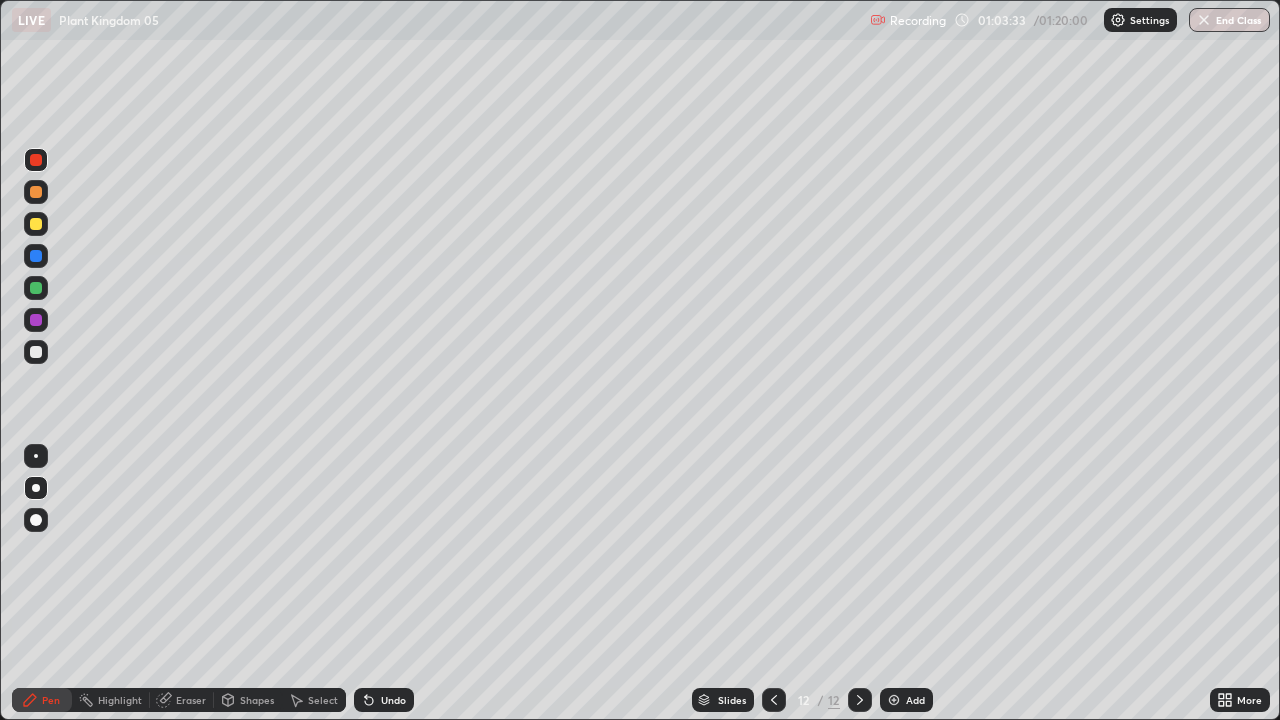 click at bounding box center [36, 160] 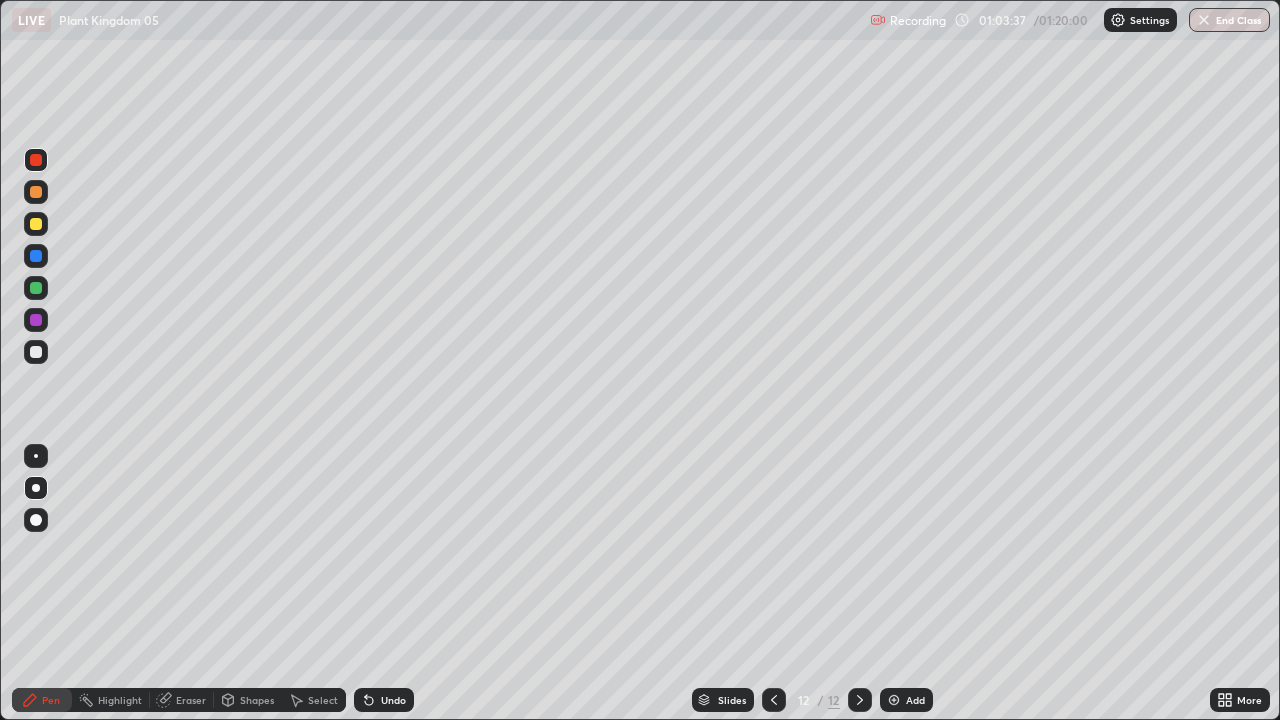 click on "Shapes" at bounding box center (257, 700) 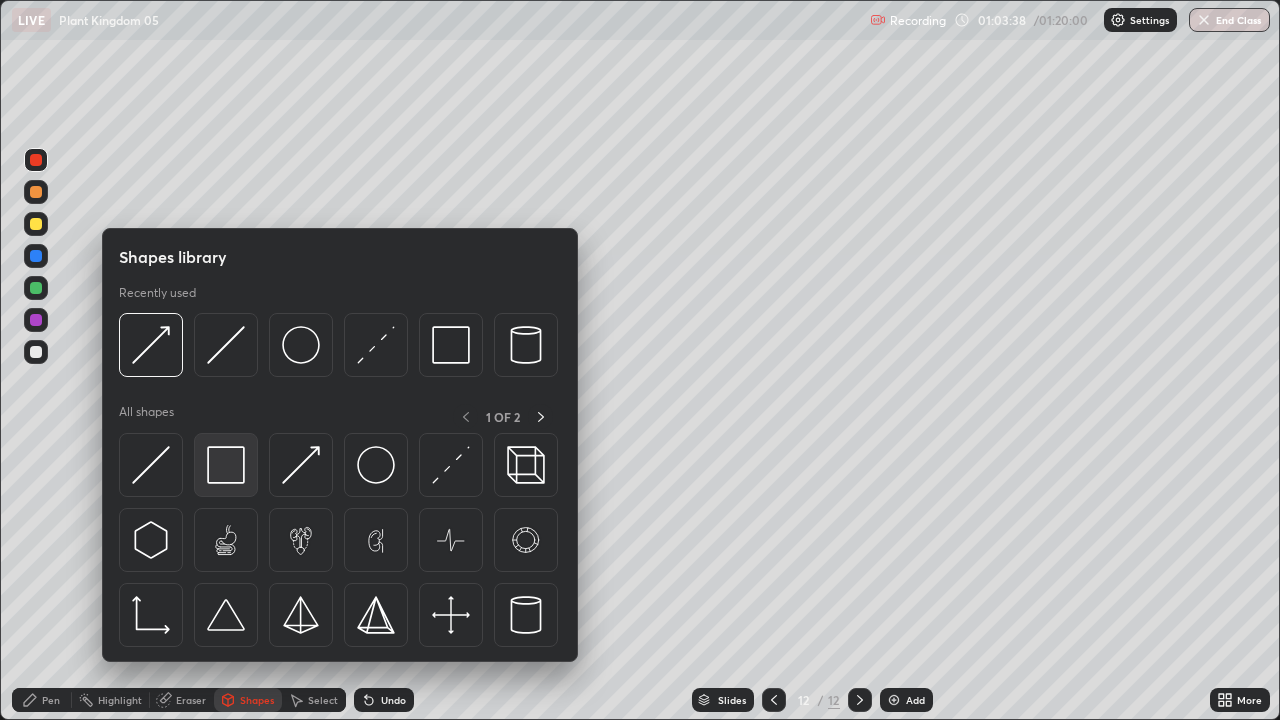 click at bounding box center (226, 465) 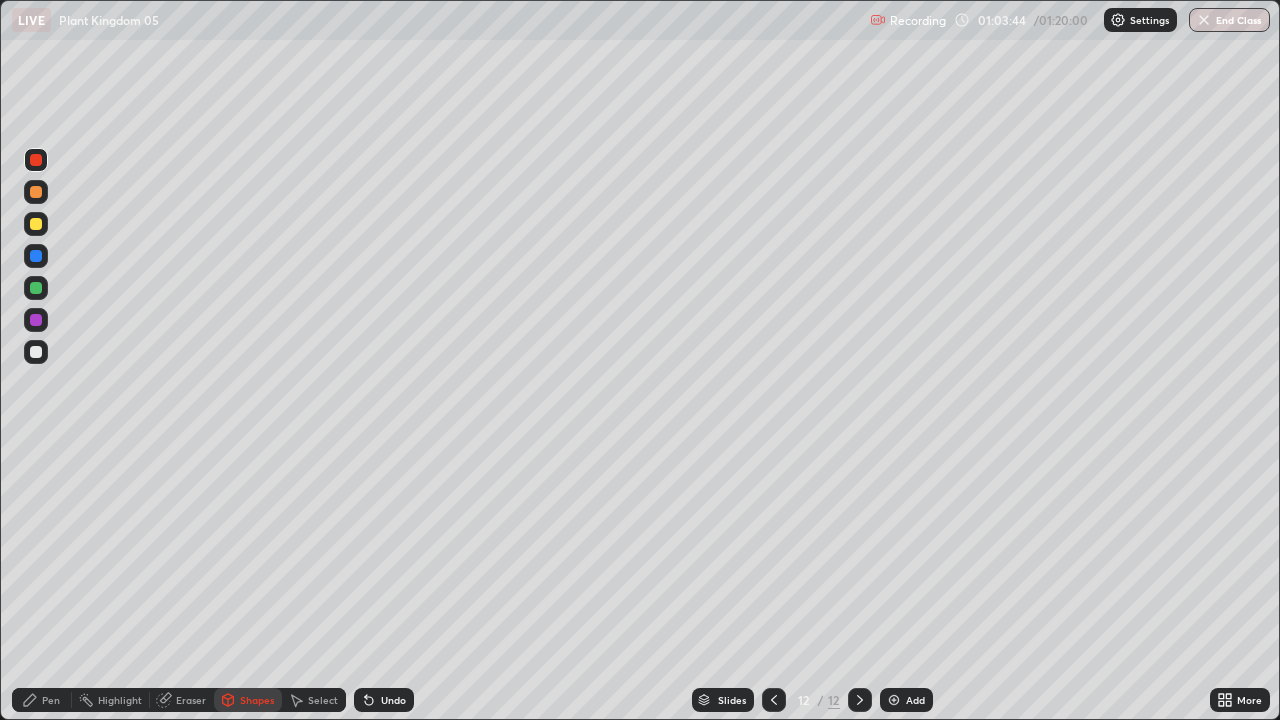 click on "Undo" at bounding box center (393, 700) 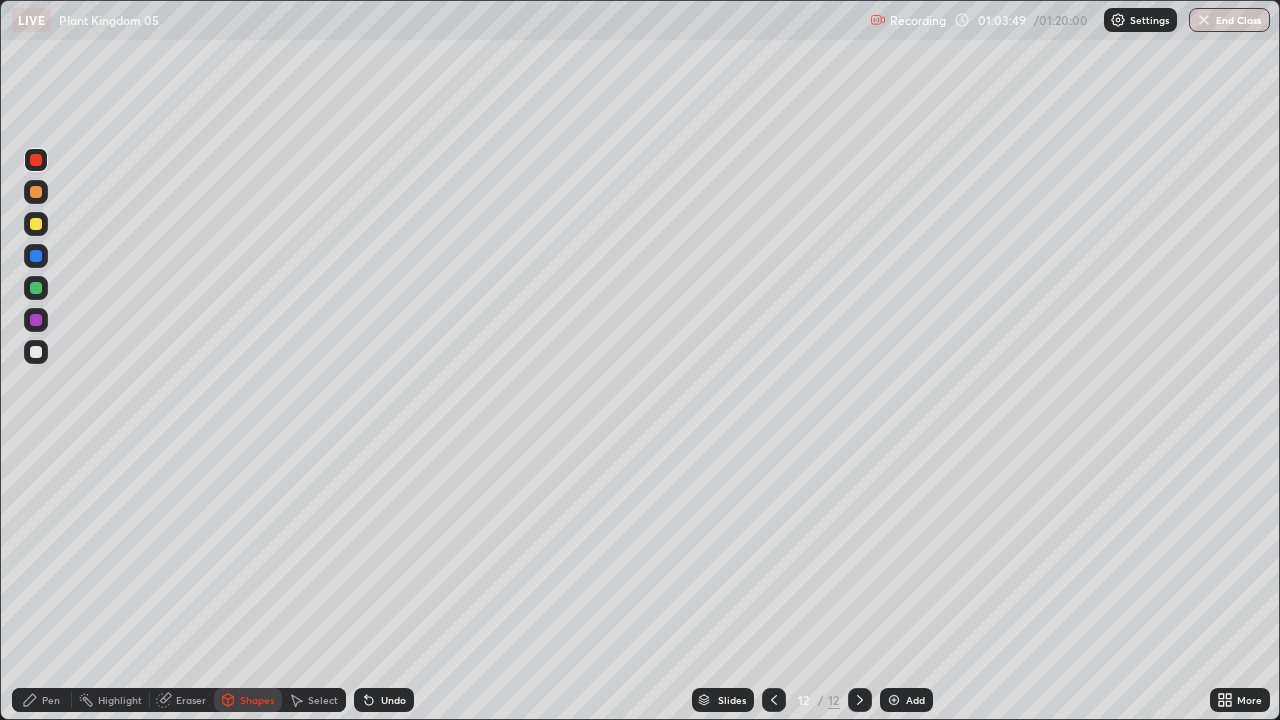 click on "Pen" at bounding box center (42, 700) 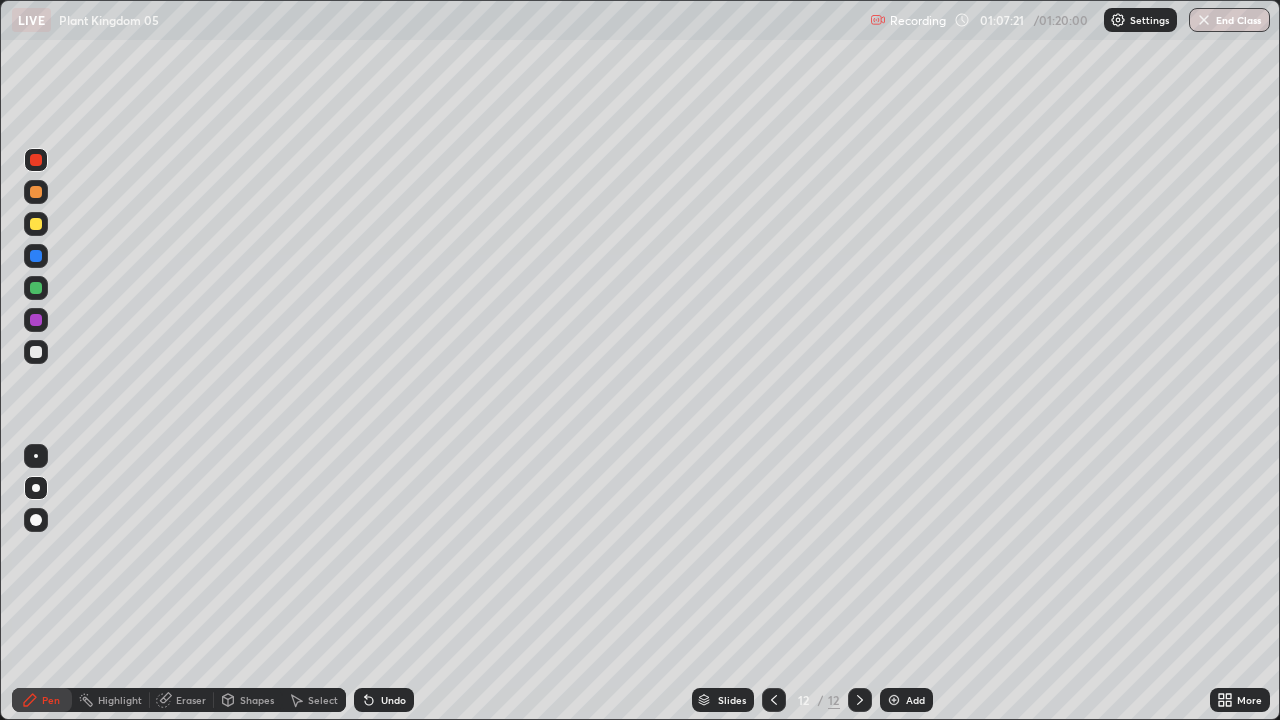 click on "Add" at bounding box center (906, 700) 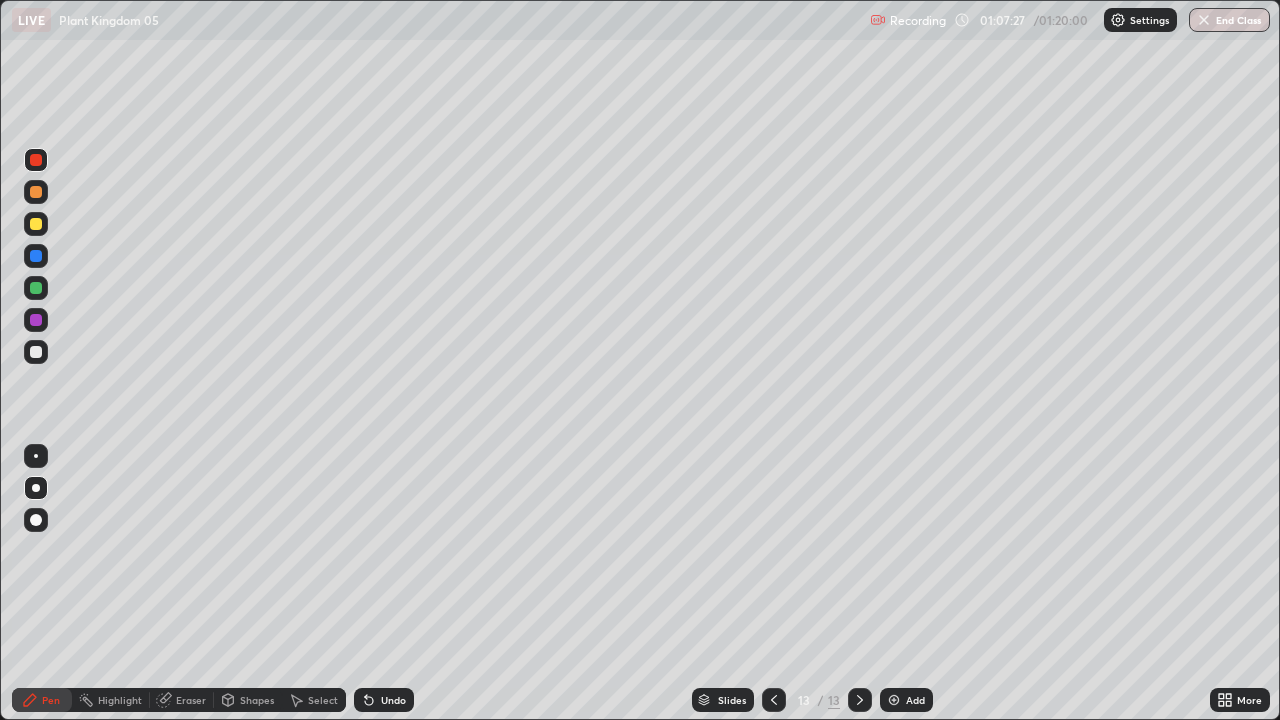 click 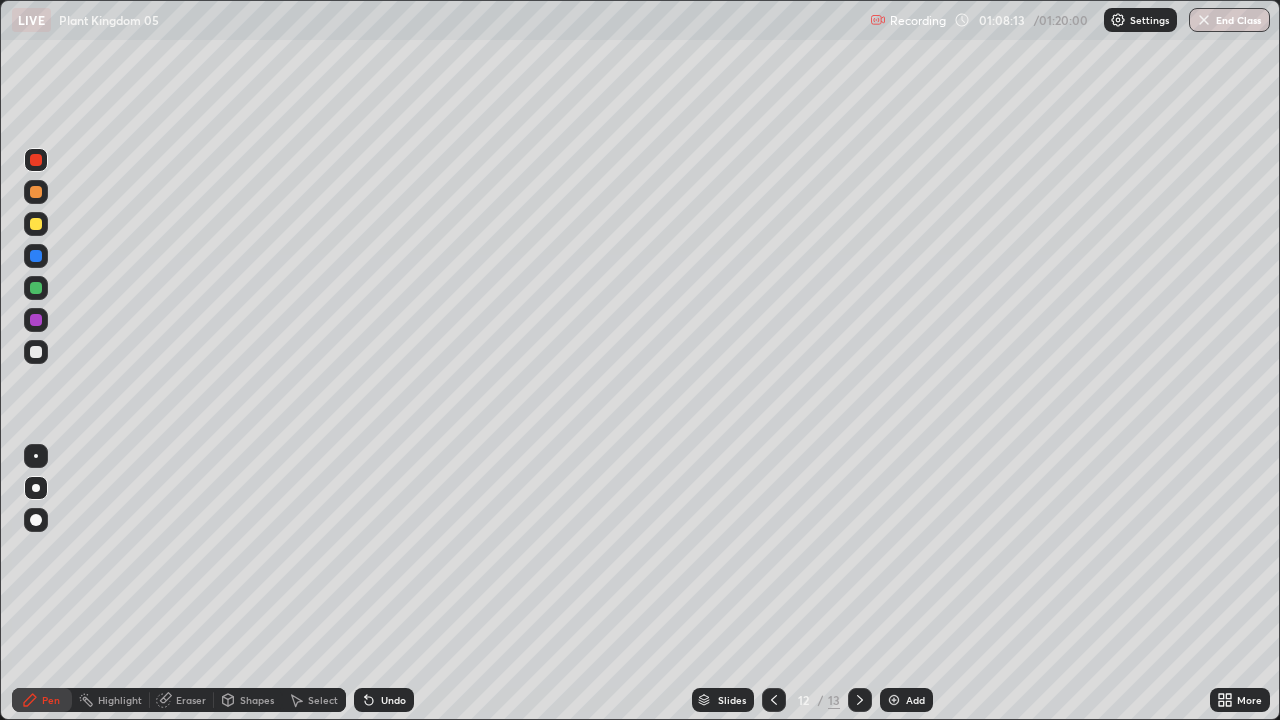 click 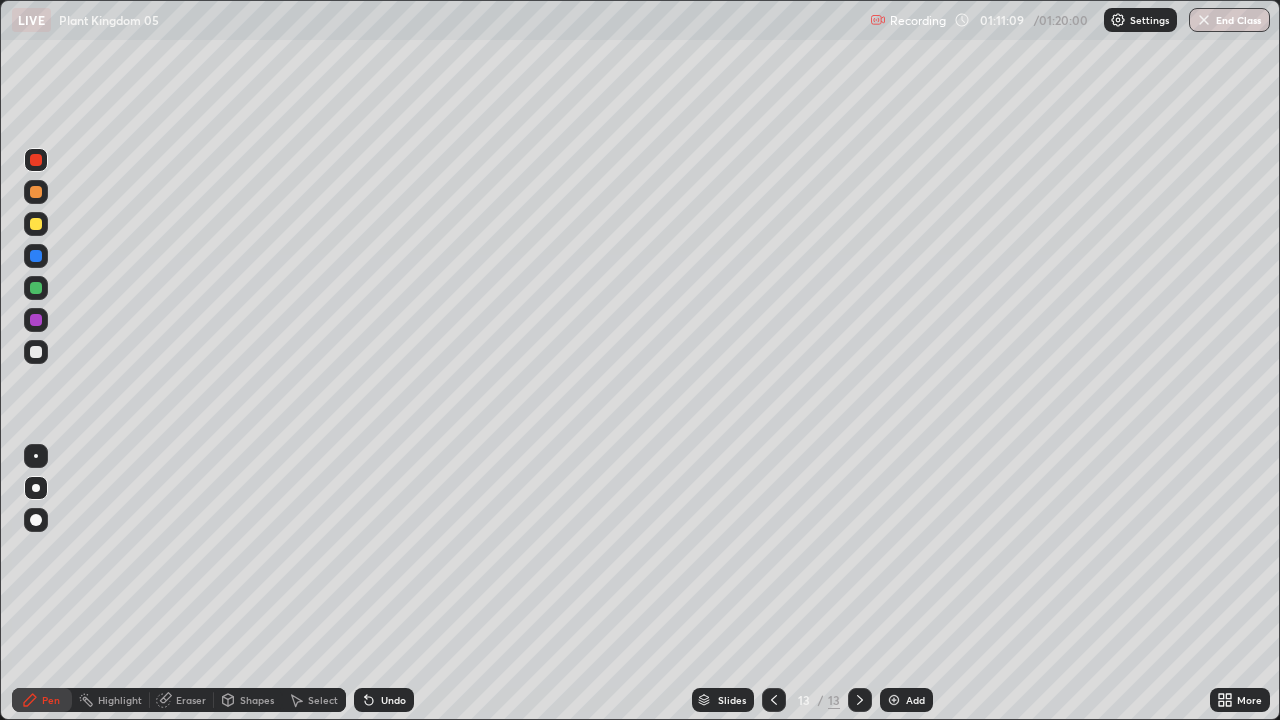 click 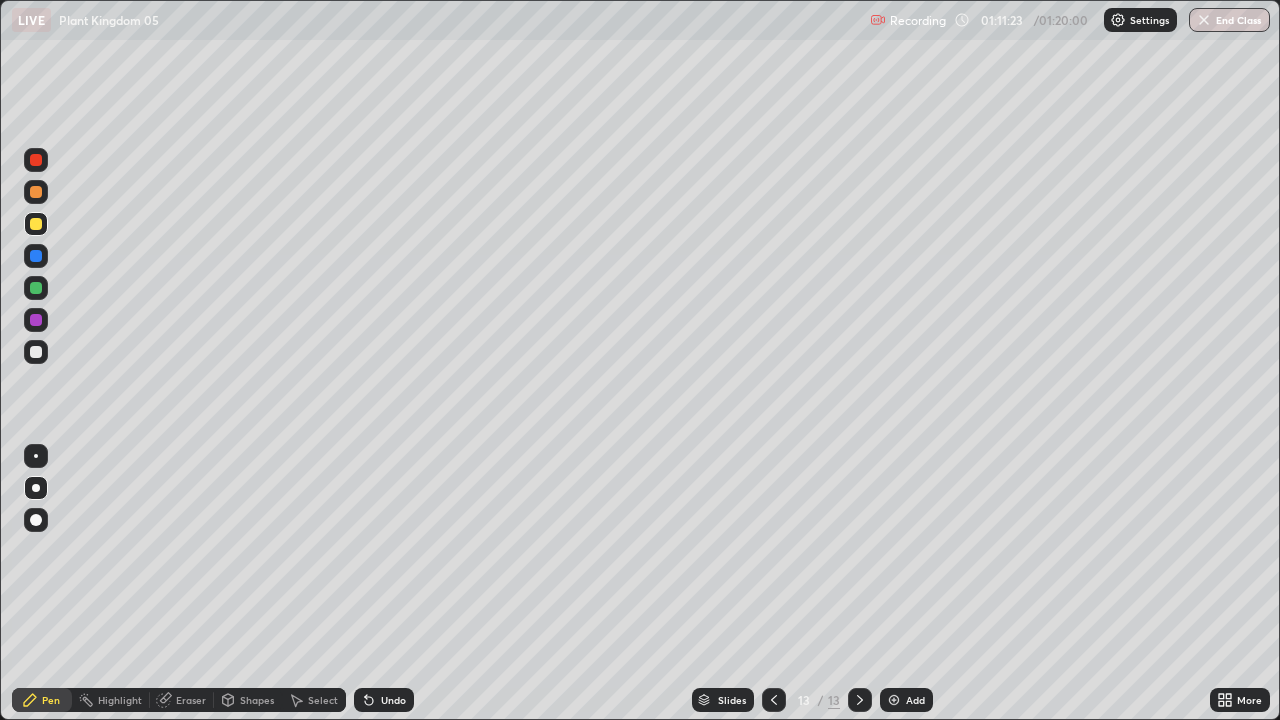 click at bounding box center [36, 352] 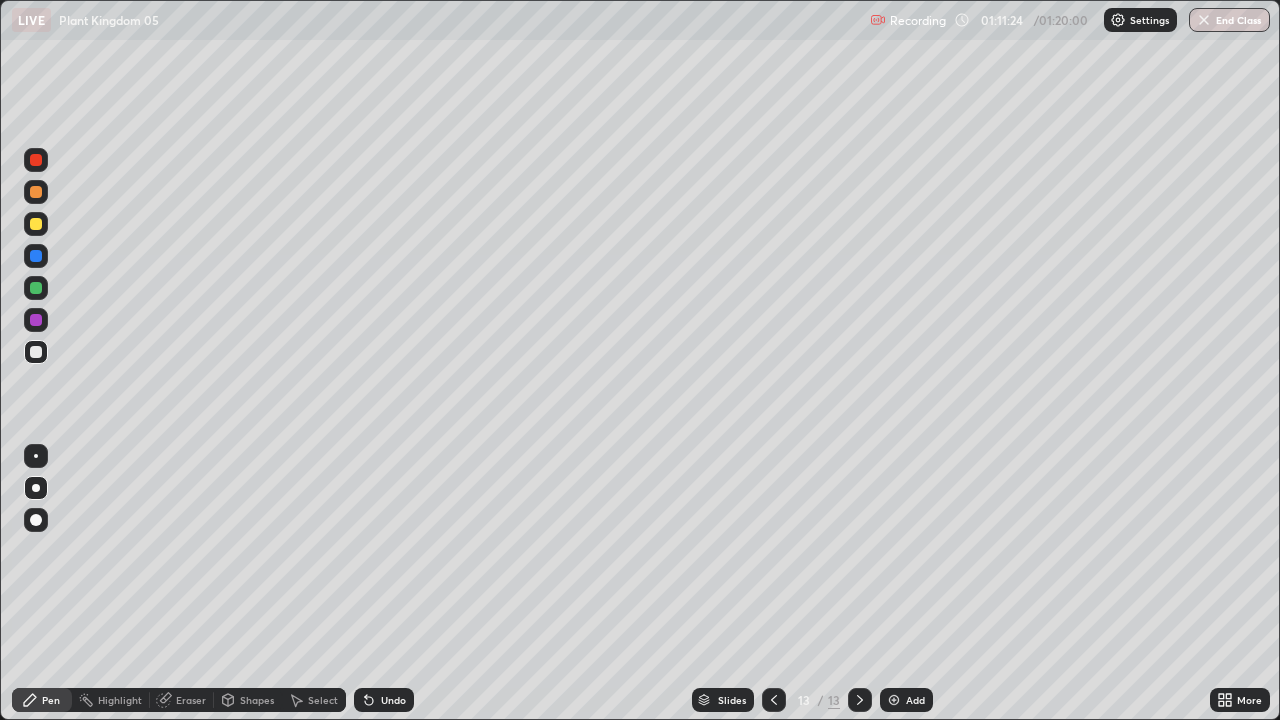 click at bounding box center (36, 352) 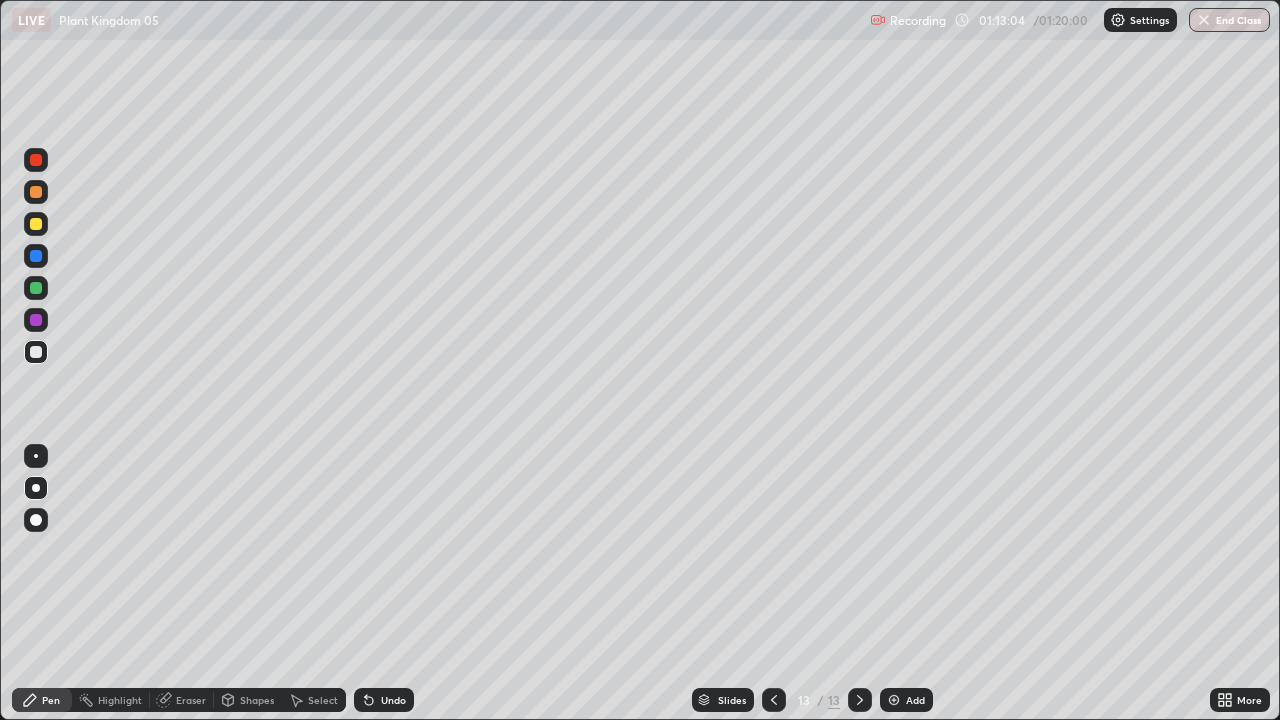 click on "Undo" at bounding box center [393, 700] 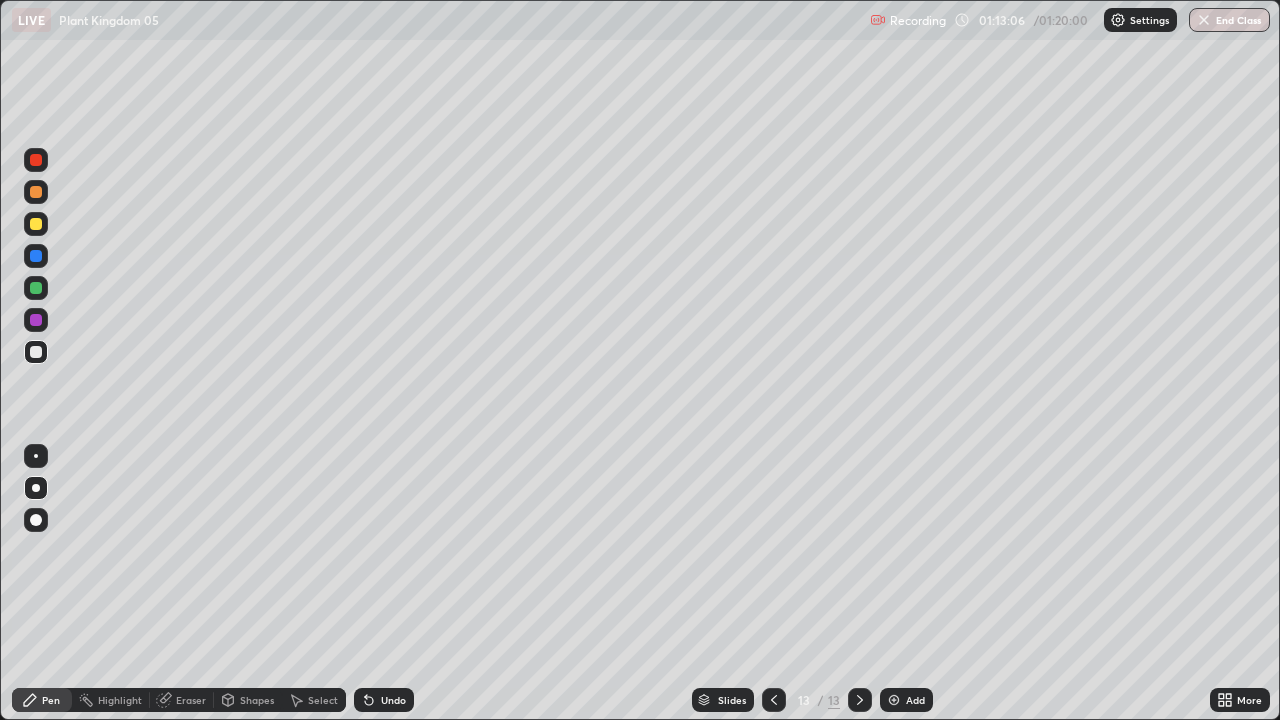 click on "Undo" at bounding box center (393, 700) 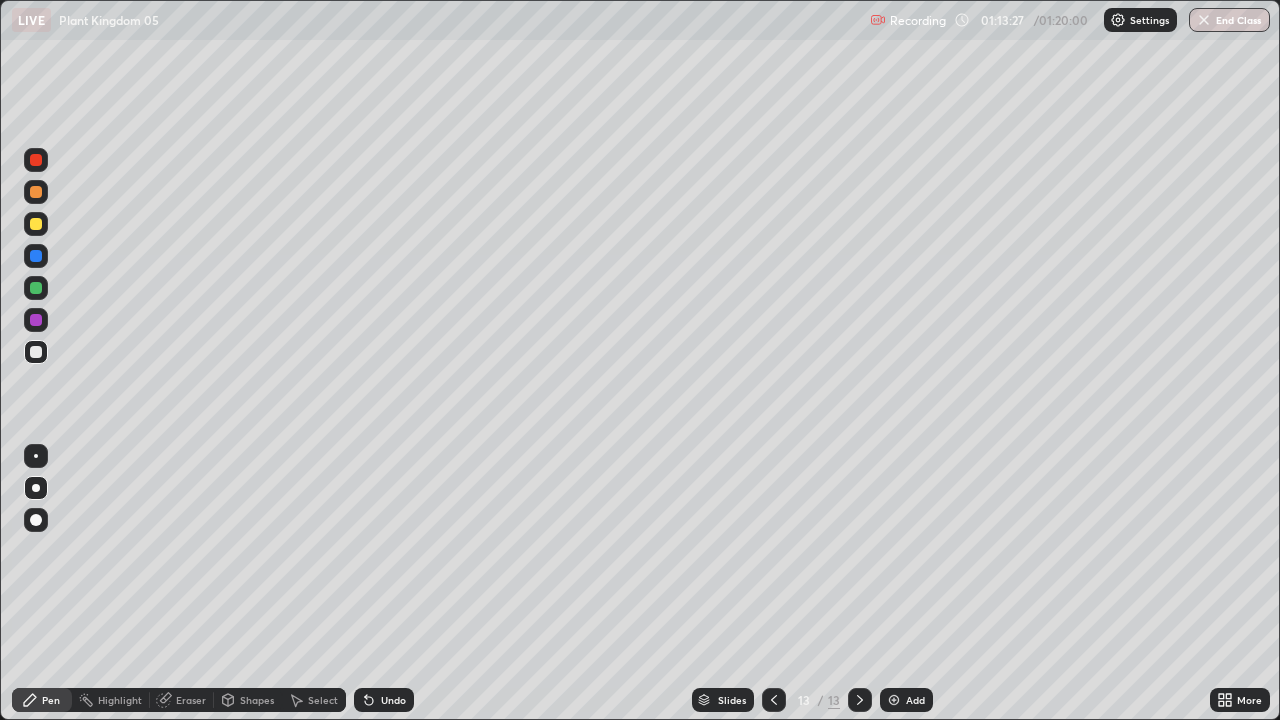 click on "Undo" at bounding box center (384, 700) 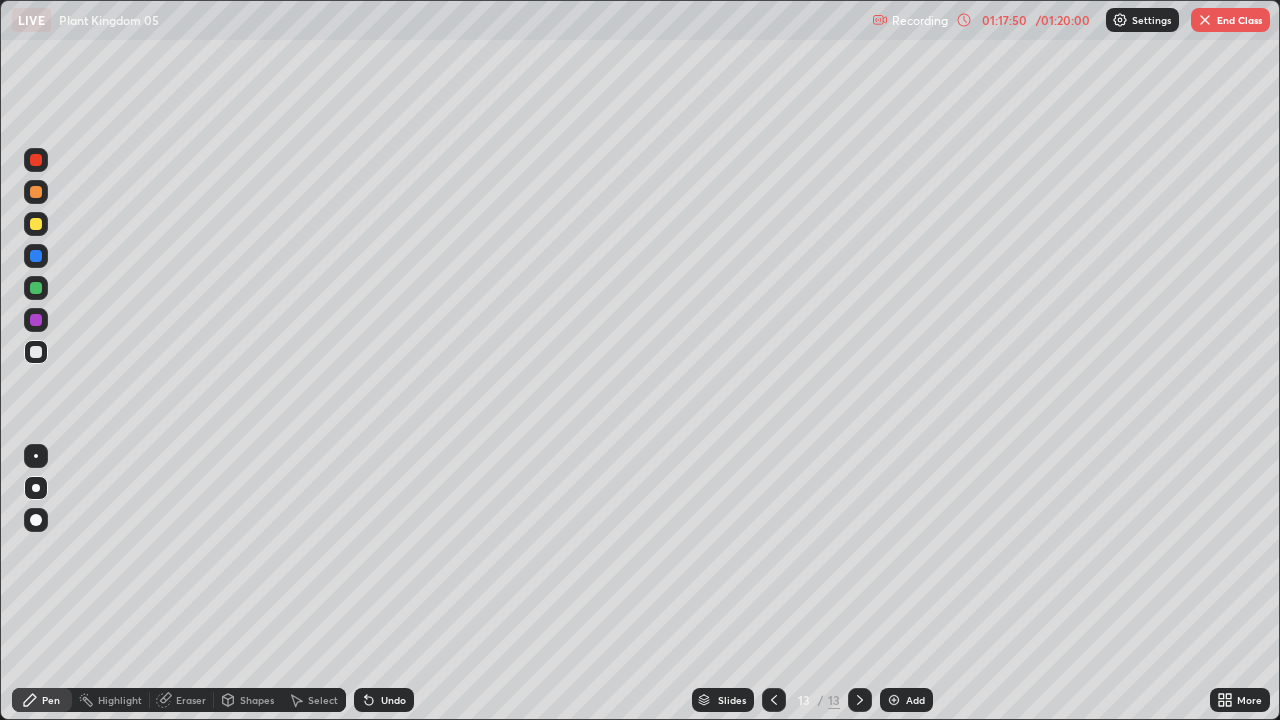 click on "End Class" at bounding box center [1230, 20] 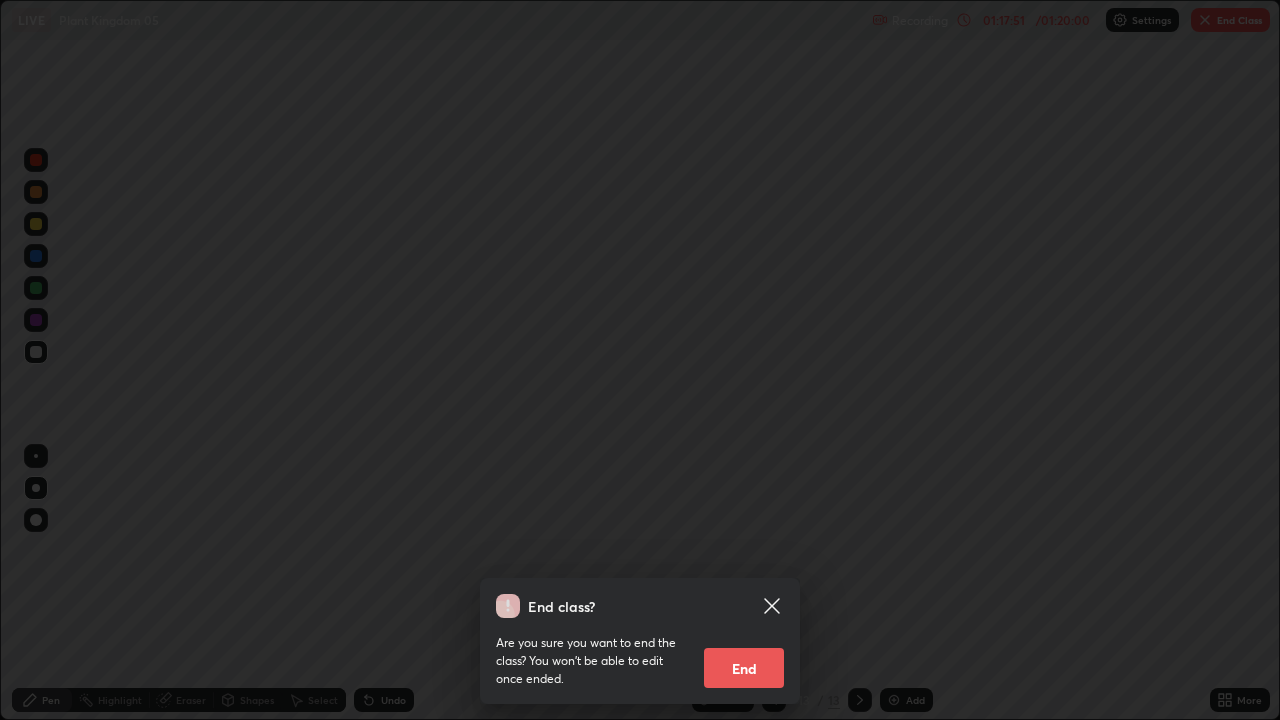 click on "End" at bounding box center (744, 668) 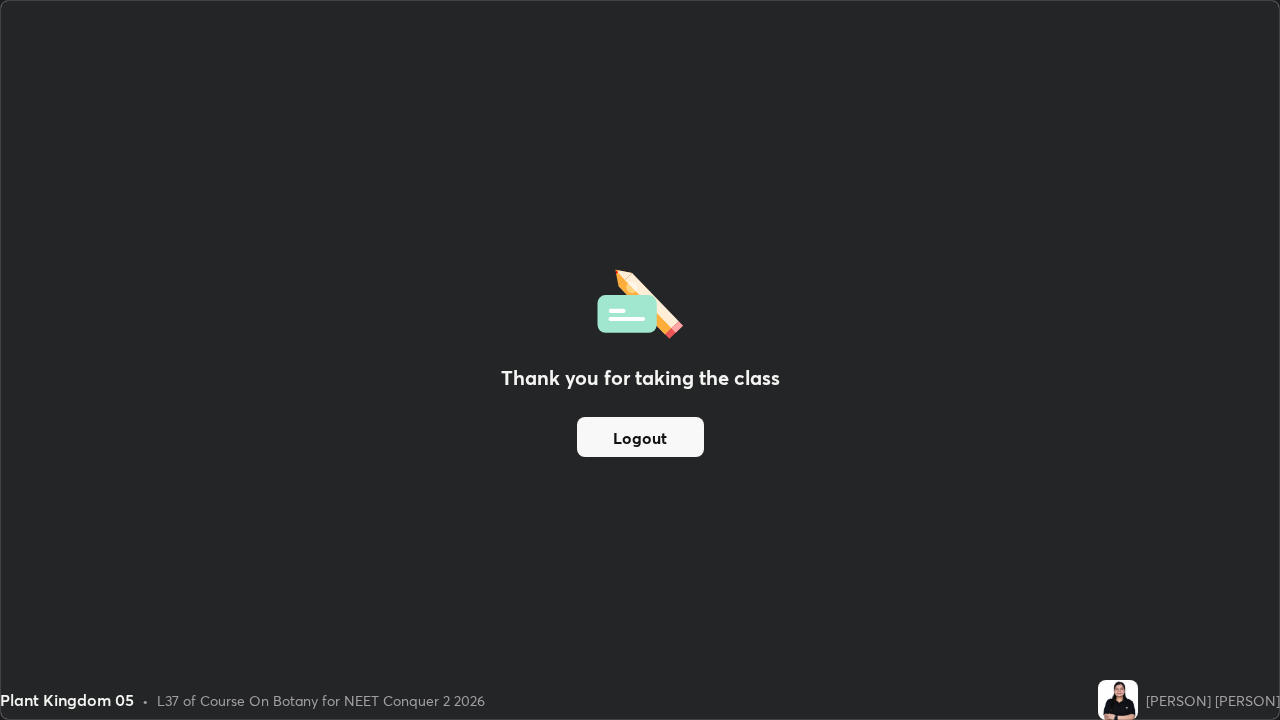 click on "Logout" at bounding box center (640, 437) 